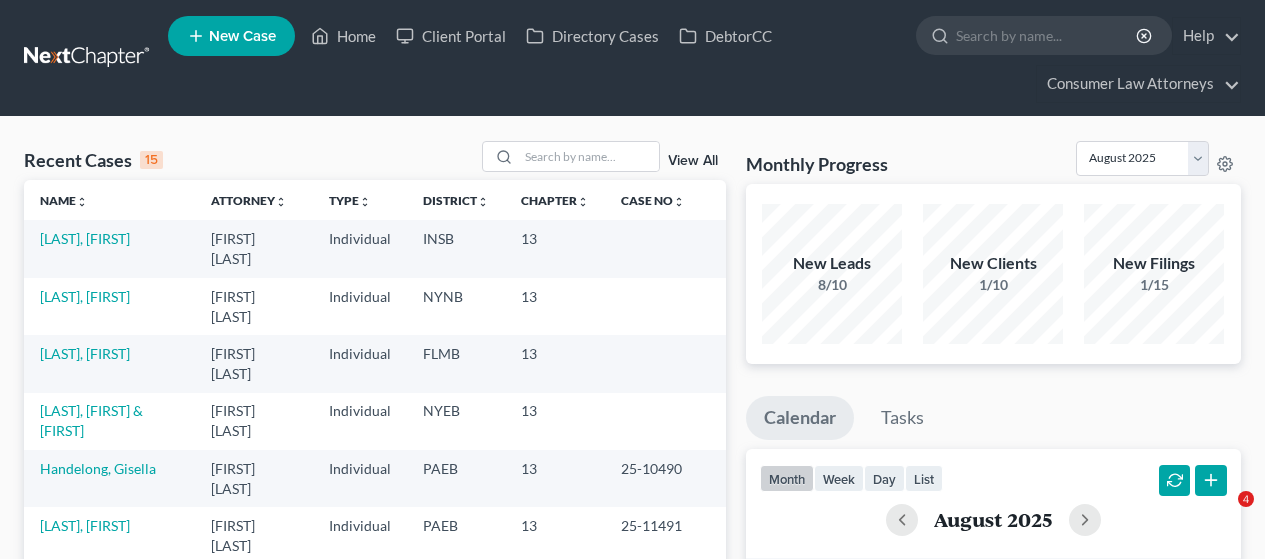 scroll, scrollTop: 0, scrollLeft: 0, axis: both 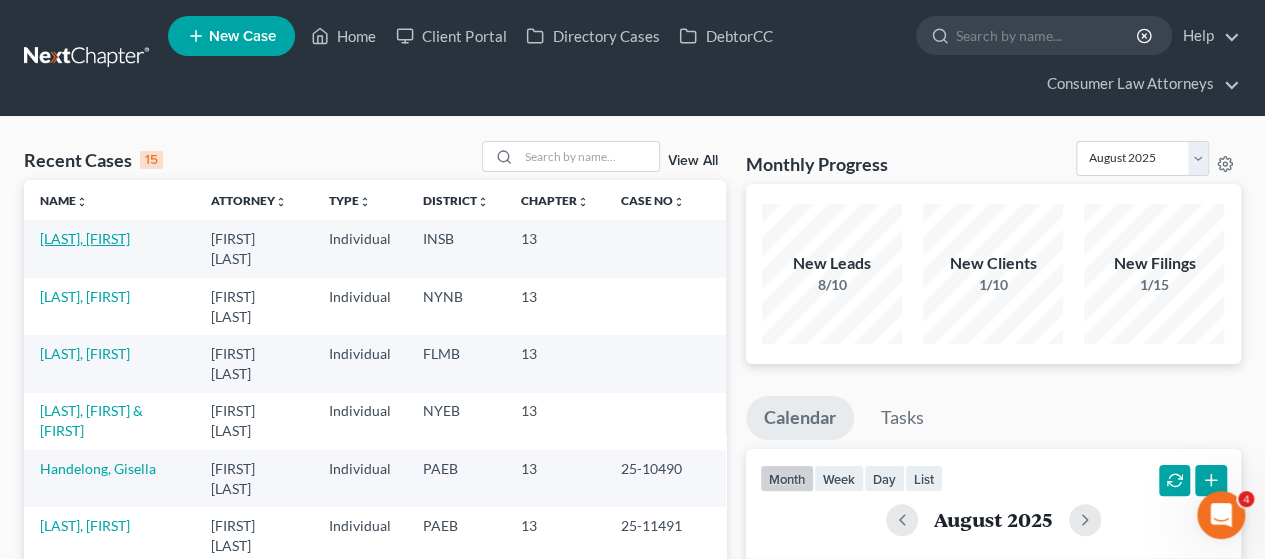 click on "[LAST], [FIRST]" at bounding box center [85, 238] 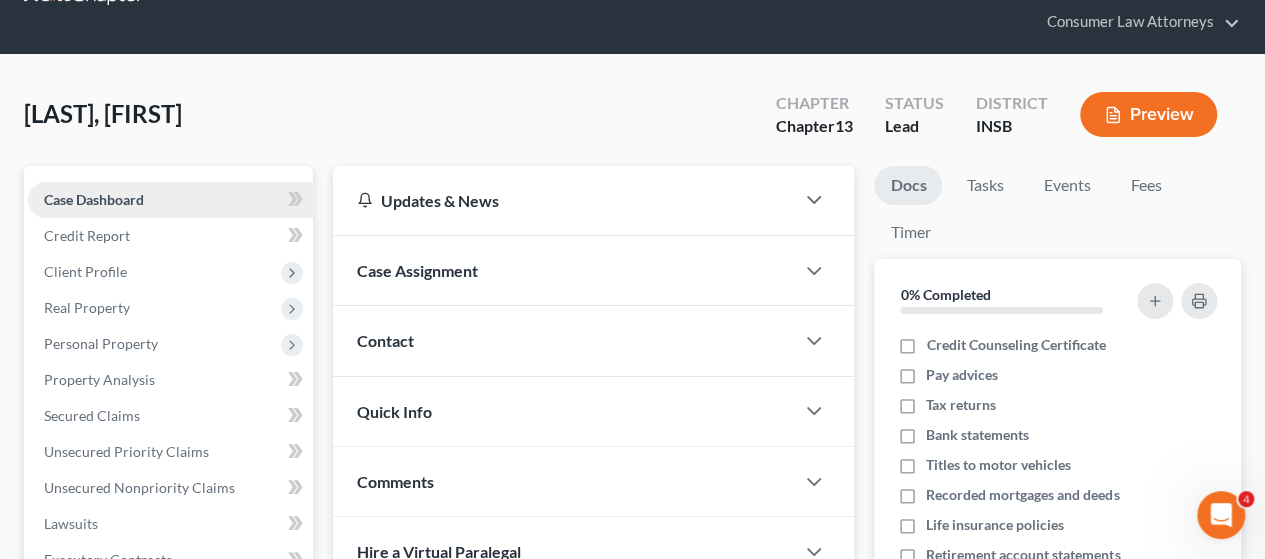 scroll, scrollTop: 200, scrollLeft: 0, axis: vertical 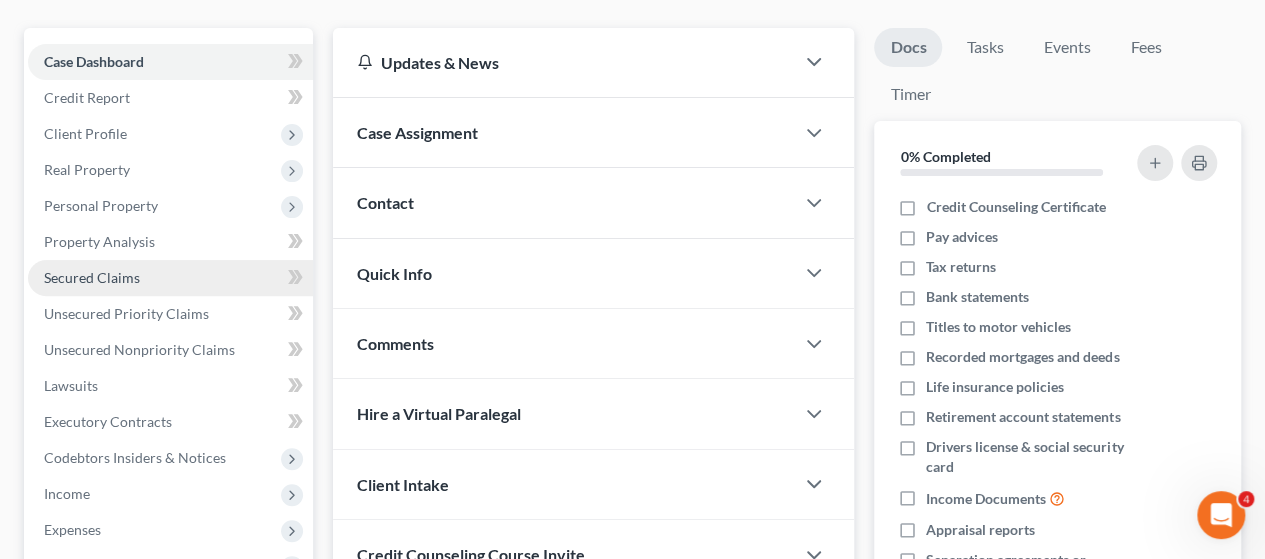 click on "Secured Claims" at bounding box center [92, 277] 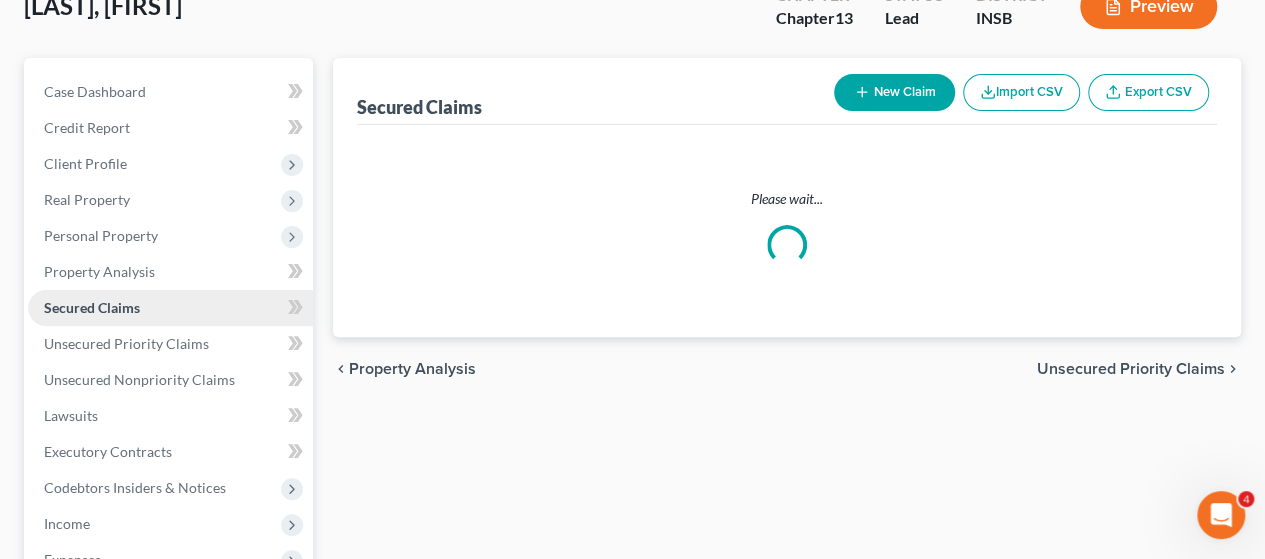 click on "Secured Claims" at bounding box center (170, 308) 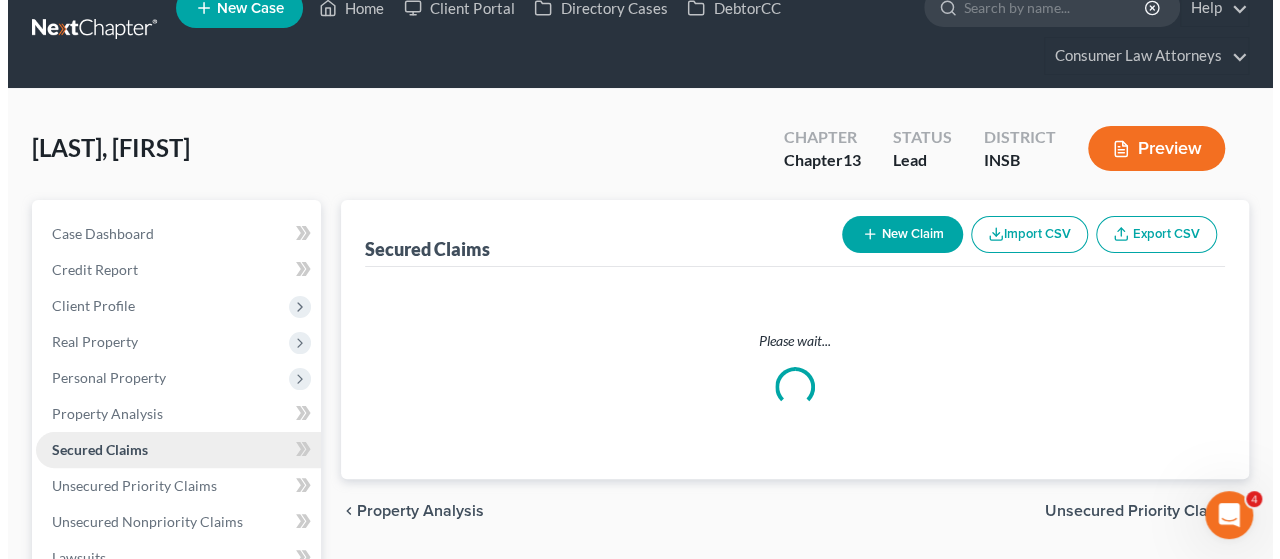 scroll, scrollTop: 0, scrollLeft: 0, axis: both 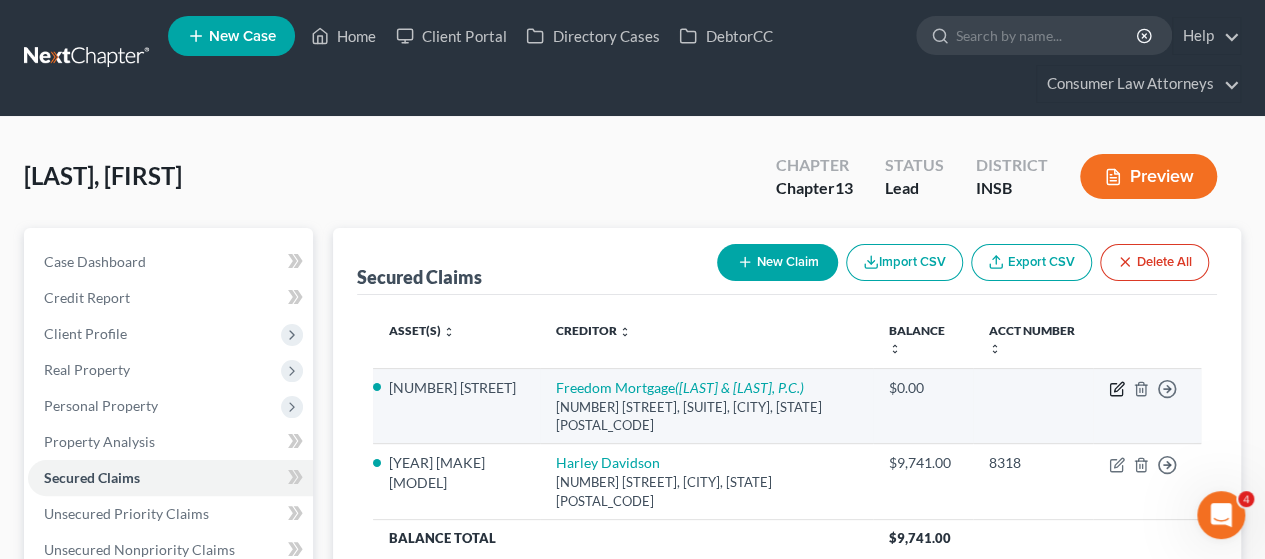 click 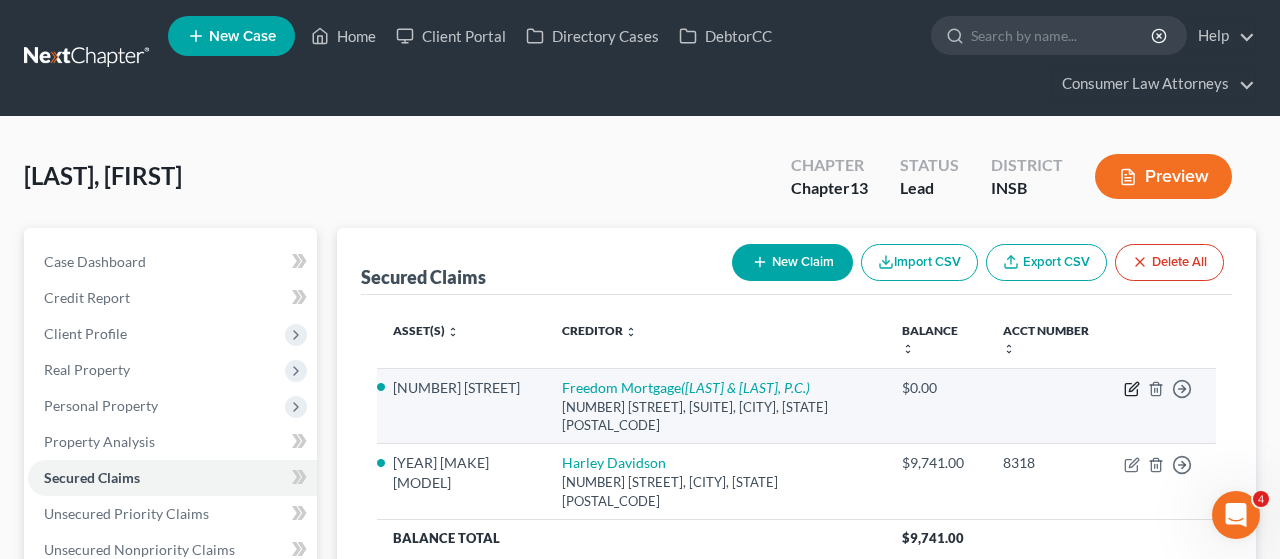 select on "9" 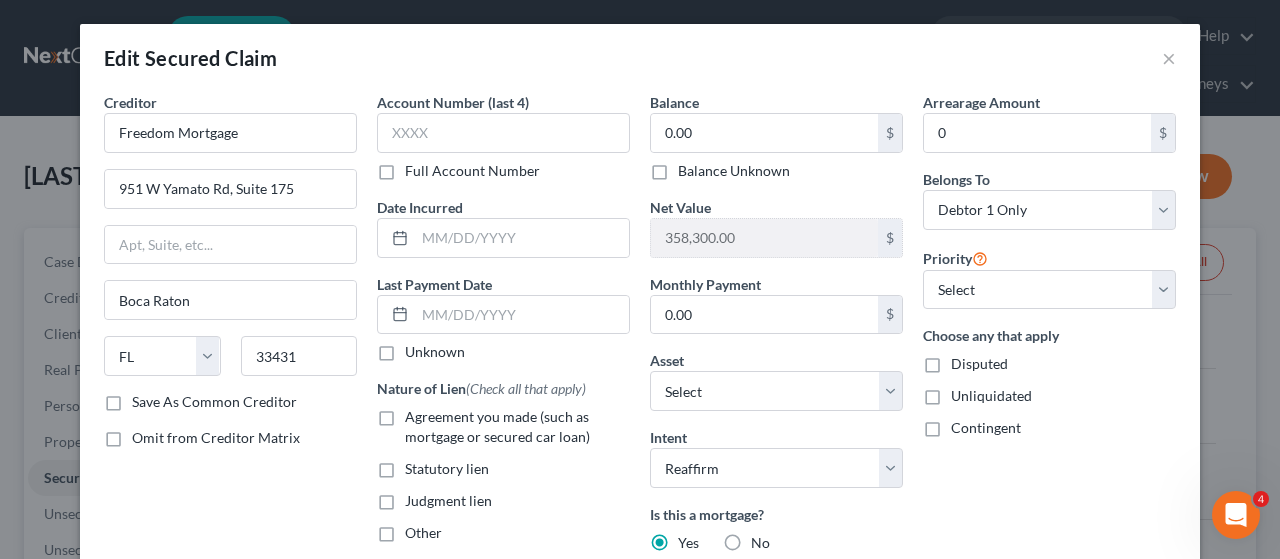 scroll, scrollTop: 548, scrollLeft: 0, axis: vertical 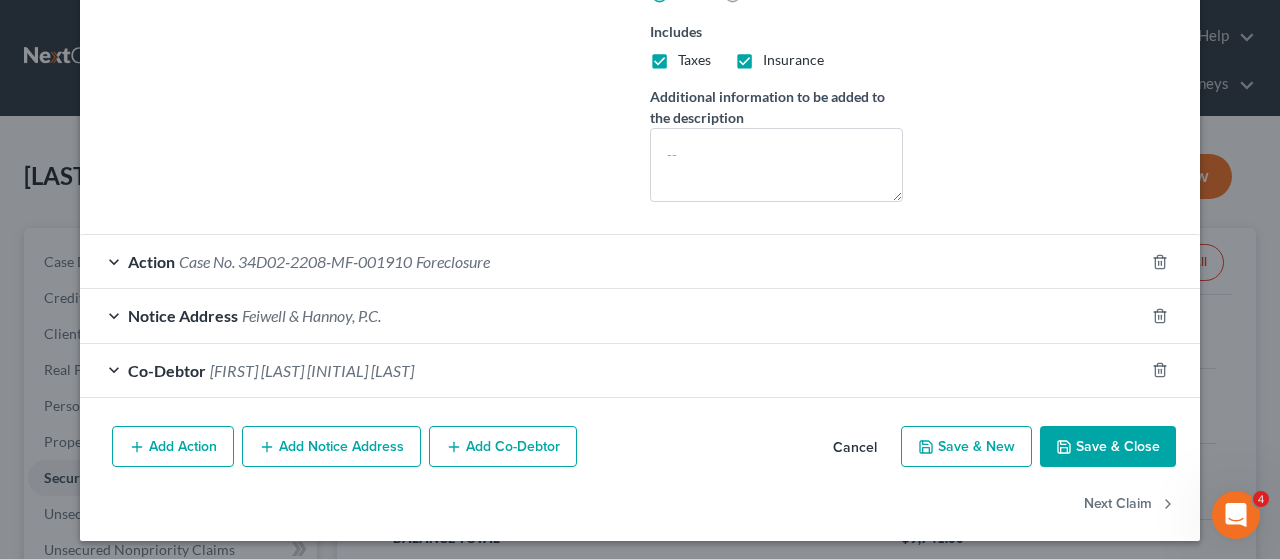 click on "Save & Close" at bounding box center [1108, 447] 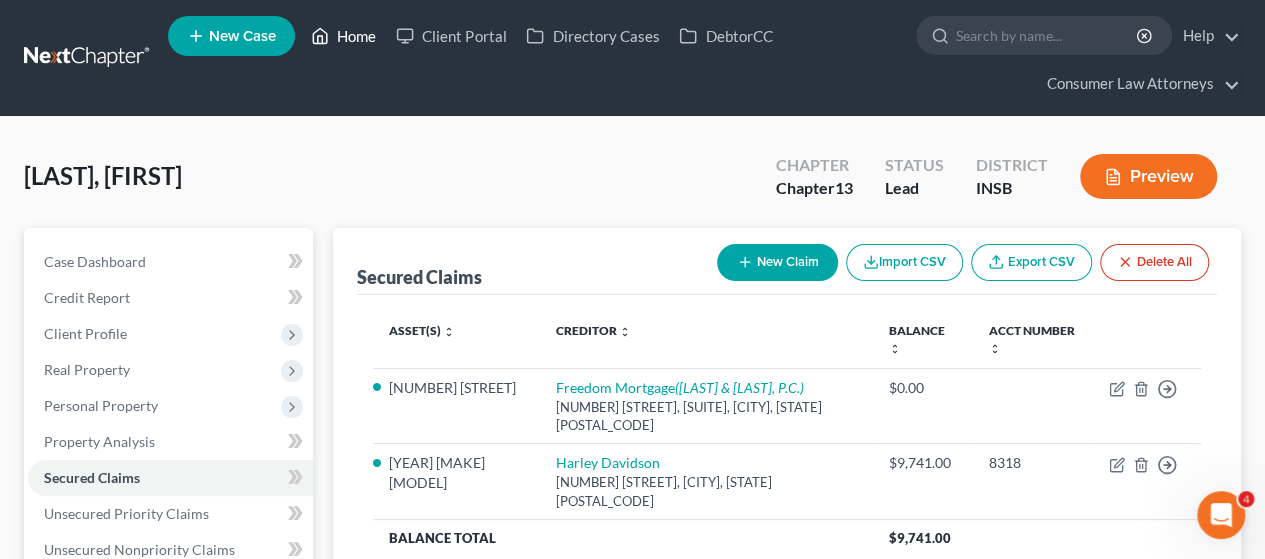 click on "Home" at bounding box center [343, 36] 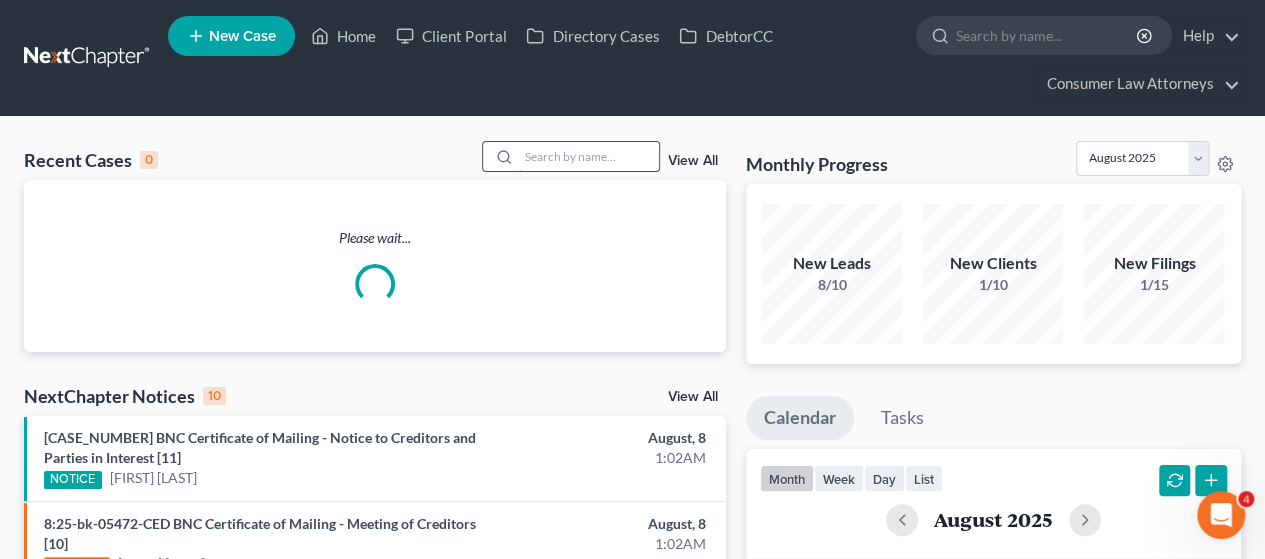 click at bounding box center (589, 156) 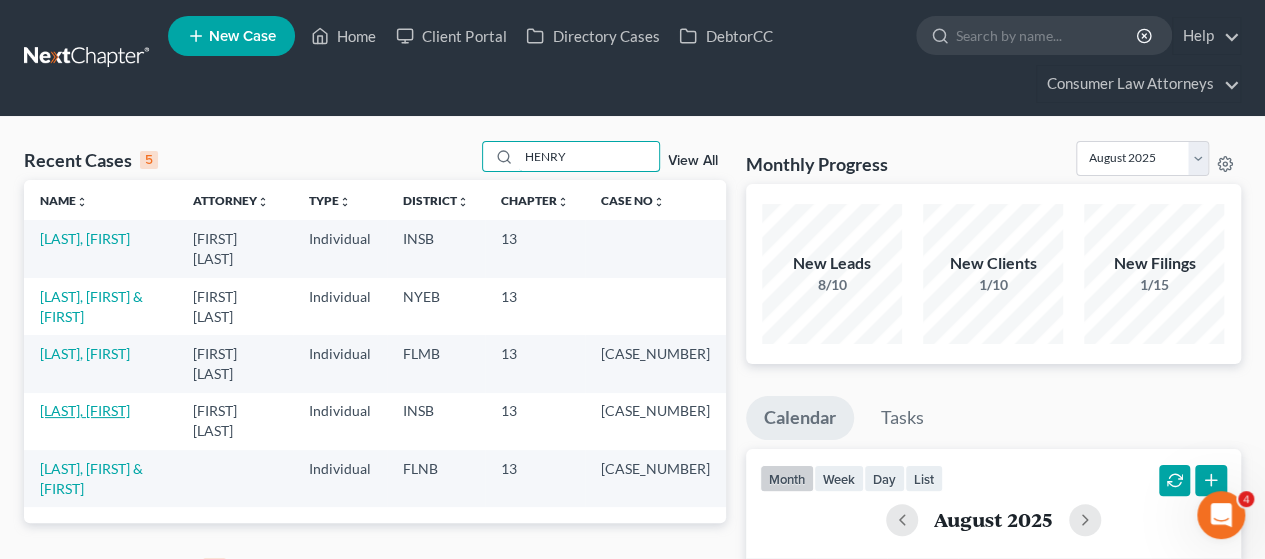 type on "HENRY" 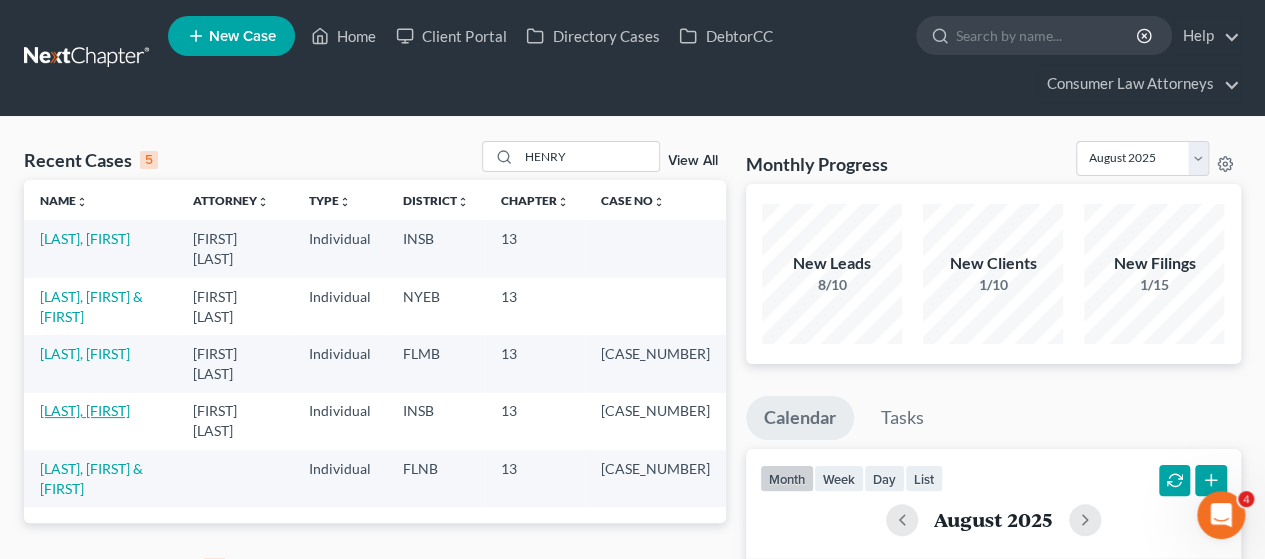 click on "[LAST], [FIRST]" at bounding box center (85, 410) 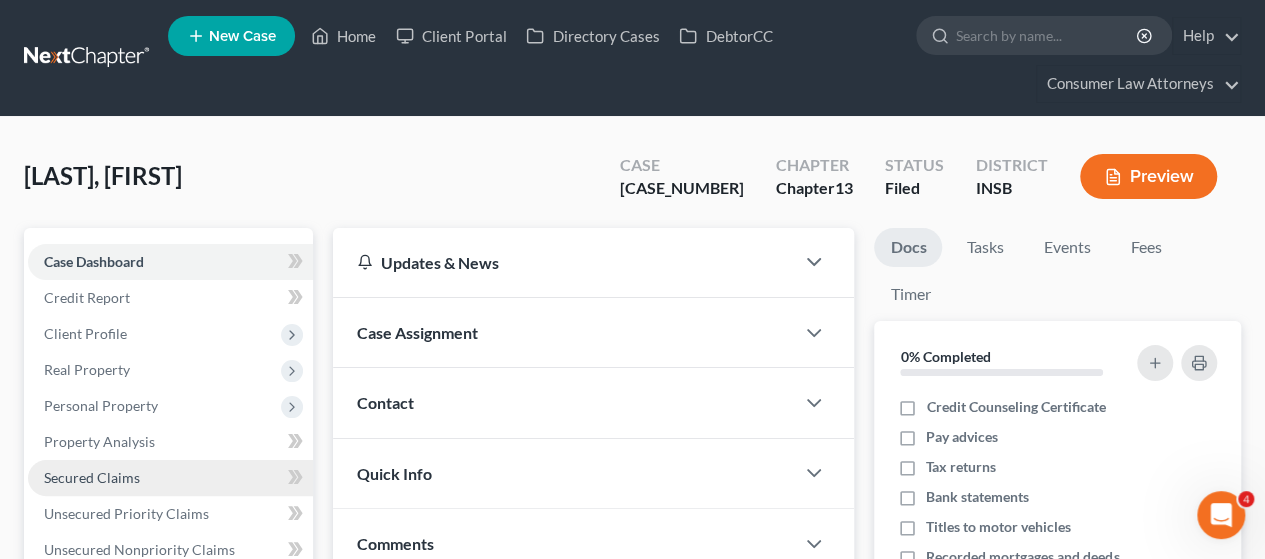 click on "Secured Claims" at bounding box center (92, 477) 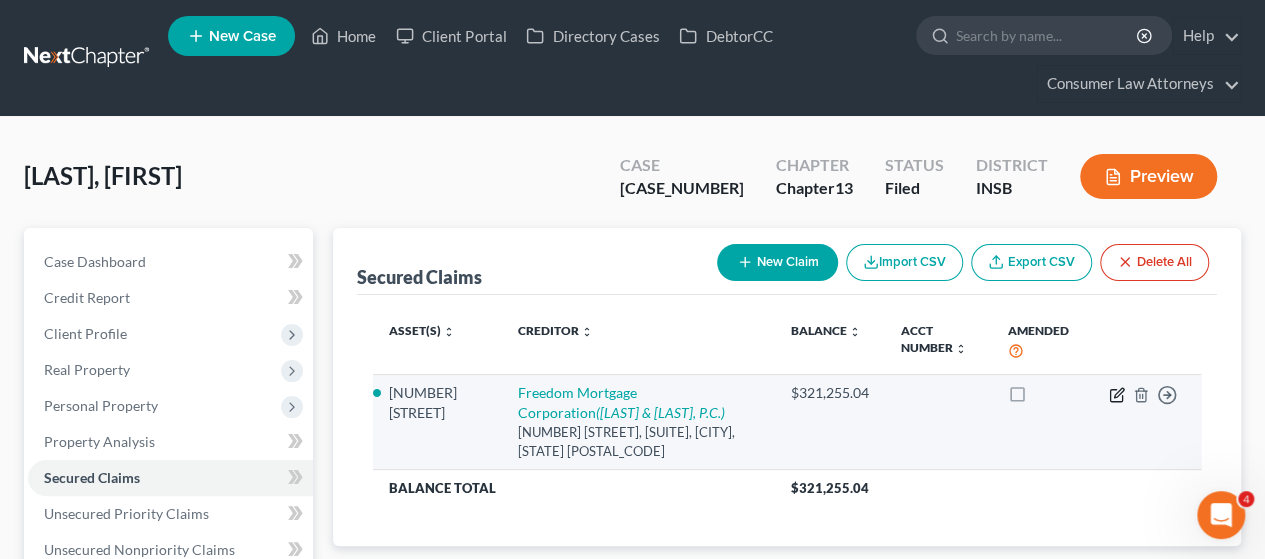 click 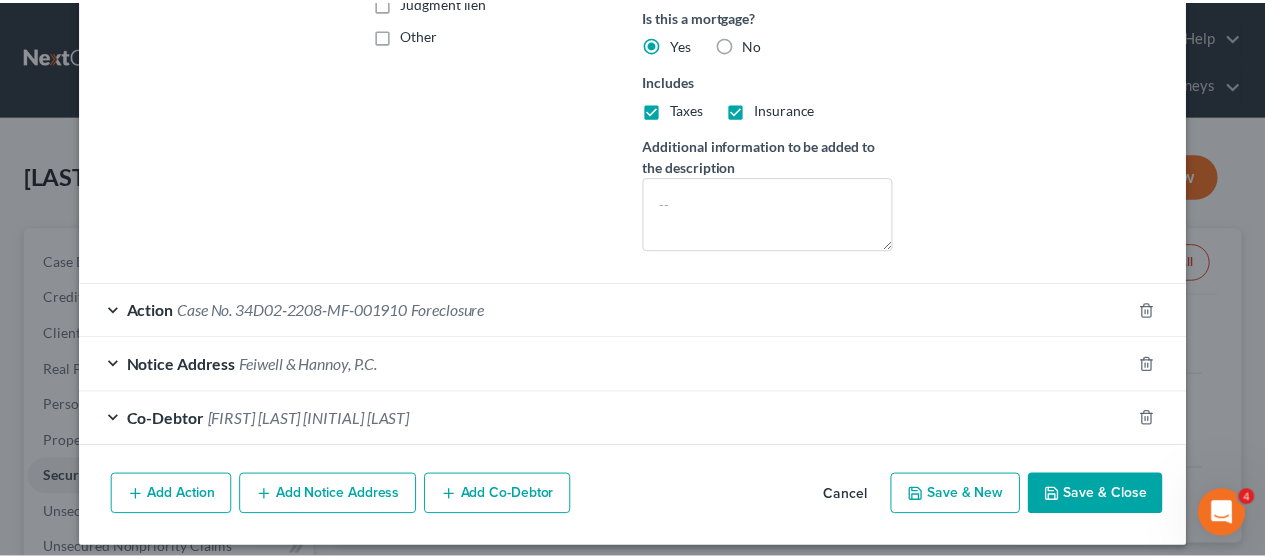 scroll, scrollTop: 500, scrollLeft: 0, axis: vertical 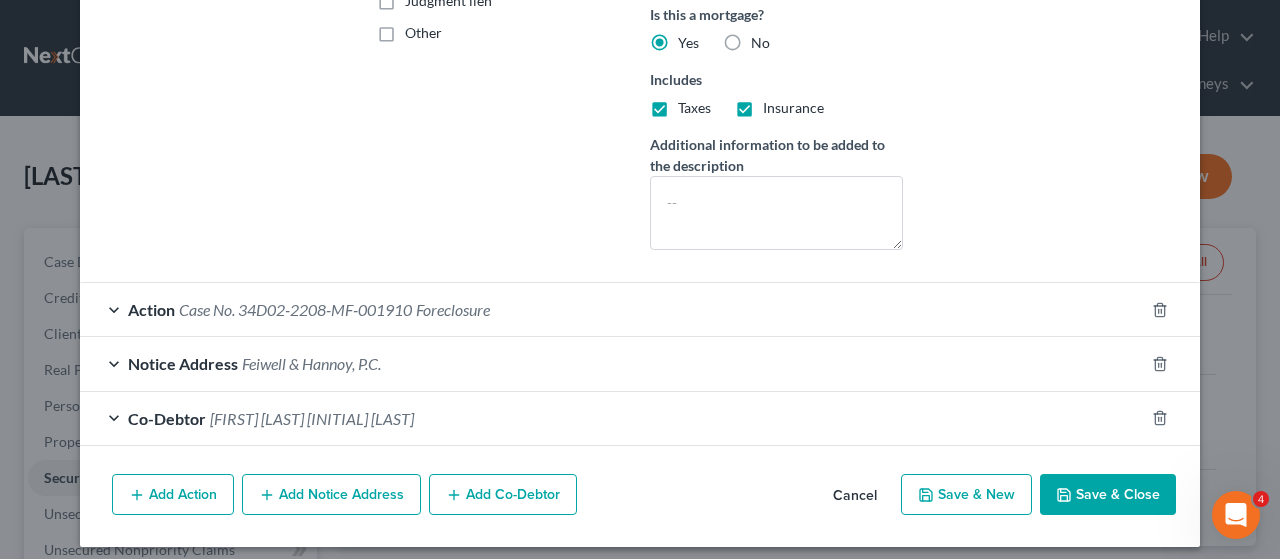click on "Save & Close" at bounding box center [1108, 495] 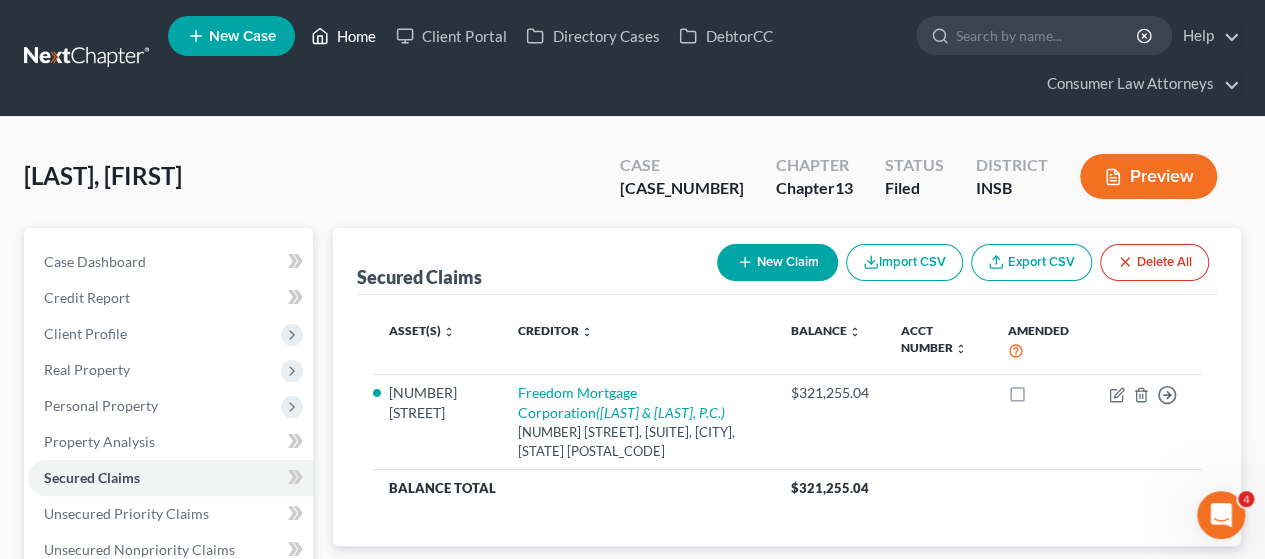 click on "Home" at bounding box center (343, 36) 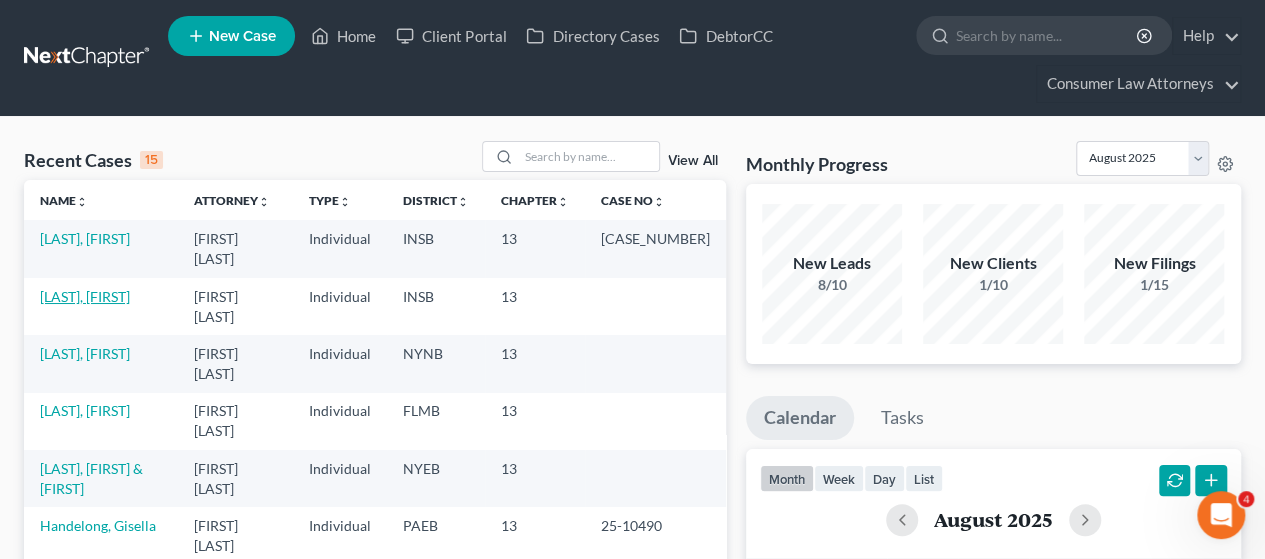 click on "[LAST], [FIRST]" at bounding box center (85, 296) 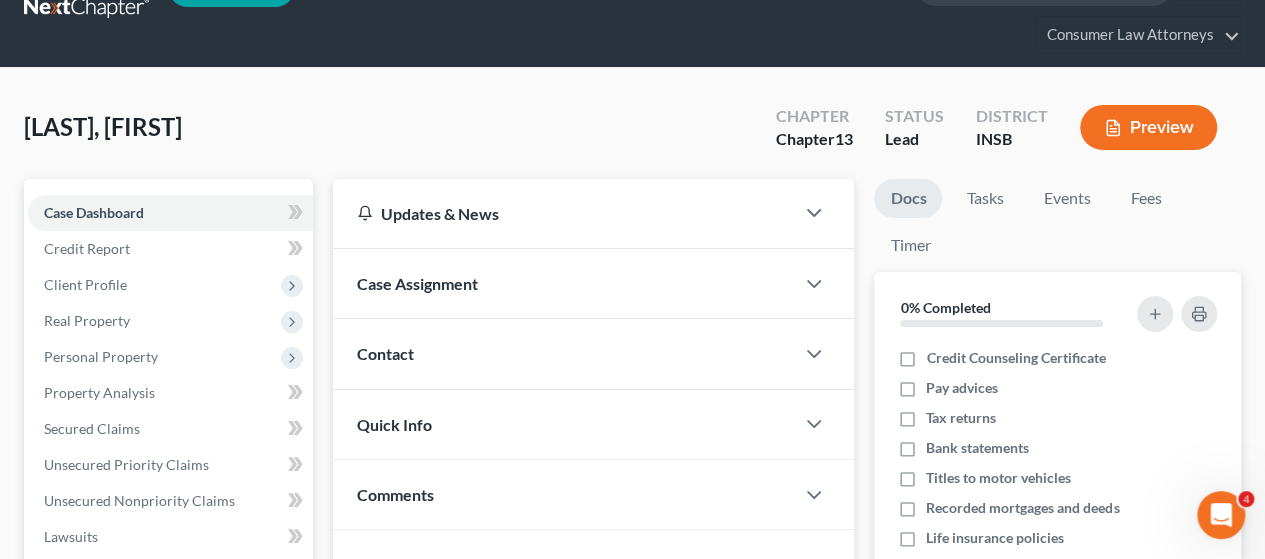 scroll, scrollTop: 100, scrollLeft: 0, axis: vertical 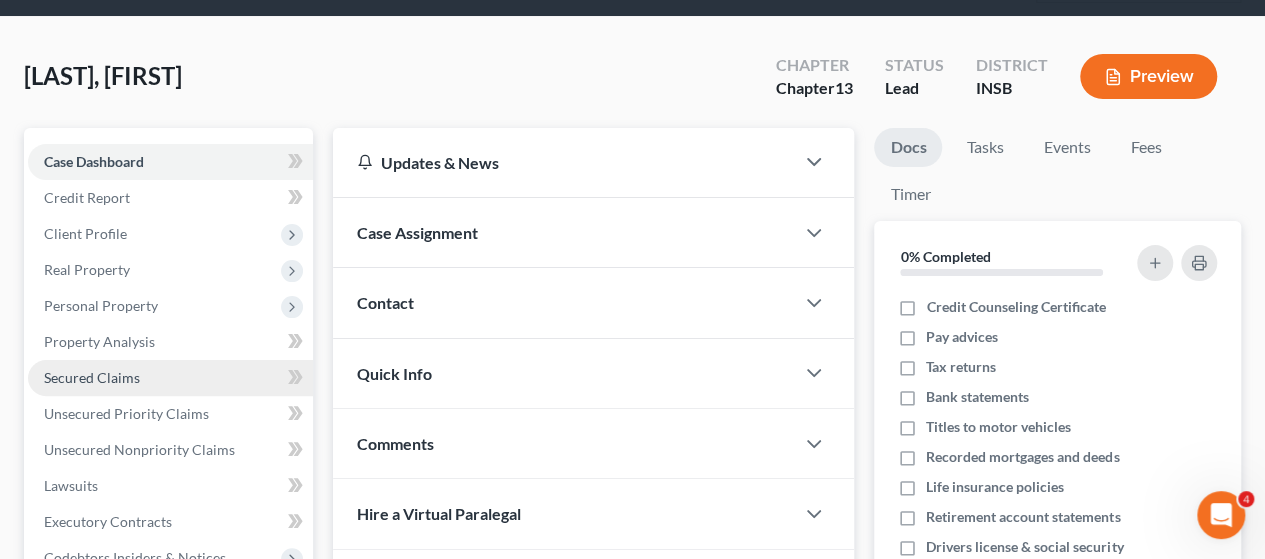 click on "Secured Claims" at bounding box center (92, 377) 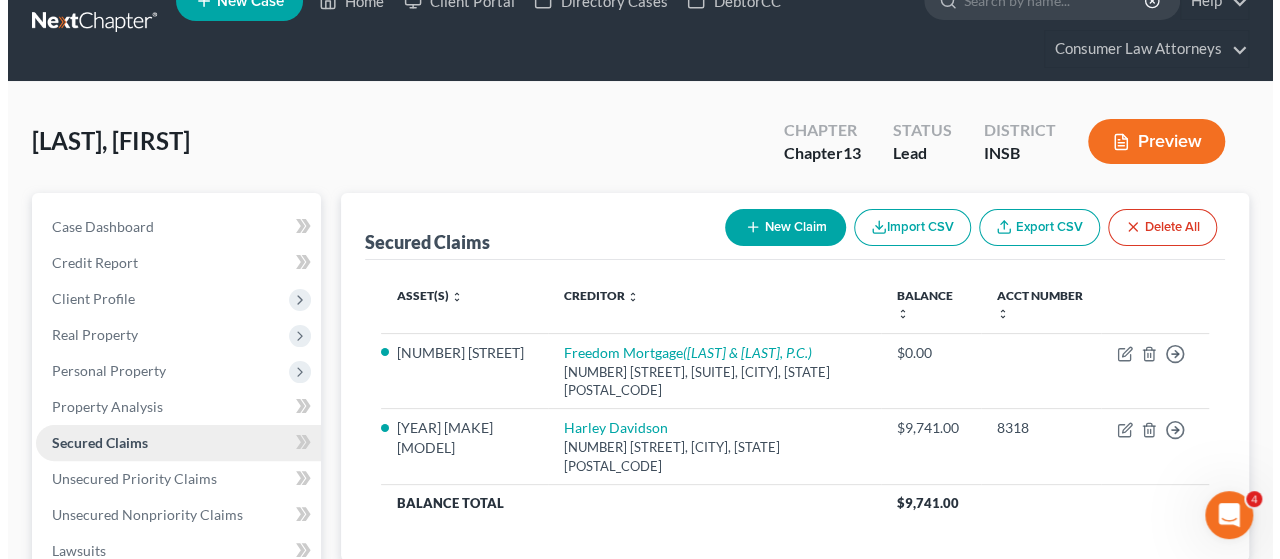 scroll, scrollTop: 0, scrollLeft: 0, axis: both 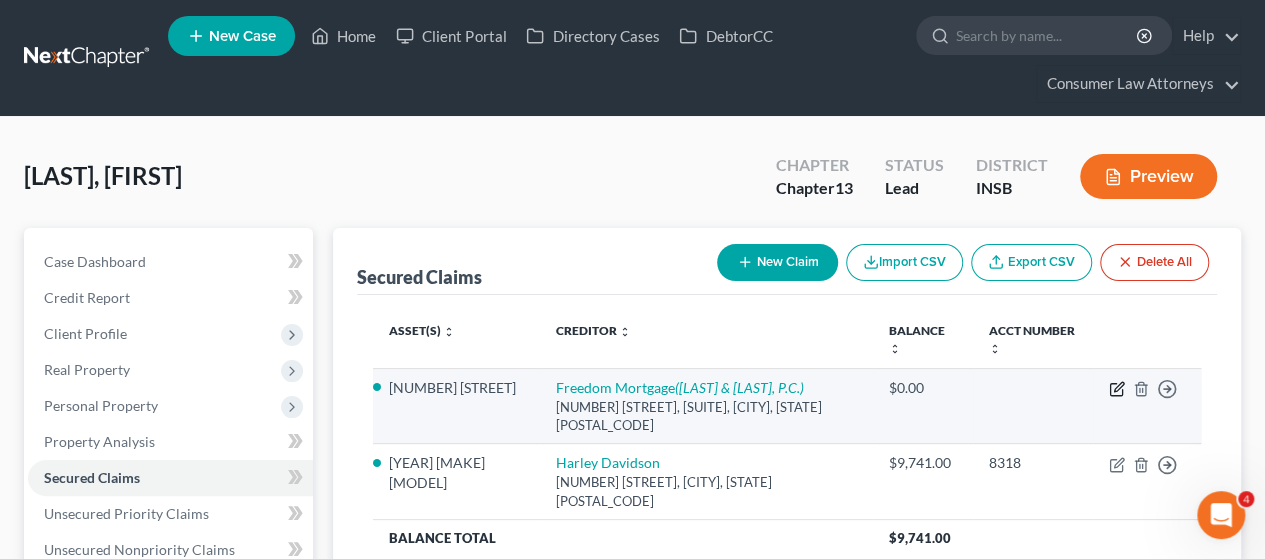 click 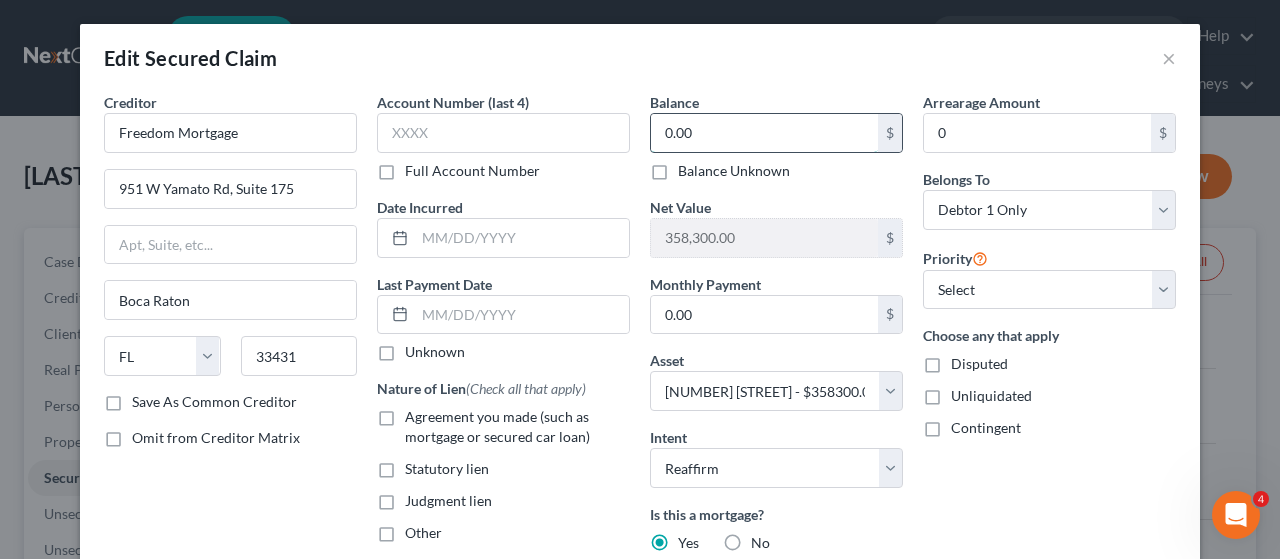 click on "0.00" at bounding box center (764, 133) 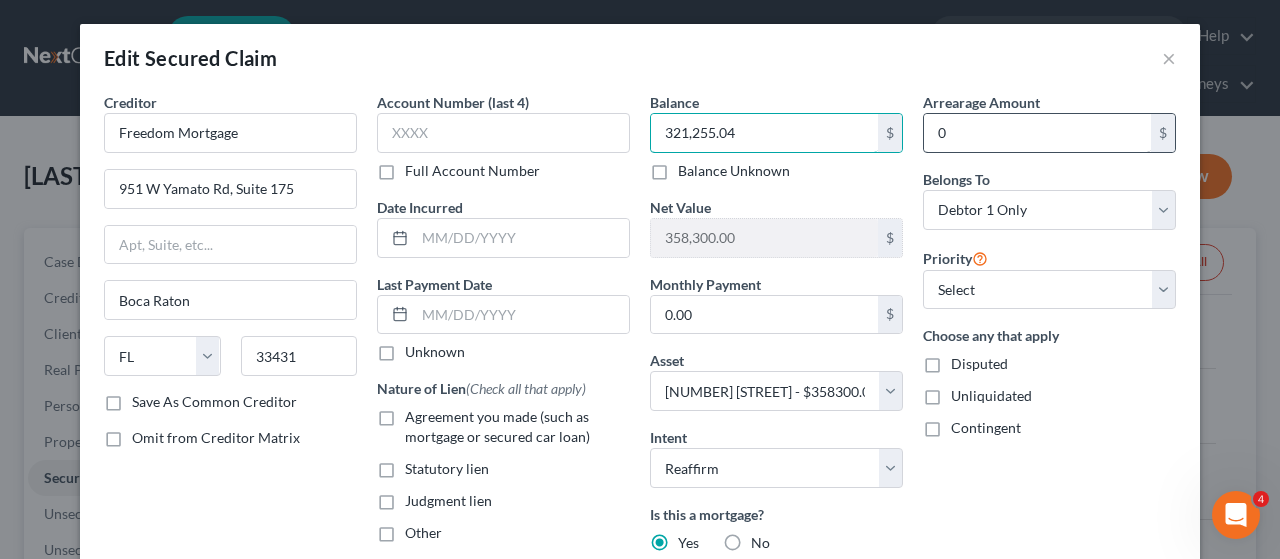 type on "321,255.04" 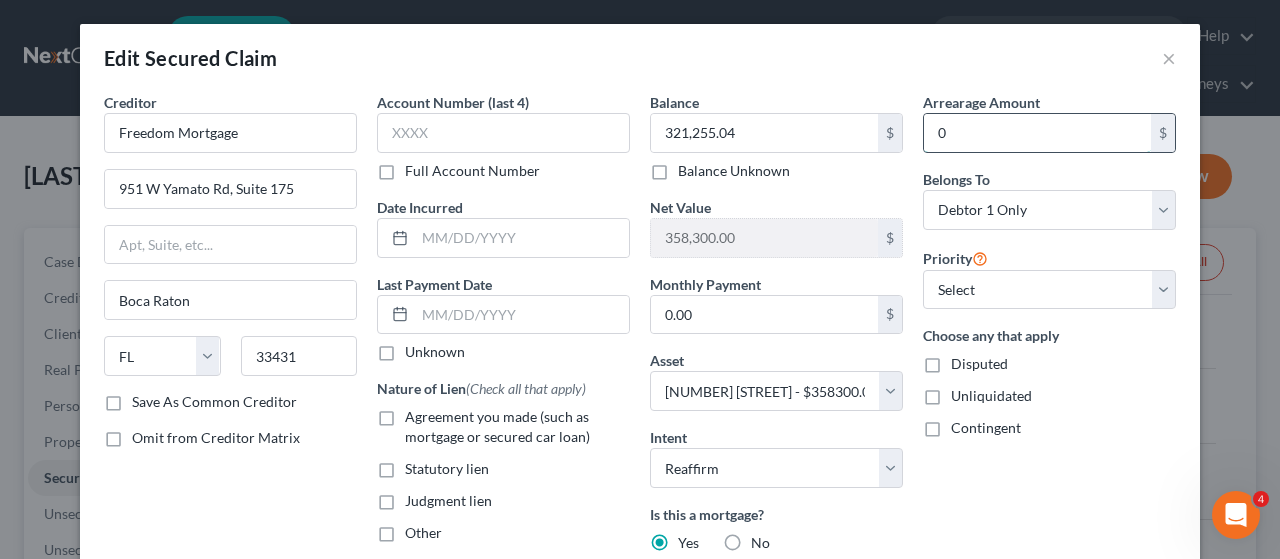 click on "0" at bounding box center (1037, 133) 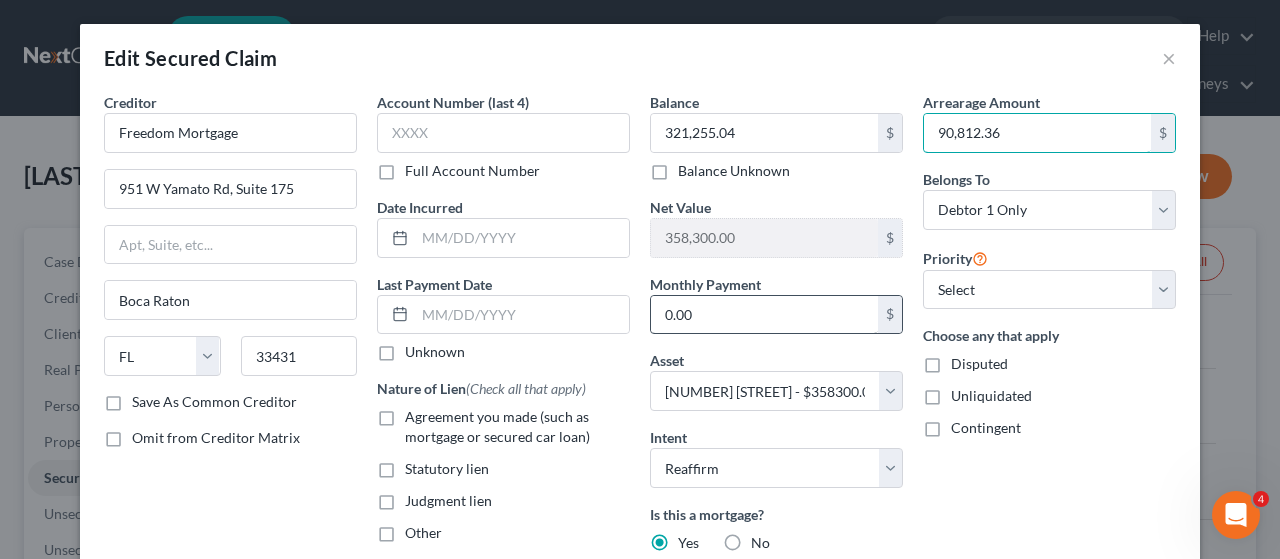 type on "90,812.36" 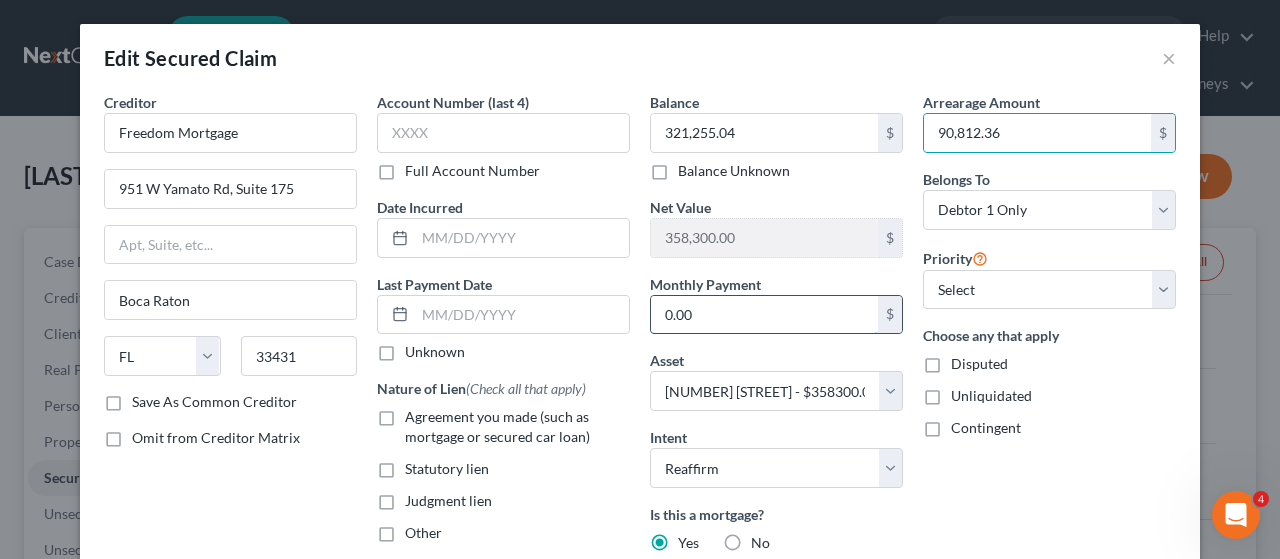 click on "0.00" at bounding box center (764, 315) 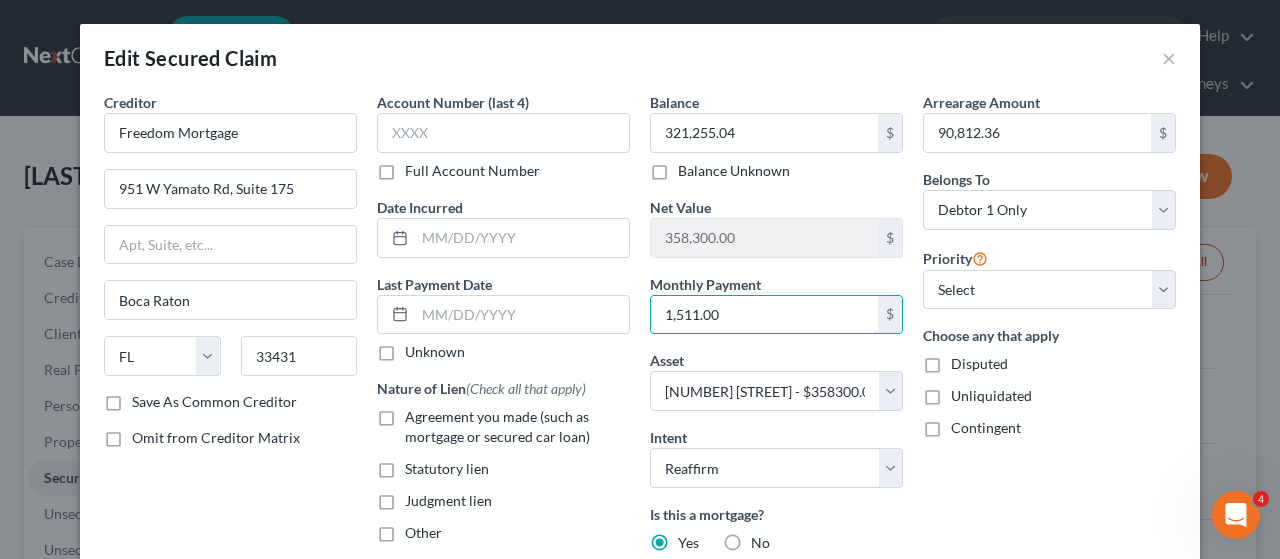 type on "1,511.00" 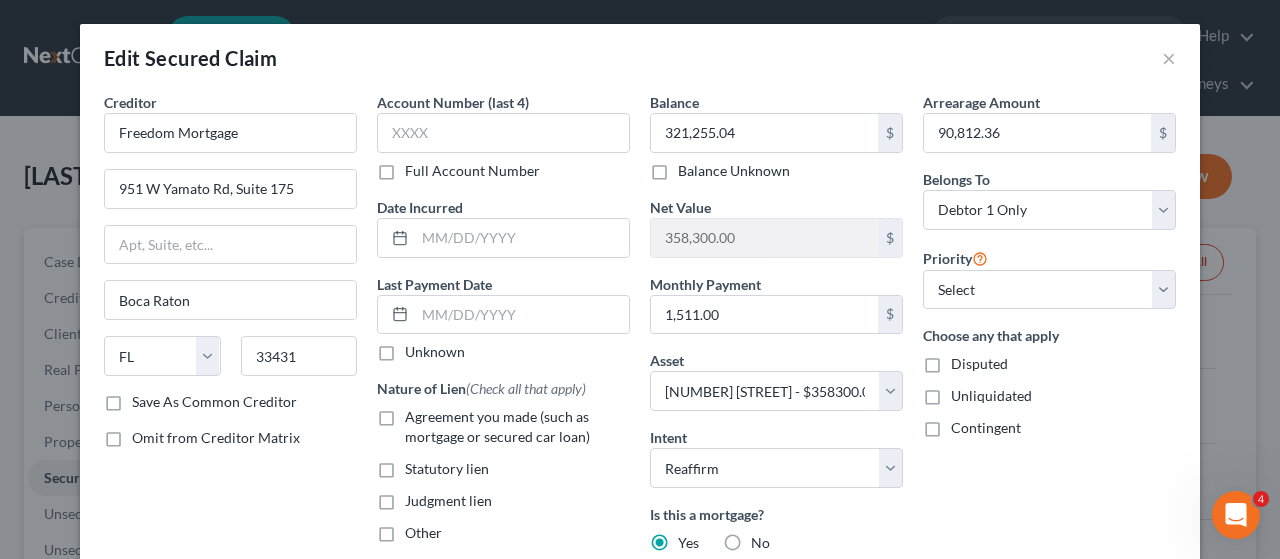 click on "Agreement you made (such as mortgage or secured car loan)" at bounding box center [517, 427] 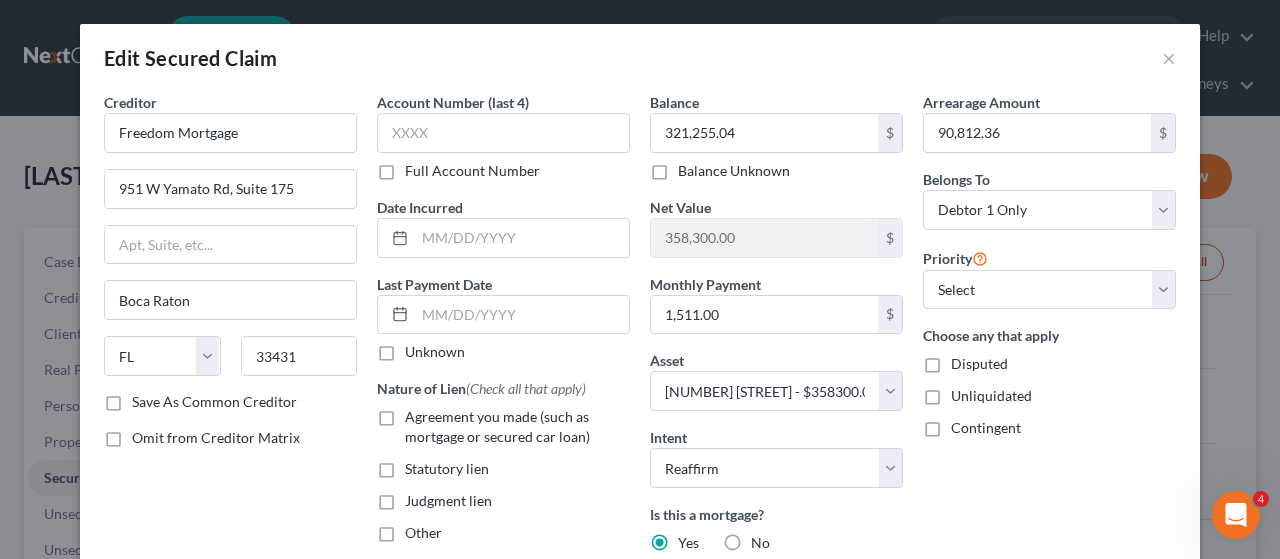 click on "Agreement you made (such as mortgage or secured car loan)" at bounding box center (419, 413) 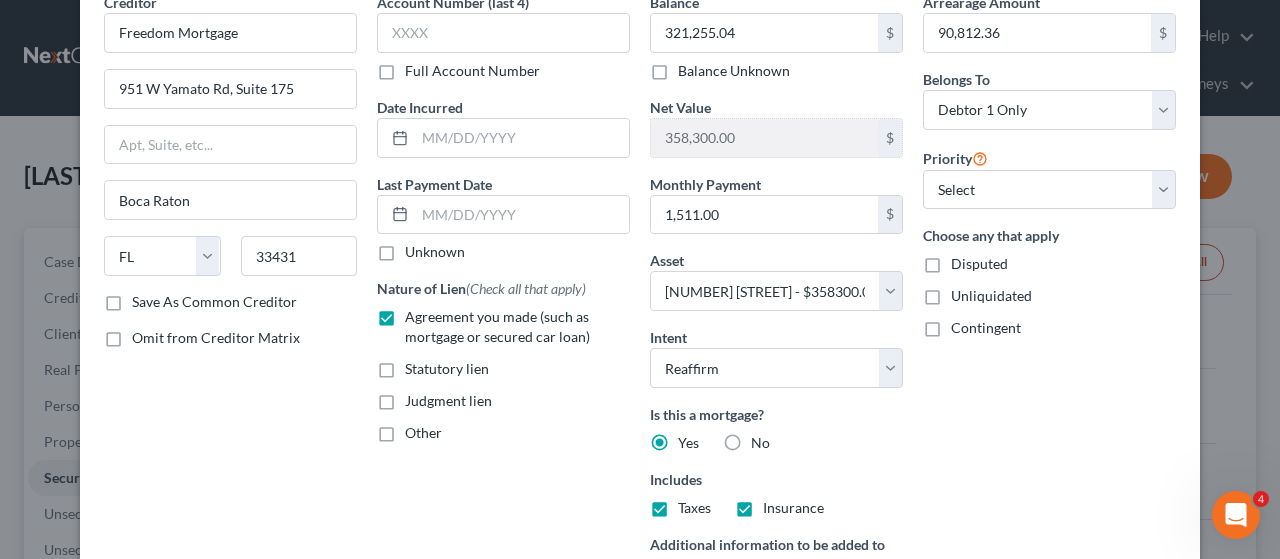 scroll, scrollTop: 0, scrollLeft: 0, axis: both 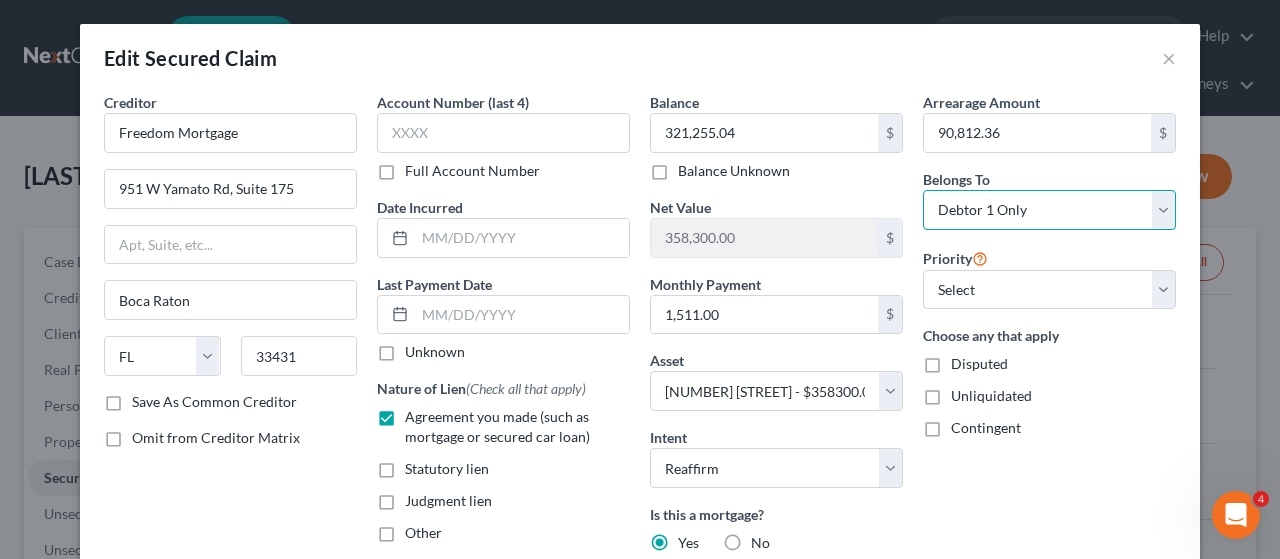 click on "Select Debtor 1 Only Debtor 2 Only Debtor 1 And Debtor 2 Only At Least One Of The Debtors And Another Community Property" at bounding box center [1049, 210] 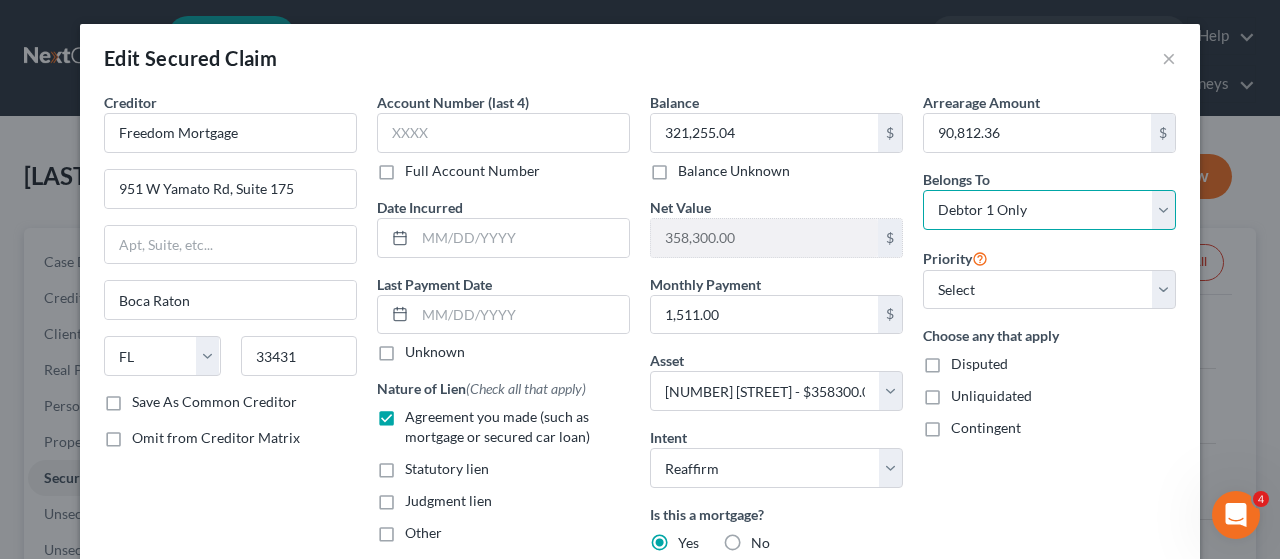 select on "3" 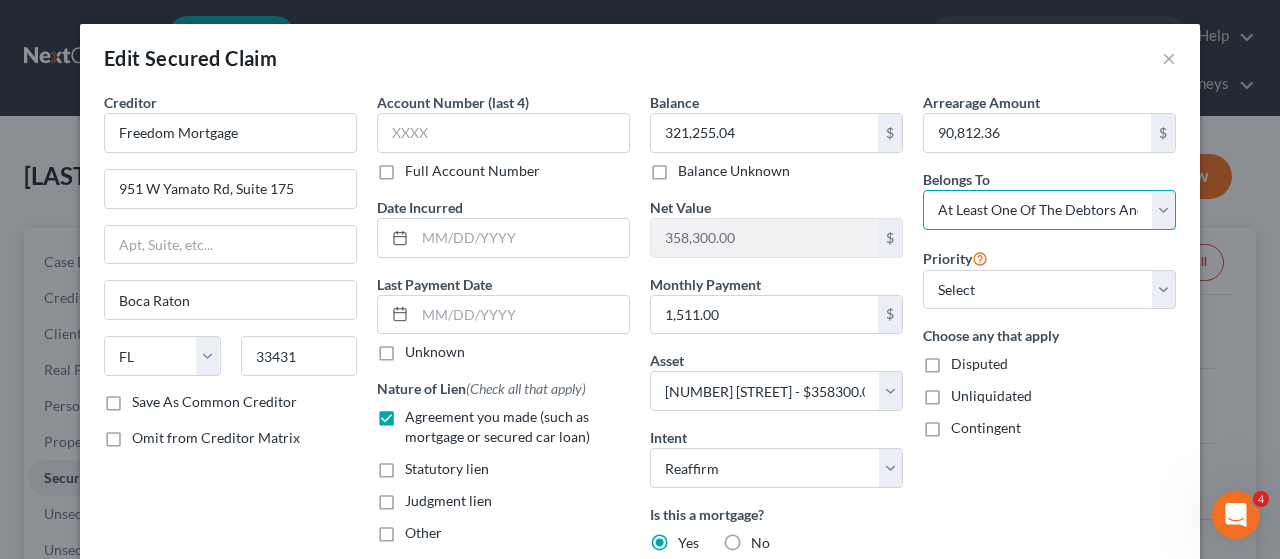 click on "Select Debtor 1 Only Debtor 2 Only Debtor 1 And Debtor 2 Only At Least One Of The Debtors And Another Community Property" at bounding box center [1049, 210] 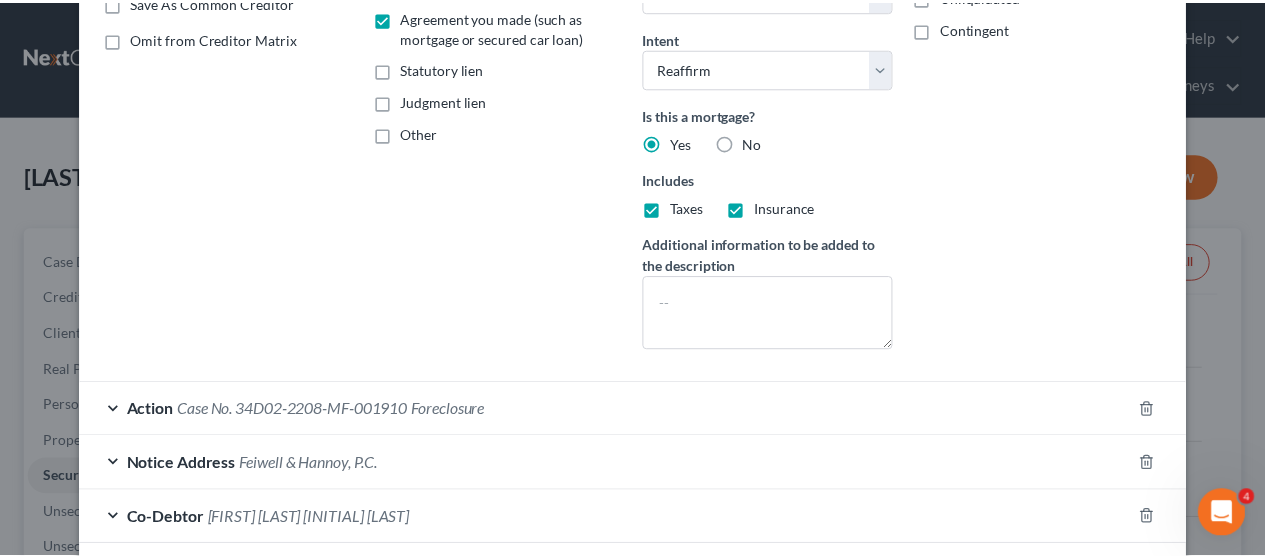 scroll, scrollTop: 548, scrollLeft: 0, axis: vertical 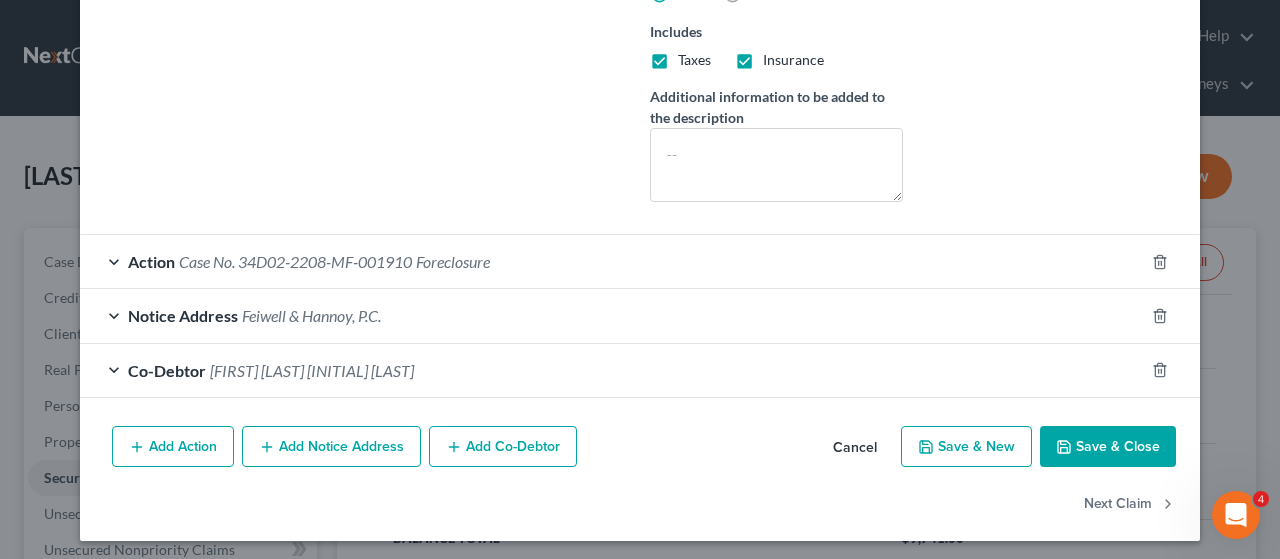click on "Save & Close" at bounding box center (1108, 447) 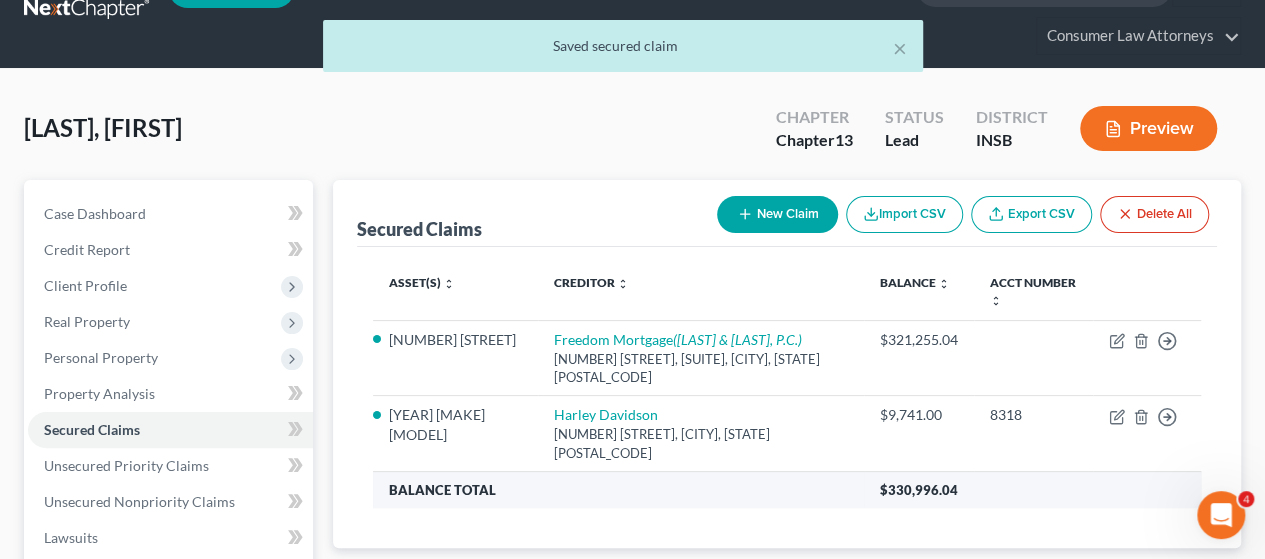 scroll, scrollTop: 100, scrollLeft: 0, axis: vertical 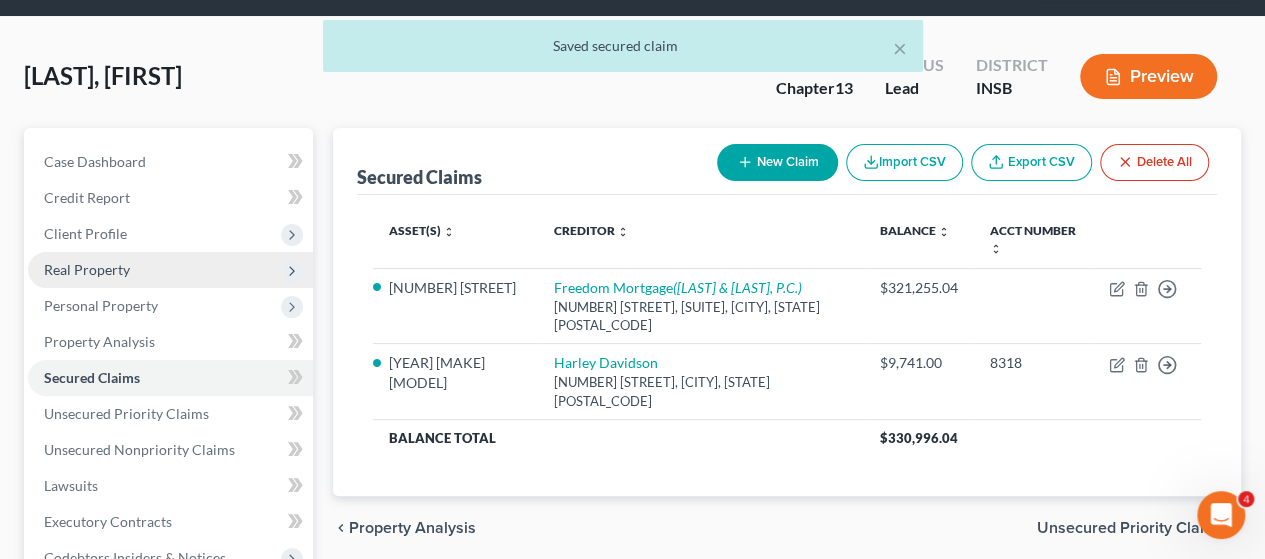 click on "Real Property" at bounding box center [170, 270] 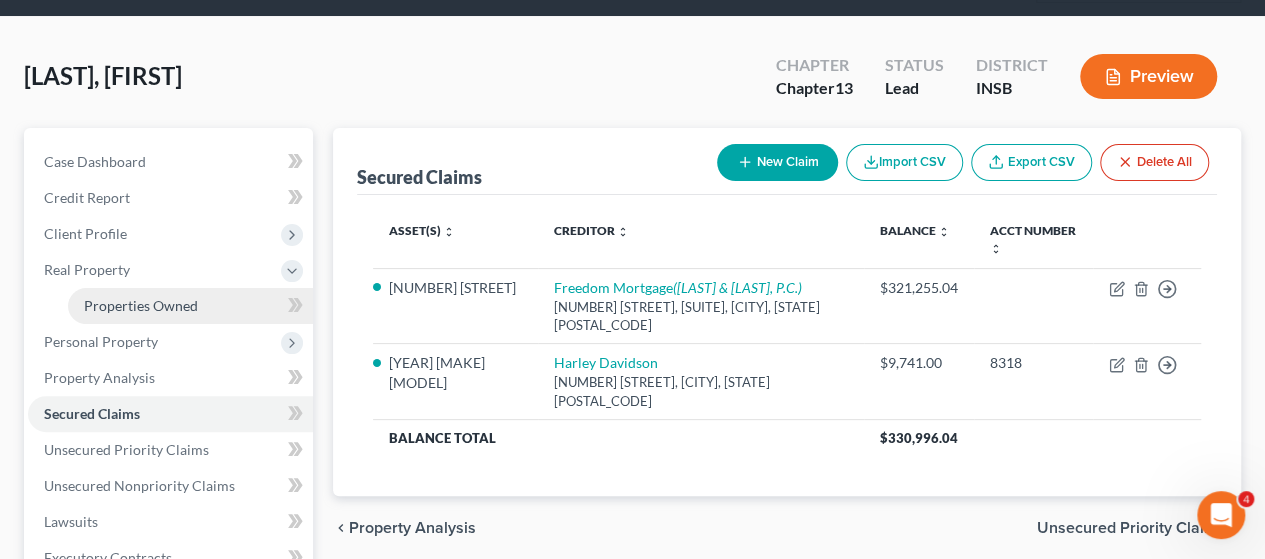 click on "Properties Owned" at bounding box center [141, 305] 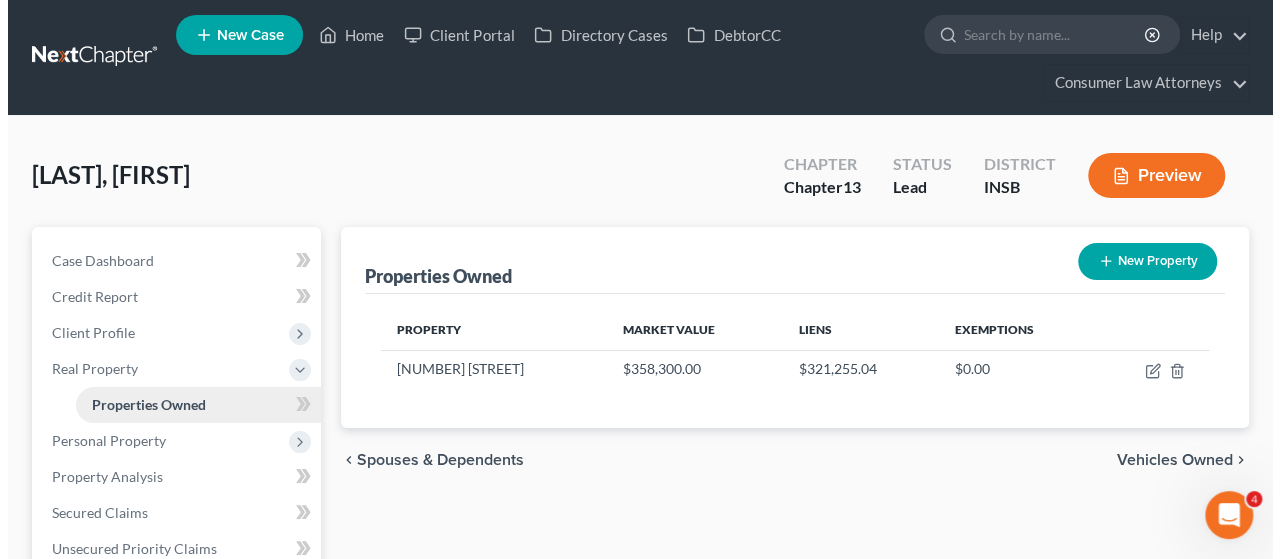 scroll, scrollTop: 0, scrollLeft: 0, axis: both 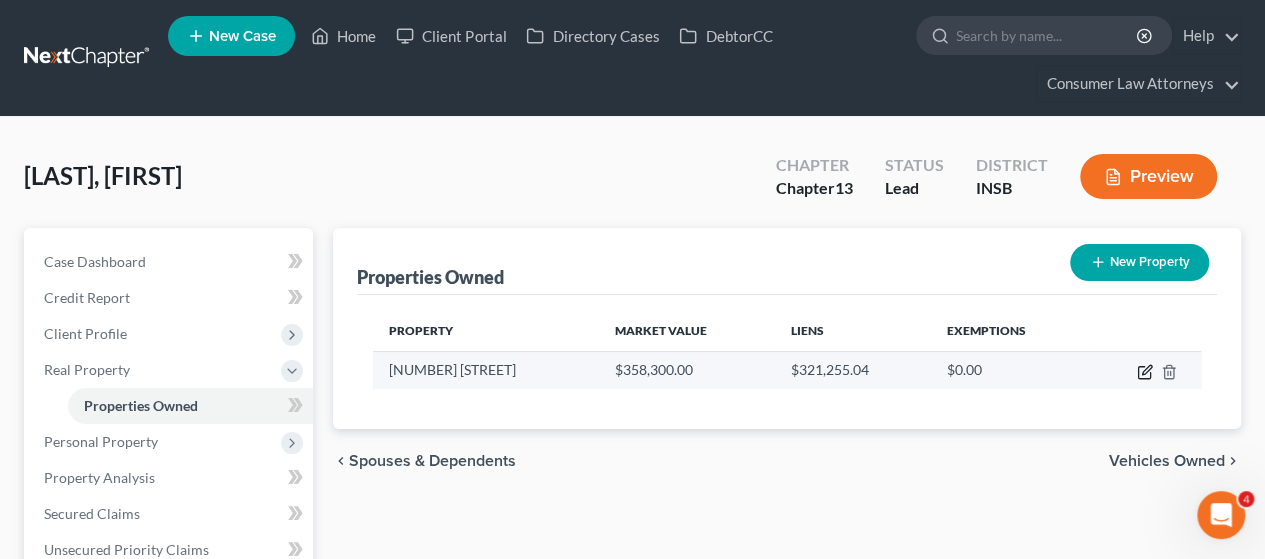 click 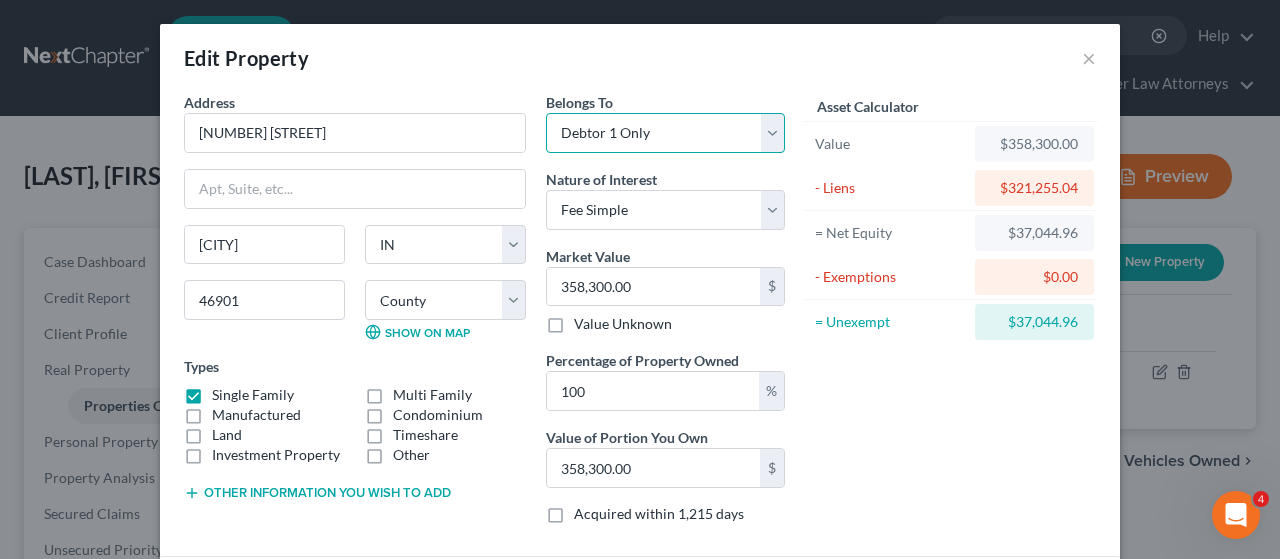click on "Select Debtor 1 Only Debtor 2 Only Debtor 1 And Debtor 2 Only At Least One Of The Debtors And Another Community Property" at bounding box center [665, 133] 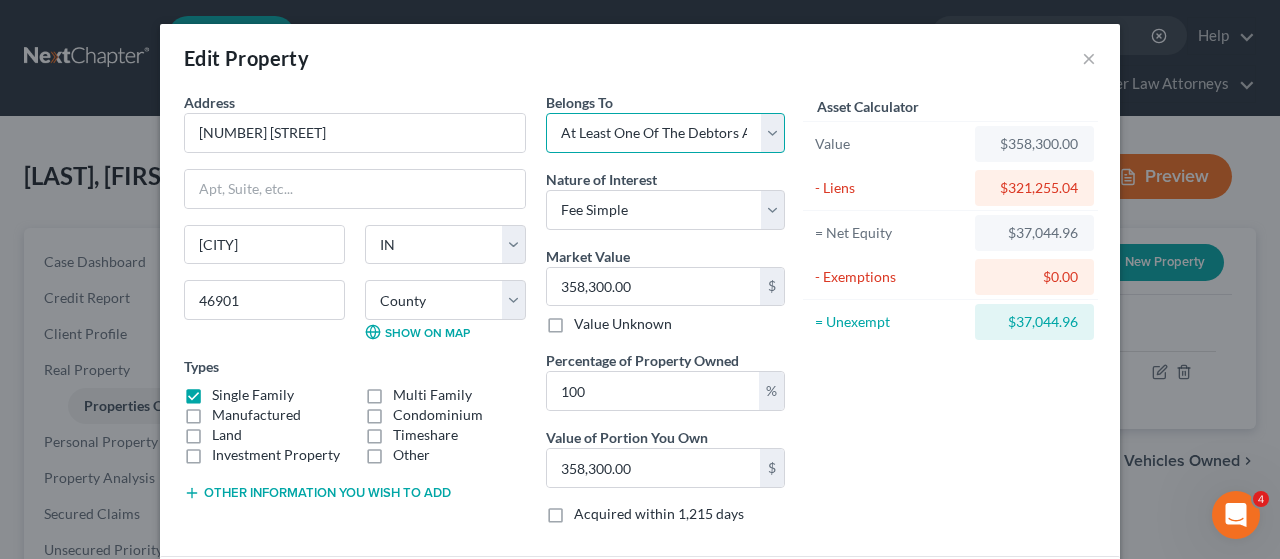 click on "Select Debtor 1 Only Debtor 2 Only Debtor 1 And Debtor 2 Only At Least One Of The Debtors And Another Community Property" at bounding box center [665, 133] 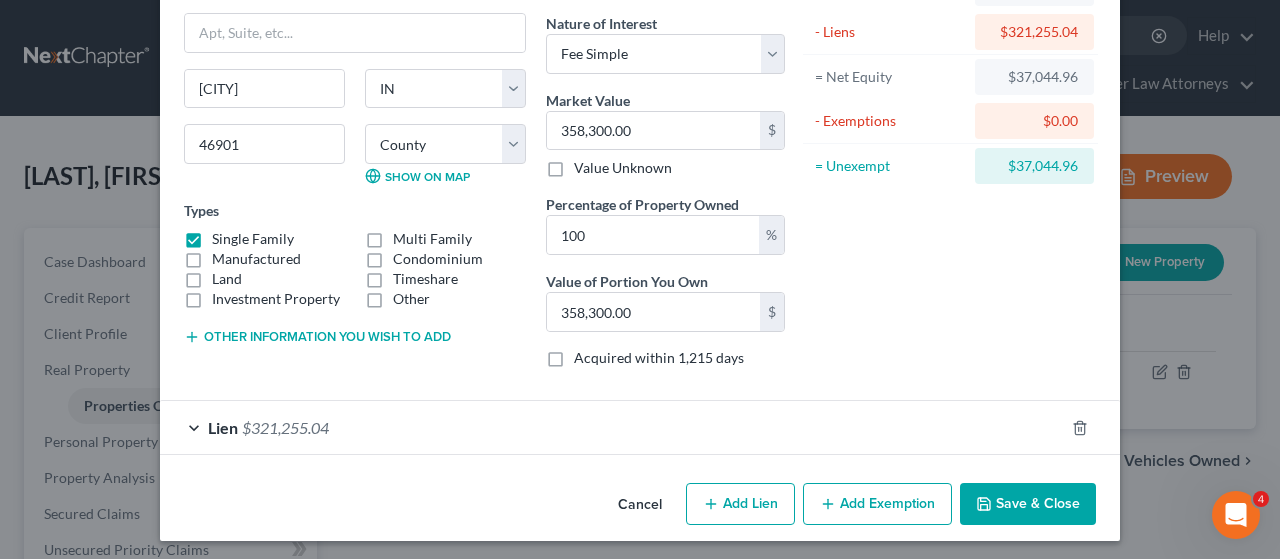 scroll, scrollTop: 157, scrollLeft: 0, axis: vertical 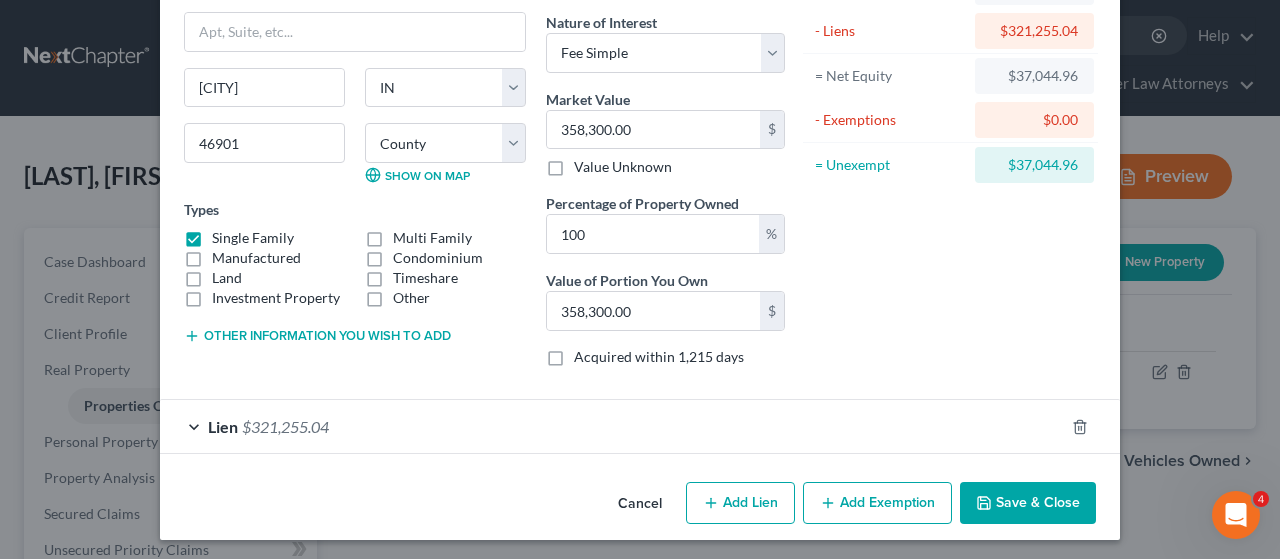 click on "Add Exemption" at bounding box center (877, 503) 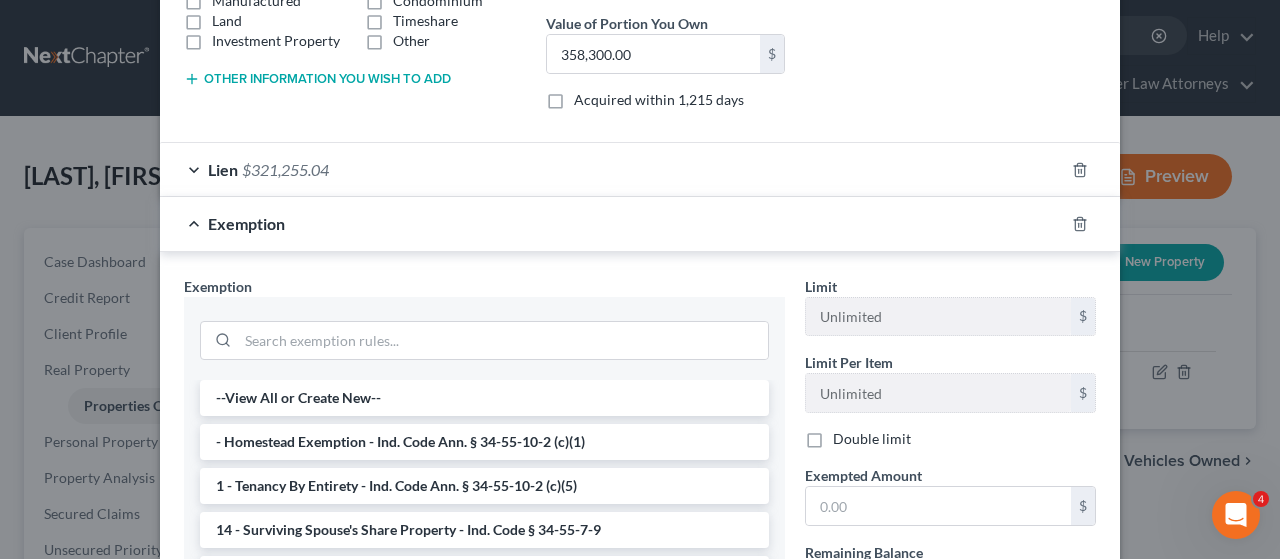 scroll, scrollTop: 692, scrollLeft: 0, axis: vertical 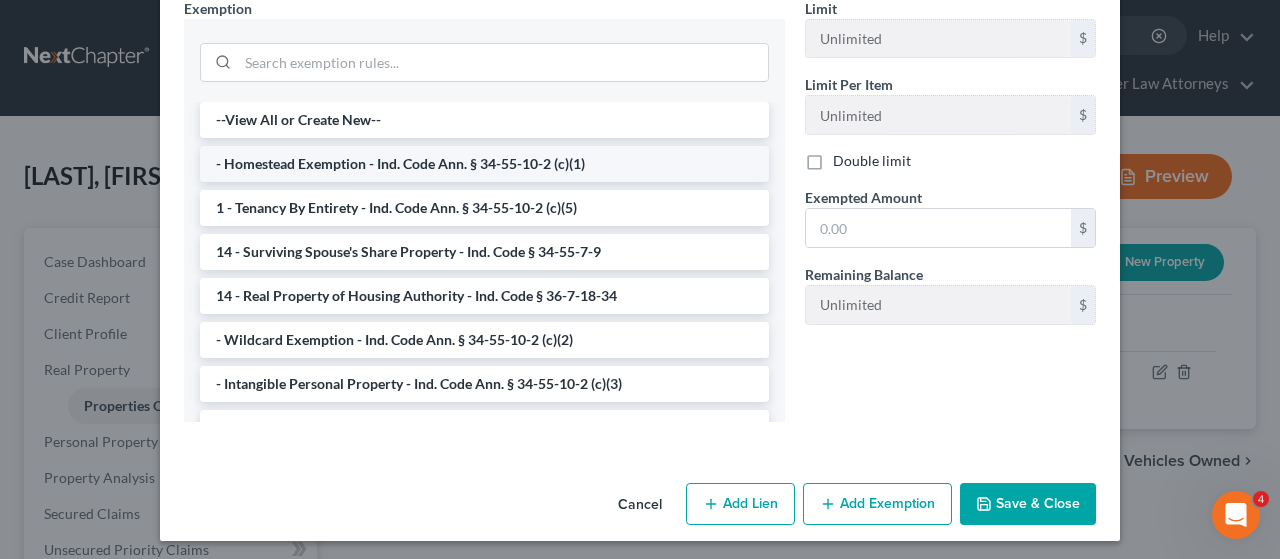 click on "- Homestead Exemption - Ind. Code Ann. § 34-55-10-2 (c)(1)" at bounding box center (484, 164) 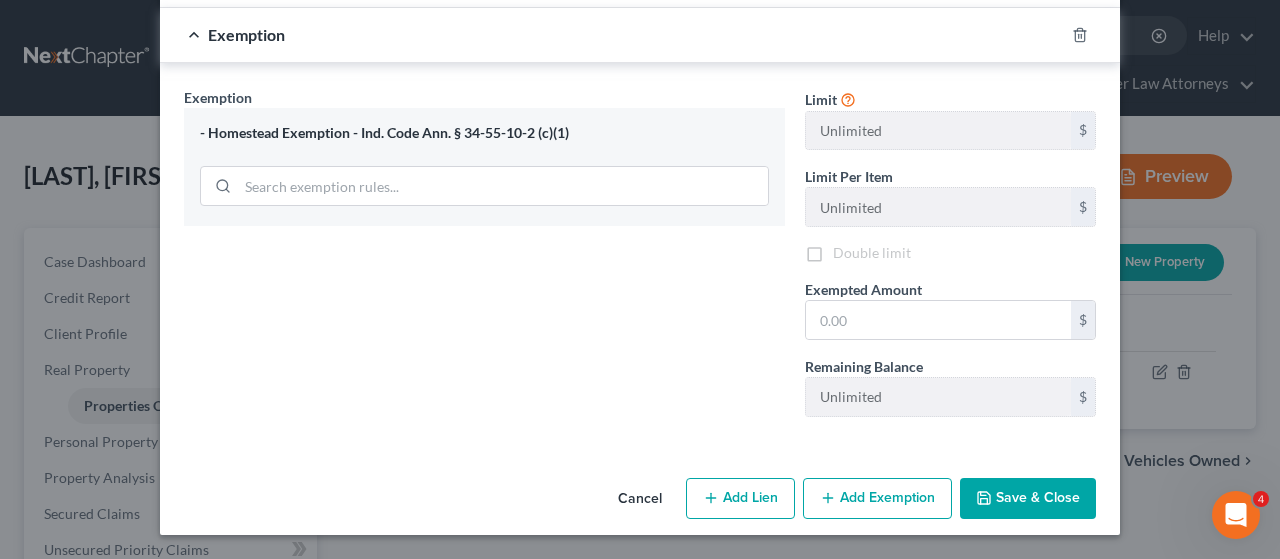 scroll, scrollTop: 596, scrollLeft: 0, axis: vertical 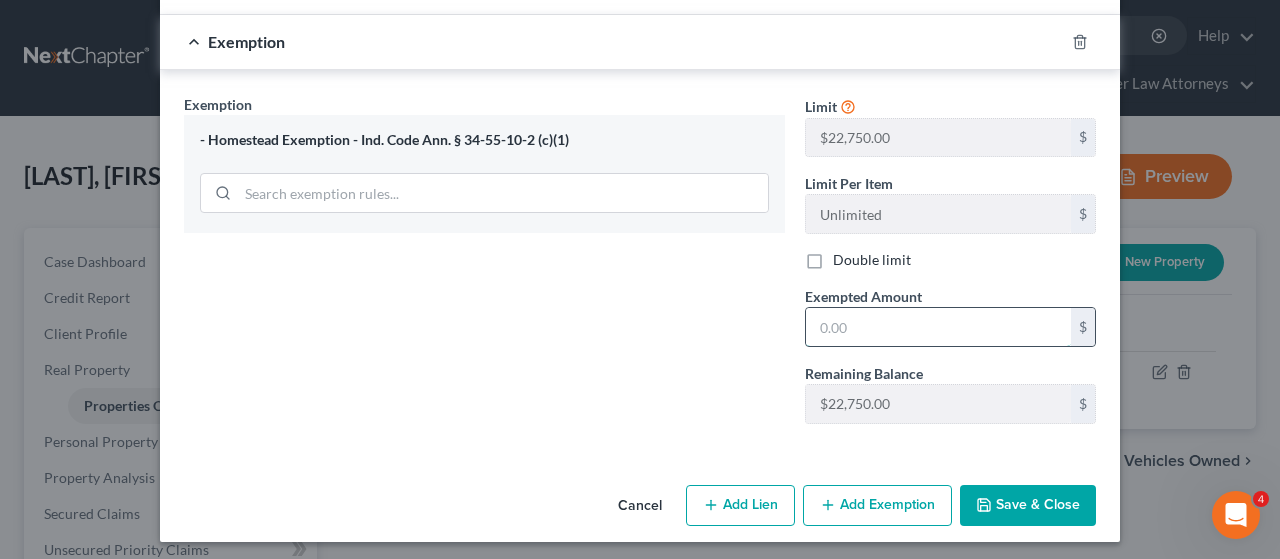click at bounding box center (938, 327) 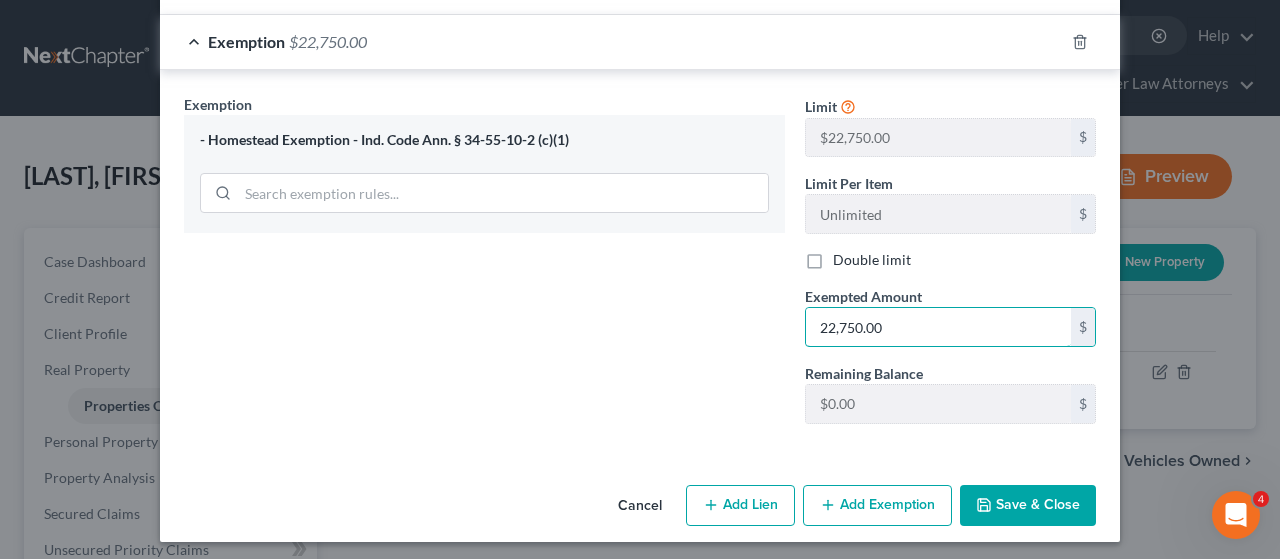 type on "22,750.00" 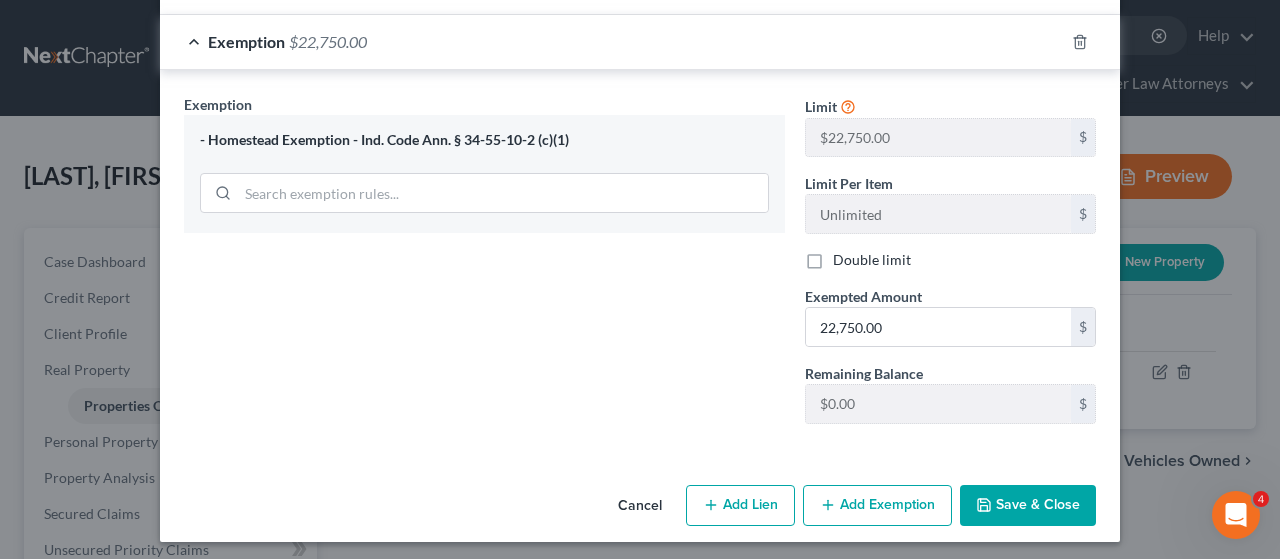 click on "Save & Close" at bounding box center [1028, 506] 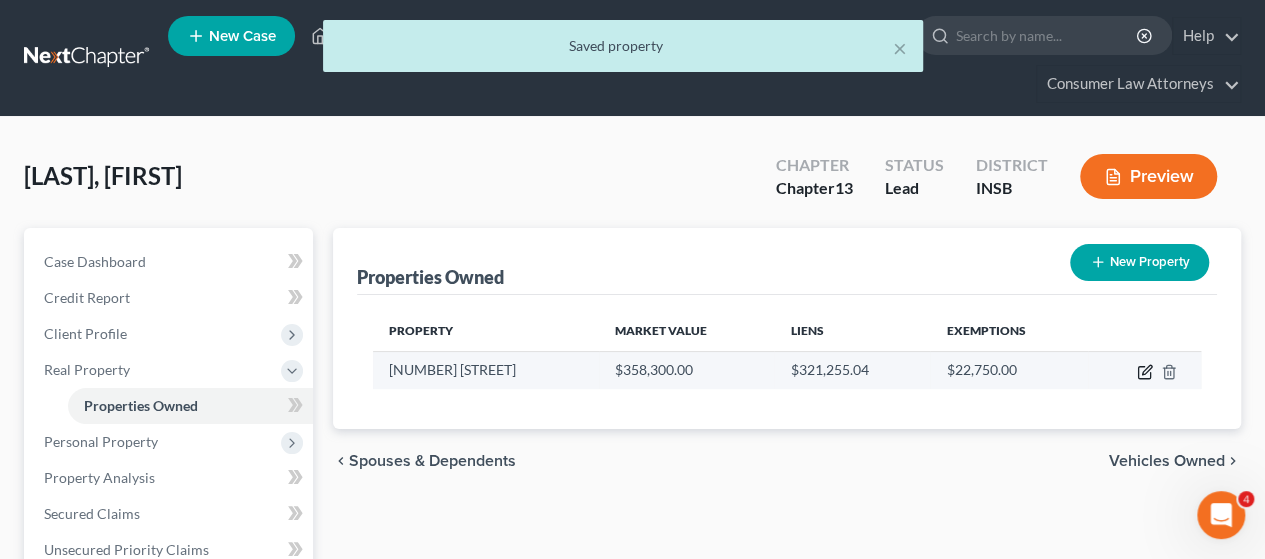 click 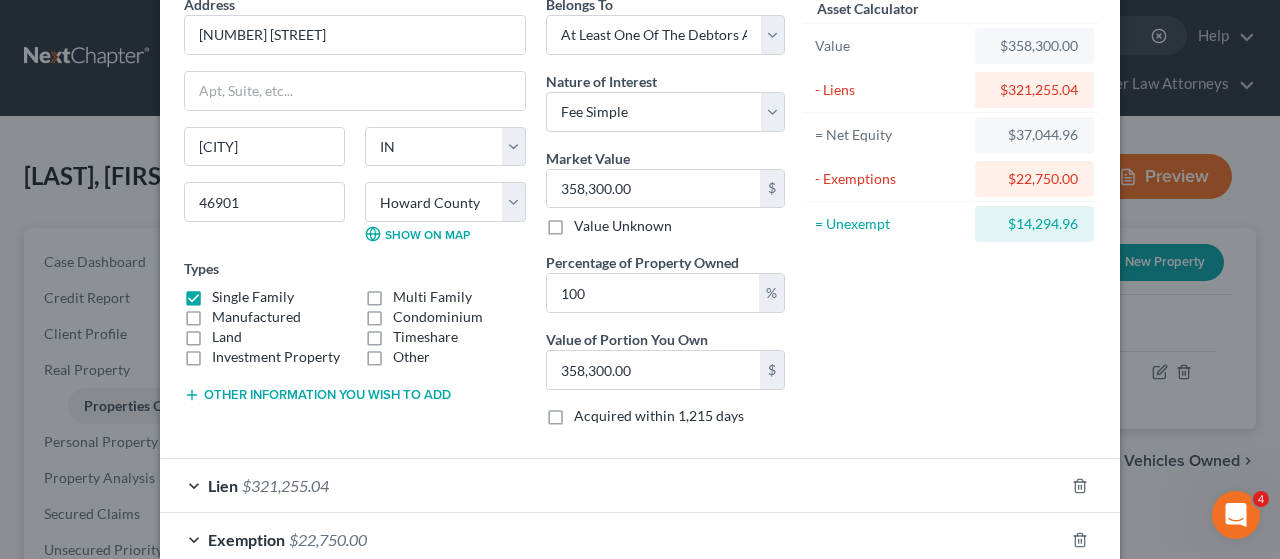 scroll, scrollTop: 211, scrollLeft: 0, axis: vertical 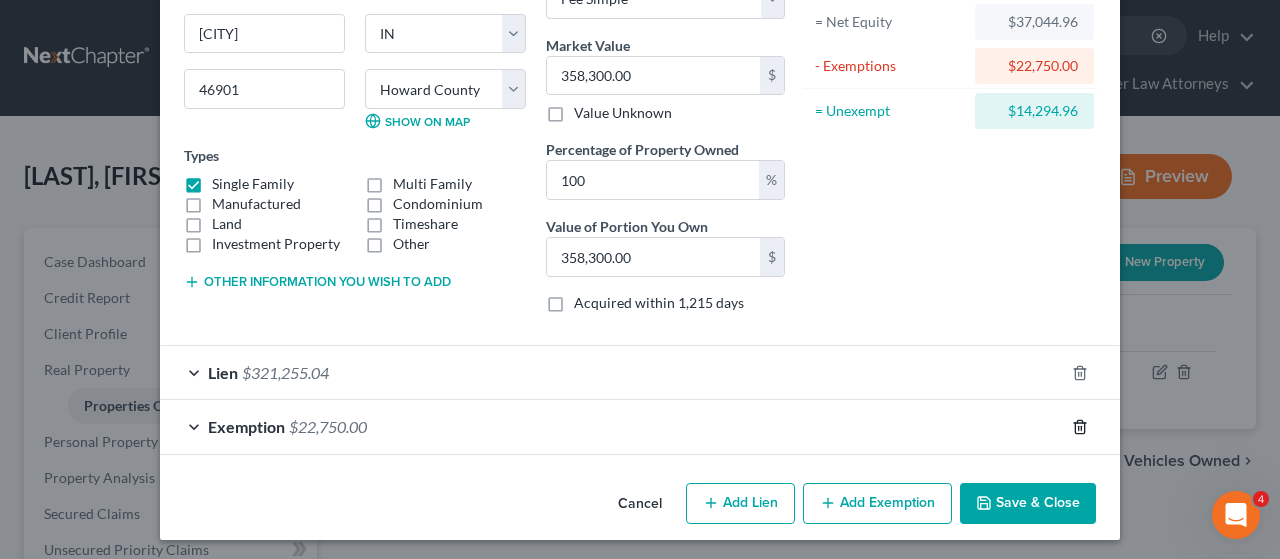 click 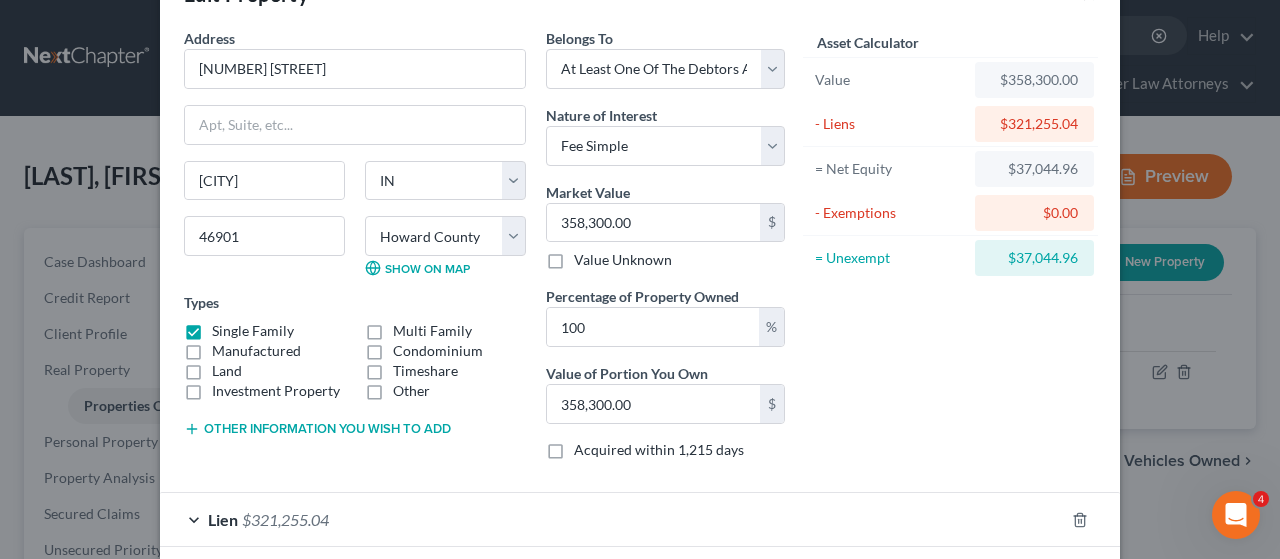 scroll, scrollTop: 157, scrollLeft: 0, axis: vertical 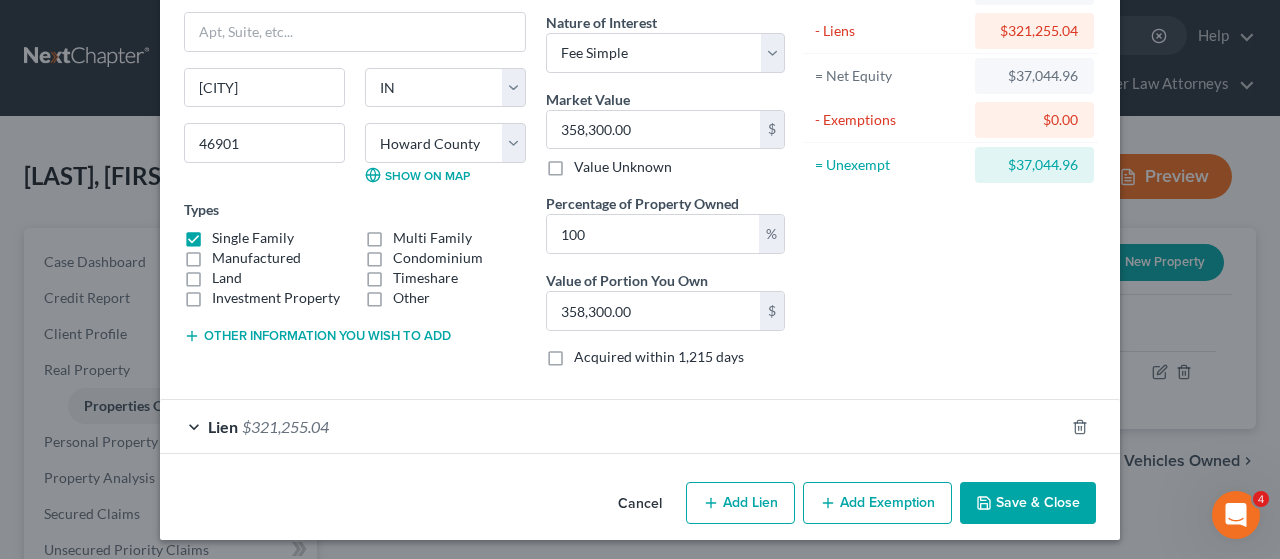 click on "Add Exemption" at bounding box center (877, 503) 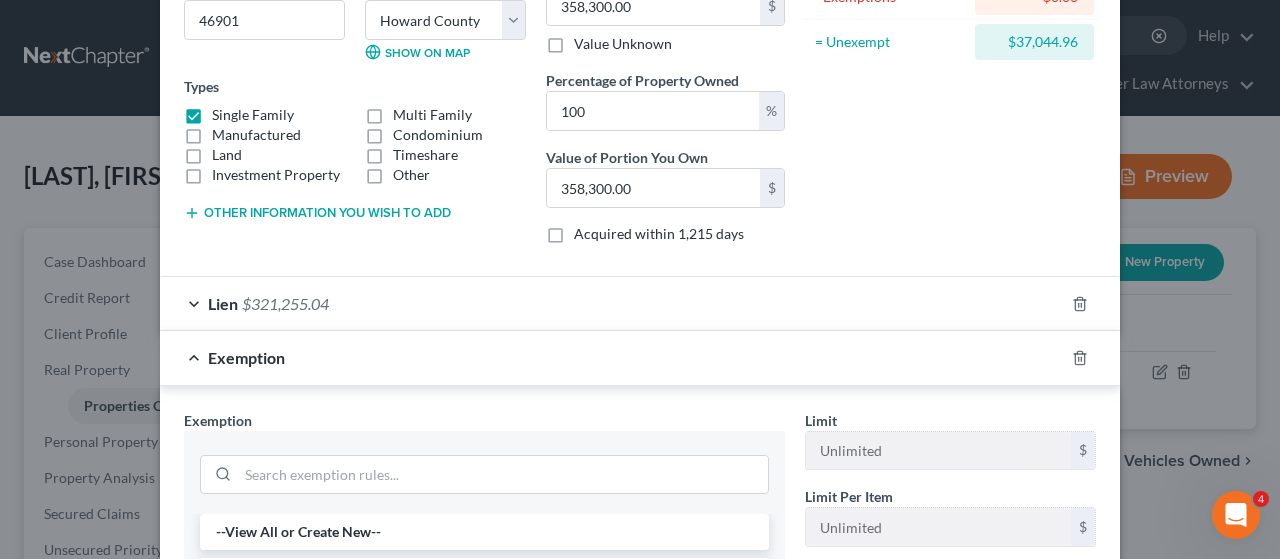 scroll, scrollTop: 557, scrollLeft: 0, axis: vertical 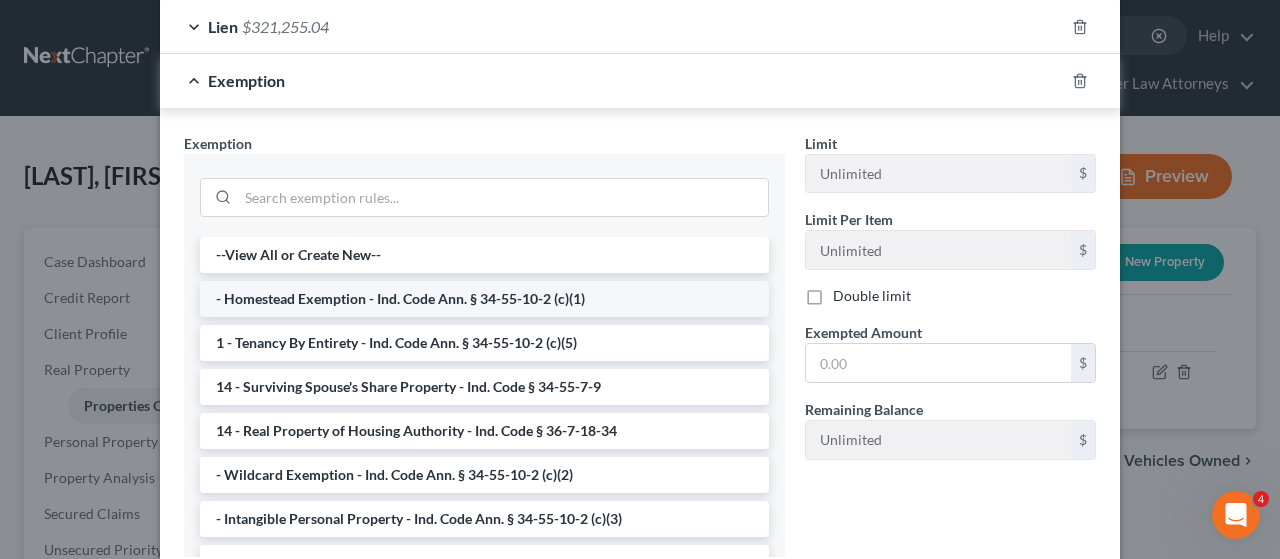 click on "- Homestead Exemption - Ind. Code Ann. § 34-55-10-2 (c)(1)" at bounding box center [484, 299] 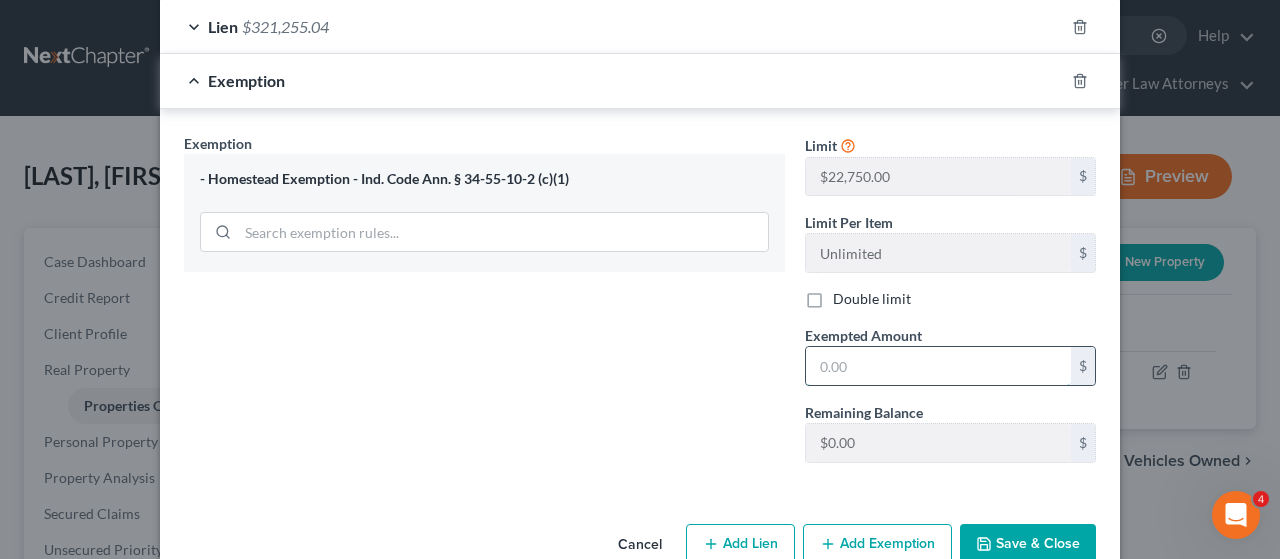 click at bounding box center (938, 366) 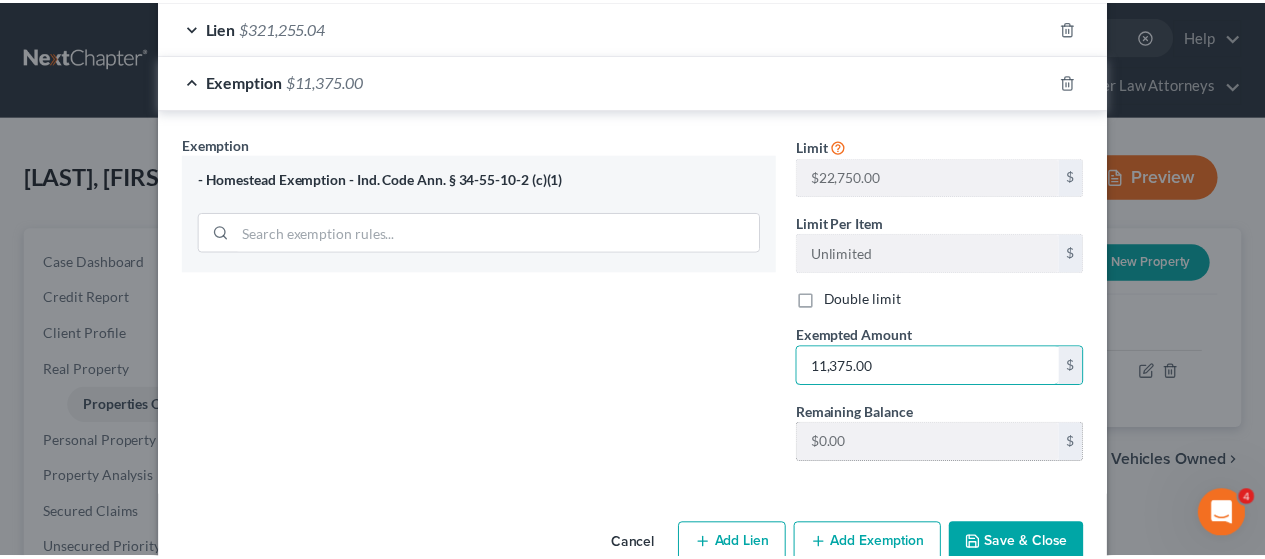 scroll, scrollTop: 596, scrollLeft: 0, axis: vertical 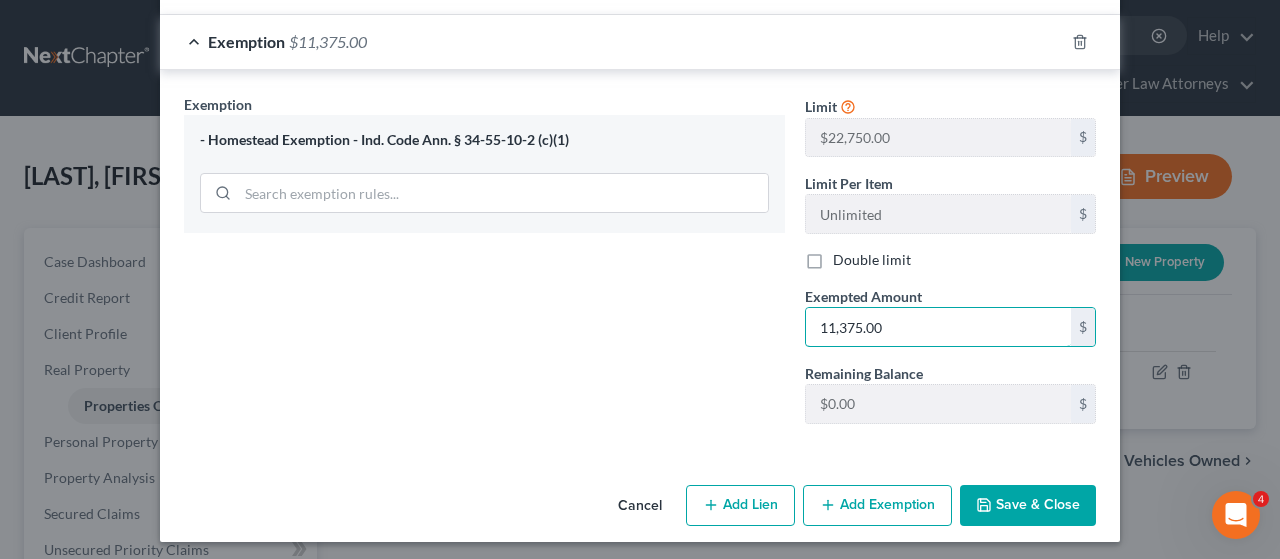 type on "11,375.00" 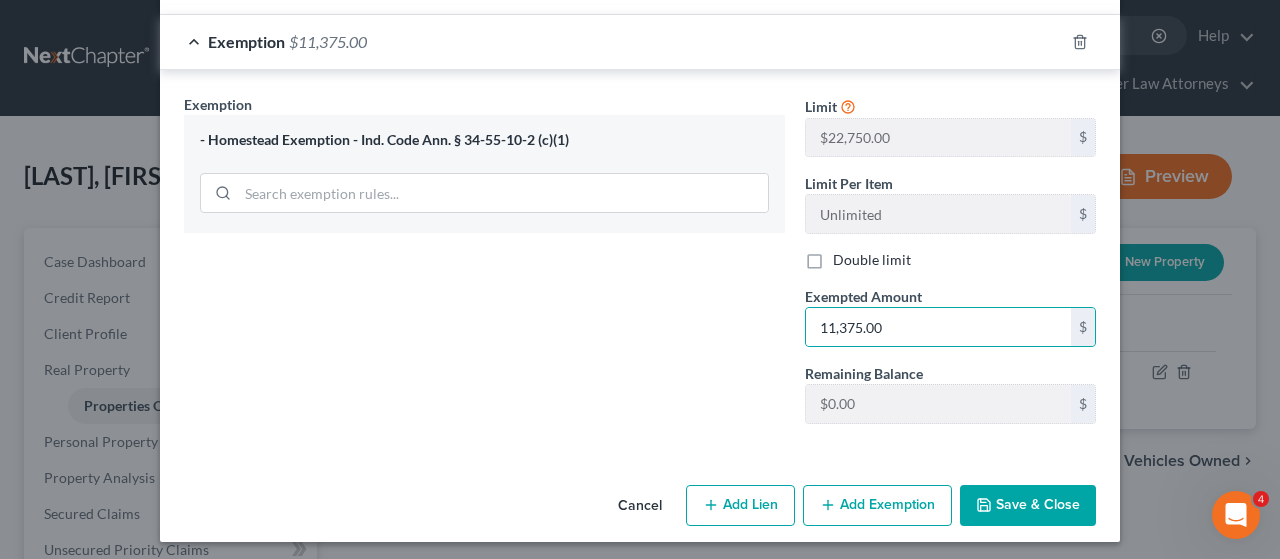 click on "Save & Close" at bounding box center [1028, 506] 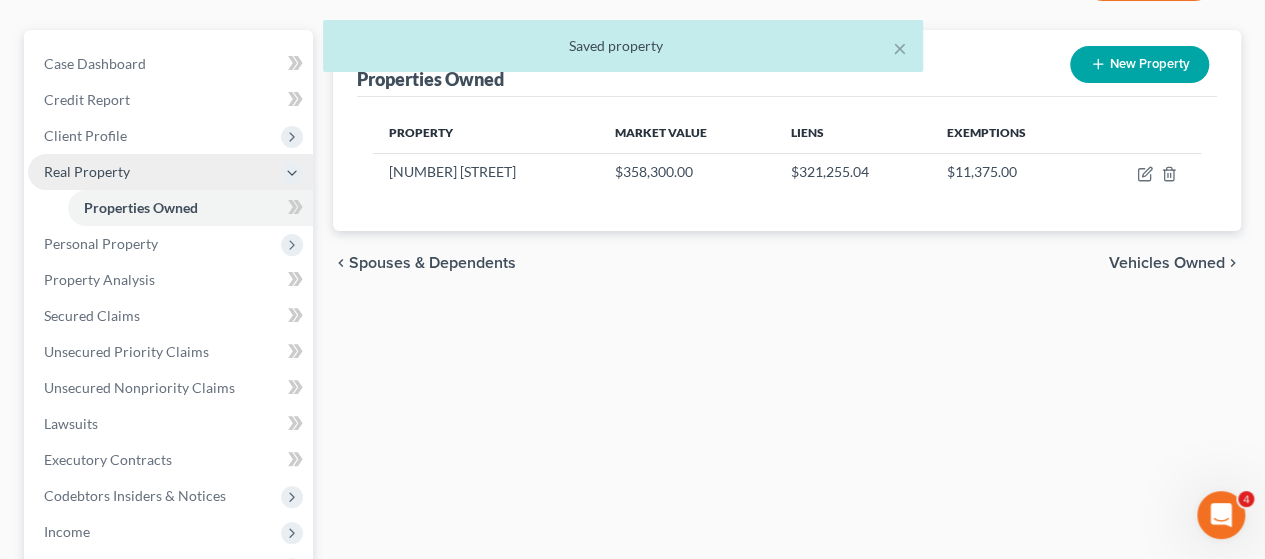 scroll, scrollTop: 200, scrollLeft: 0, axis: vertical 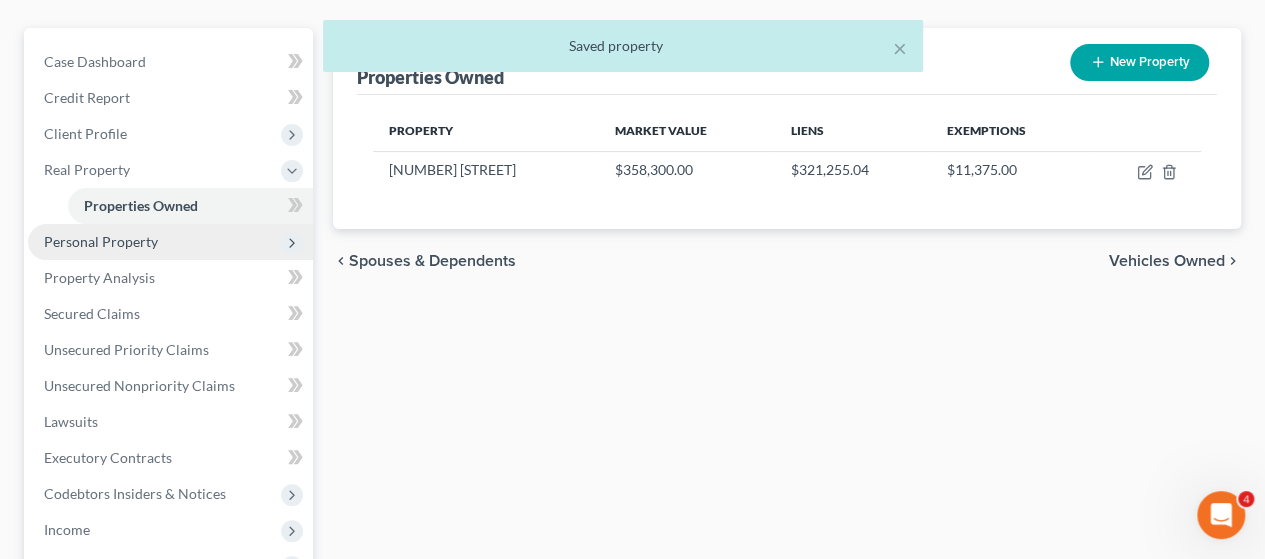 click on "Personal Property" at bounding box center [101, 241] 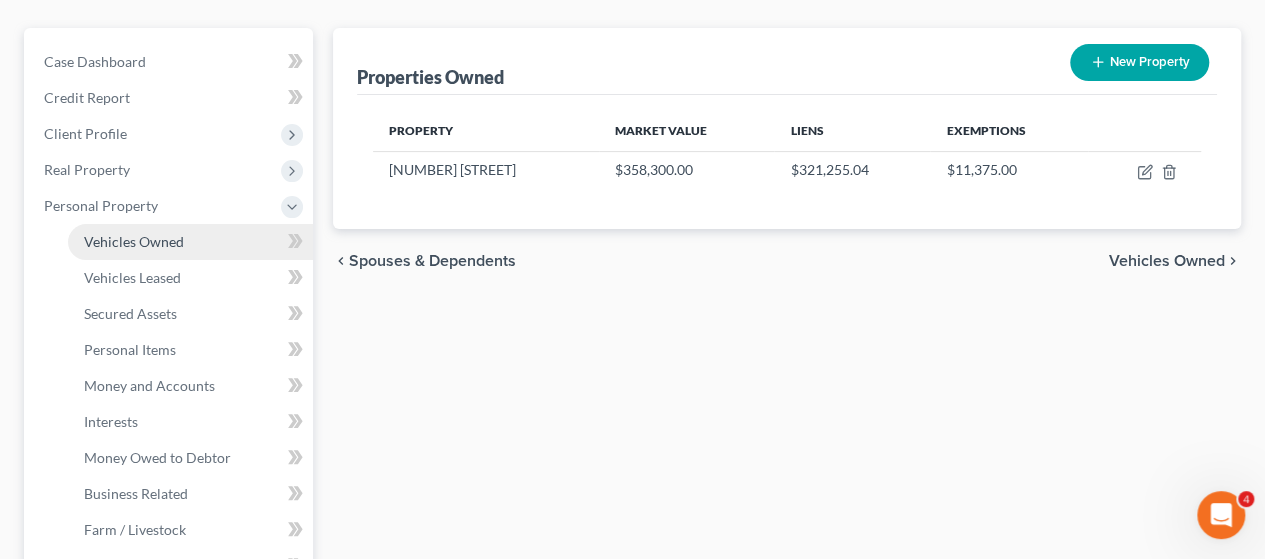 click on "Vehicles Owned" at bounding box center [134, 241] 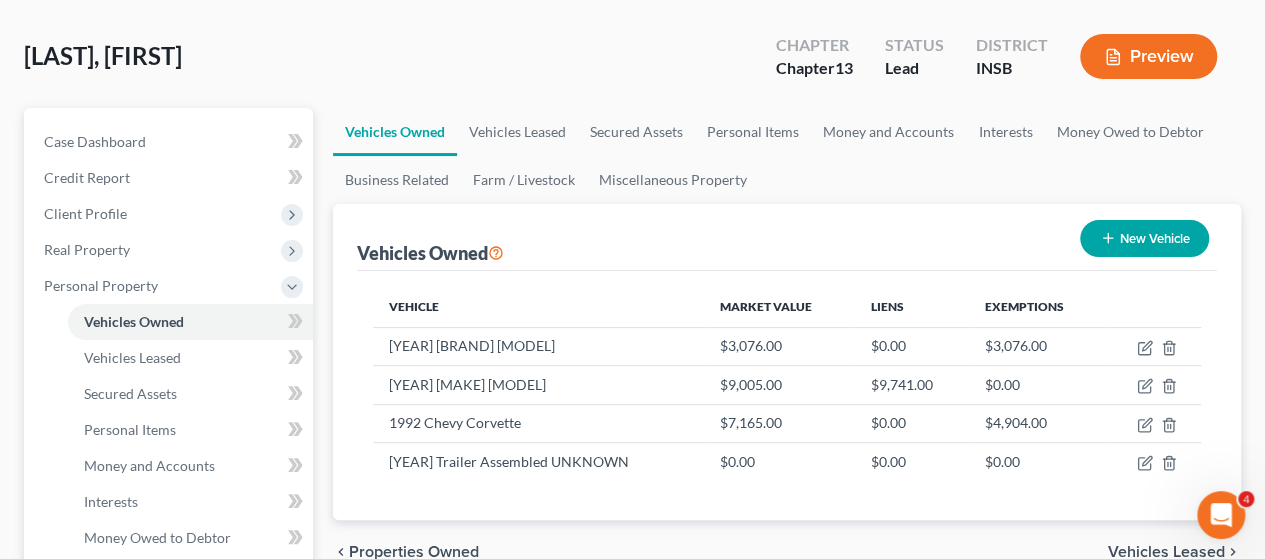 scroll, scrollTop: 0, scrollLeft: 0, axis: both 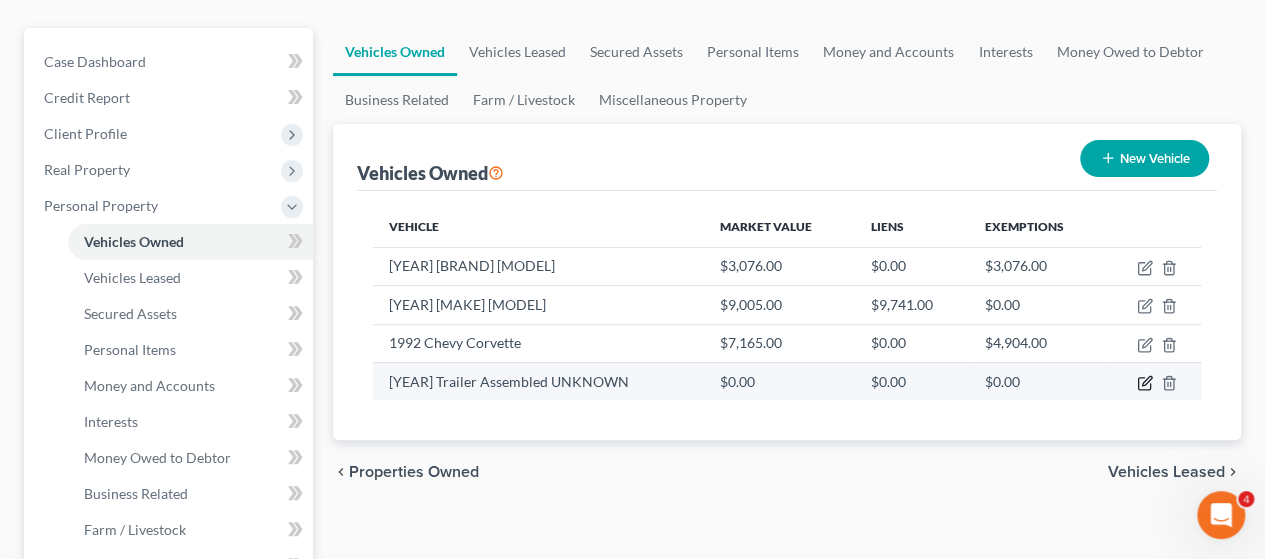 click at bounding box center [1152, 381] 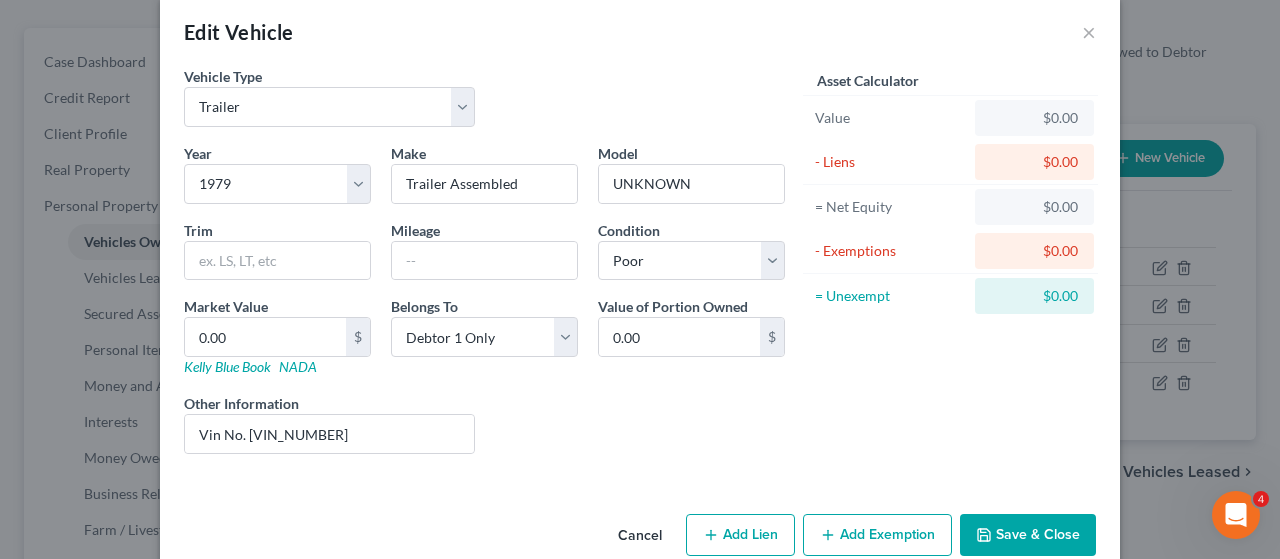 scroll, scrollTop: 58, scrollLeft: 0, axis: vertical 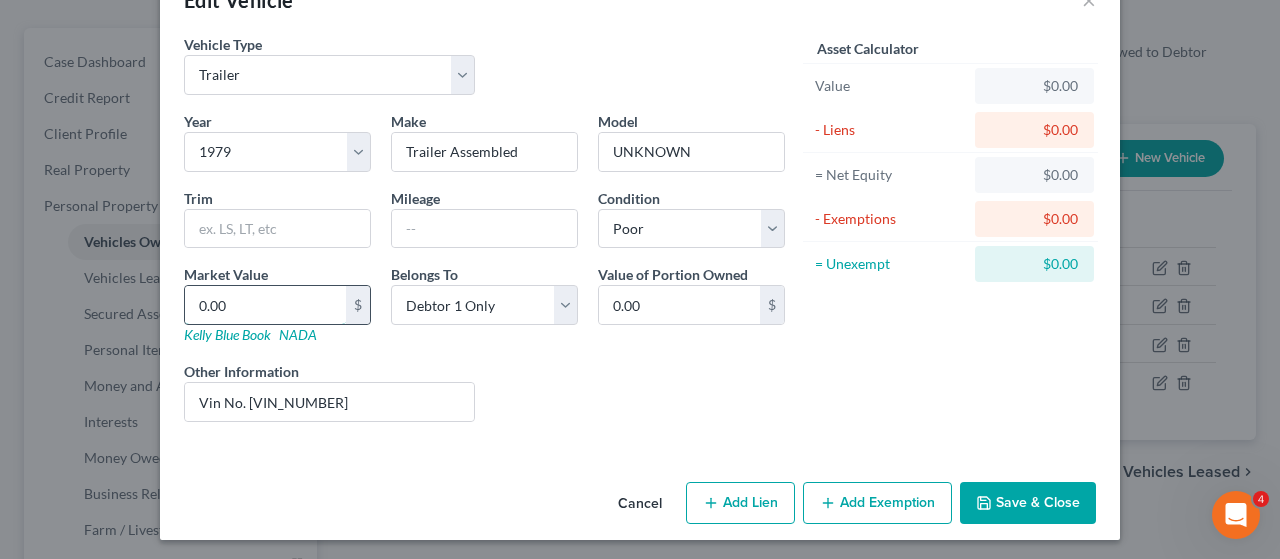 click on "0.00" at bounding box center (265, 305) 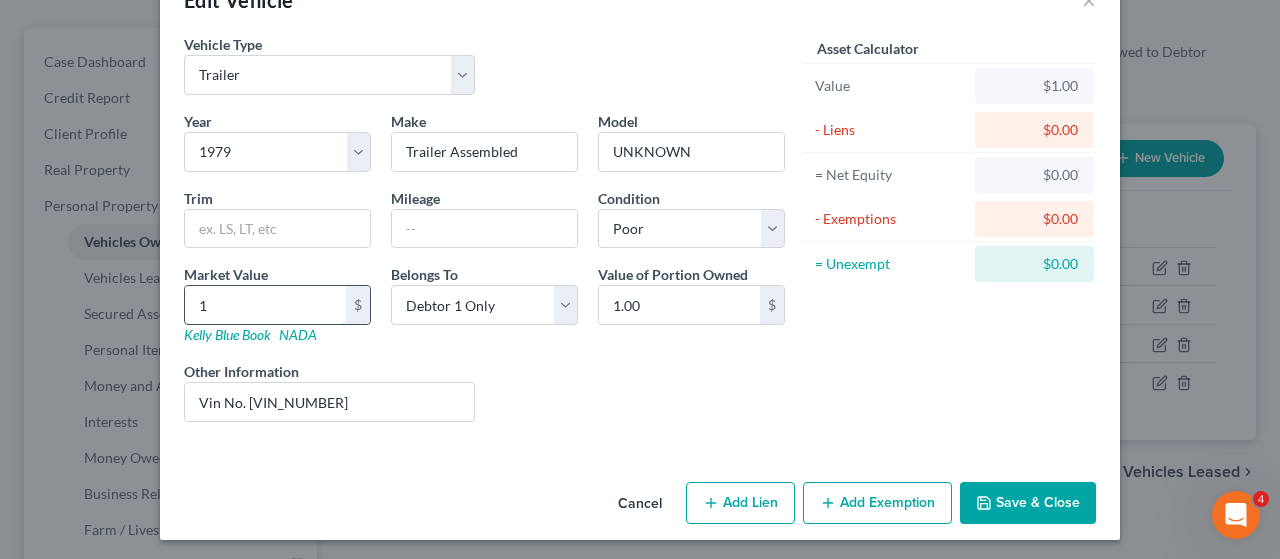 type on "10" 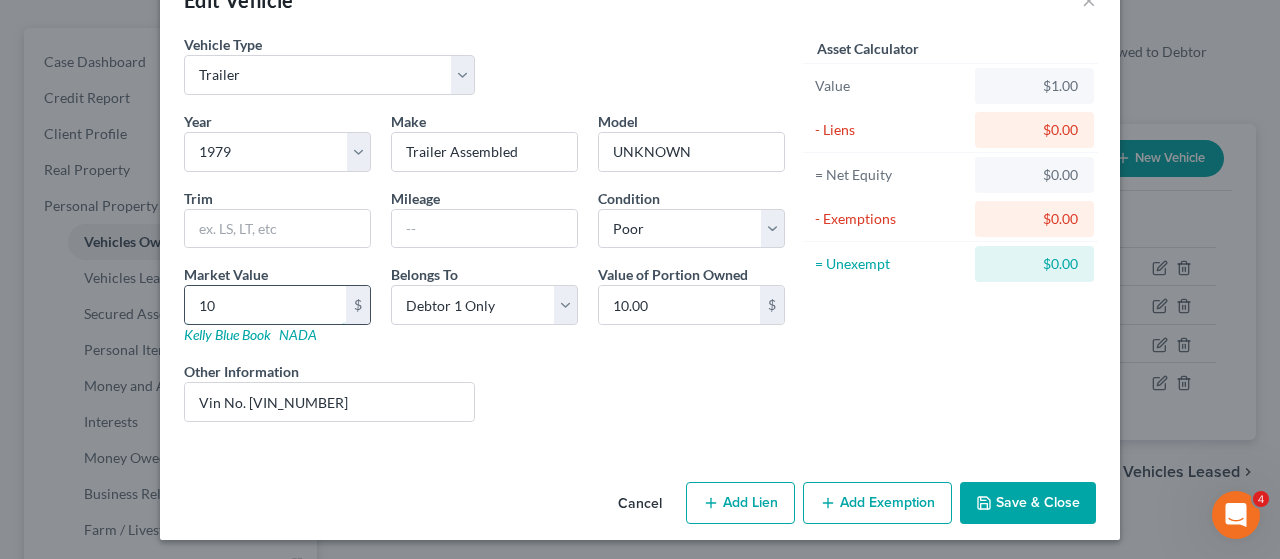 type on "100" 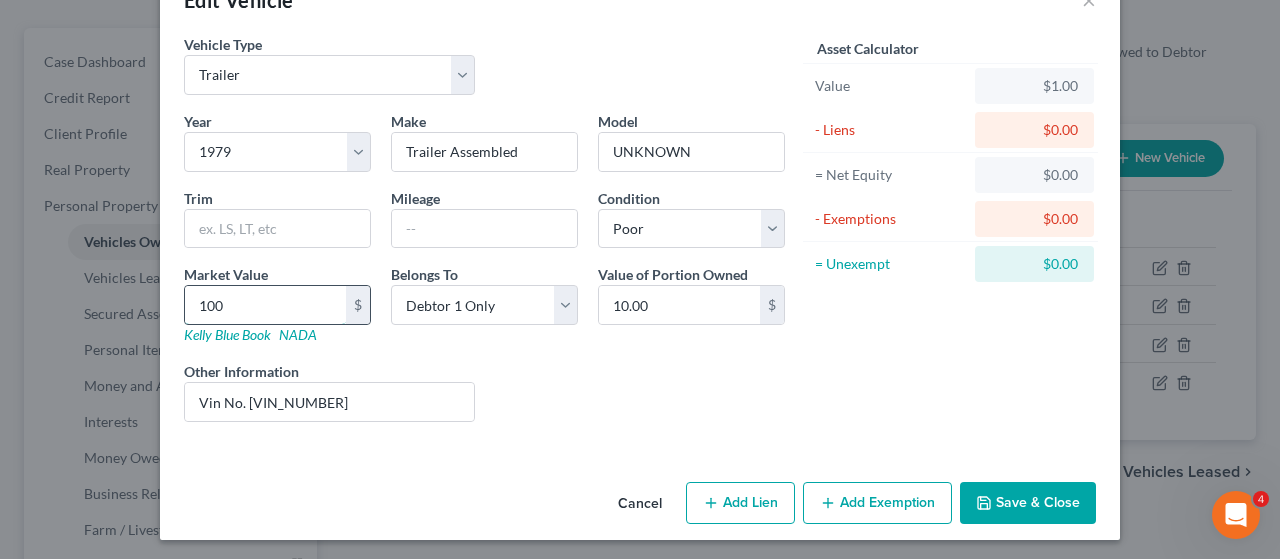 type on "100.00" 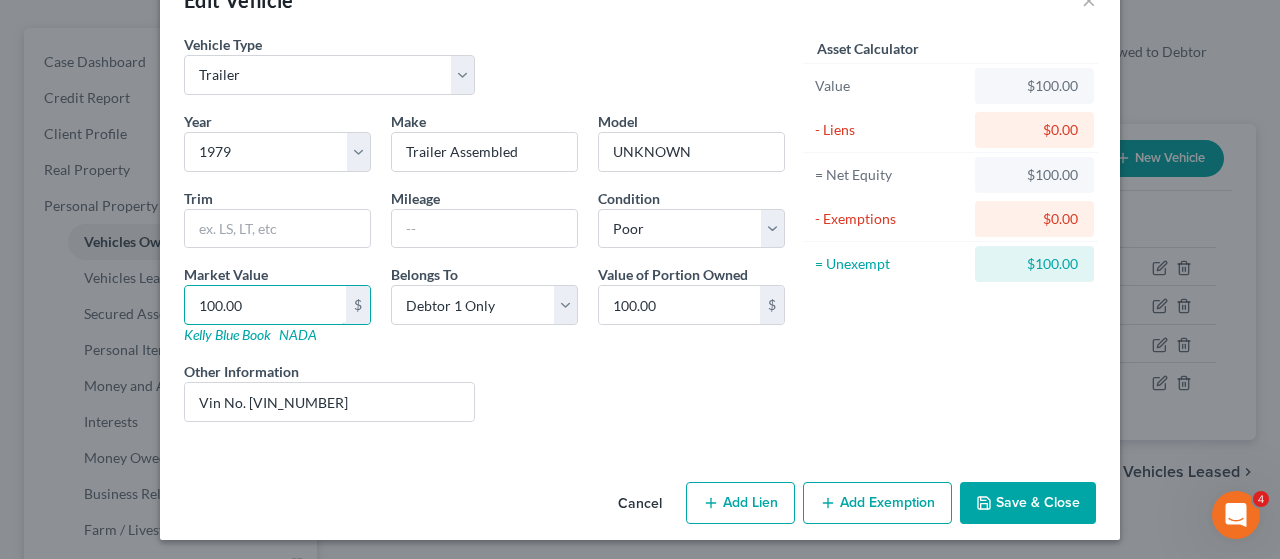 type on "100.00" 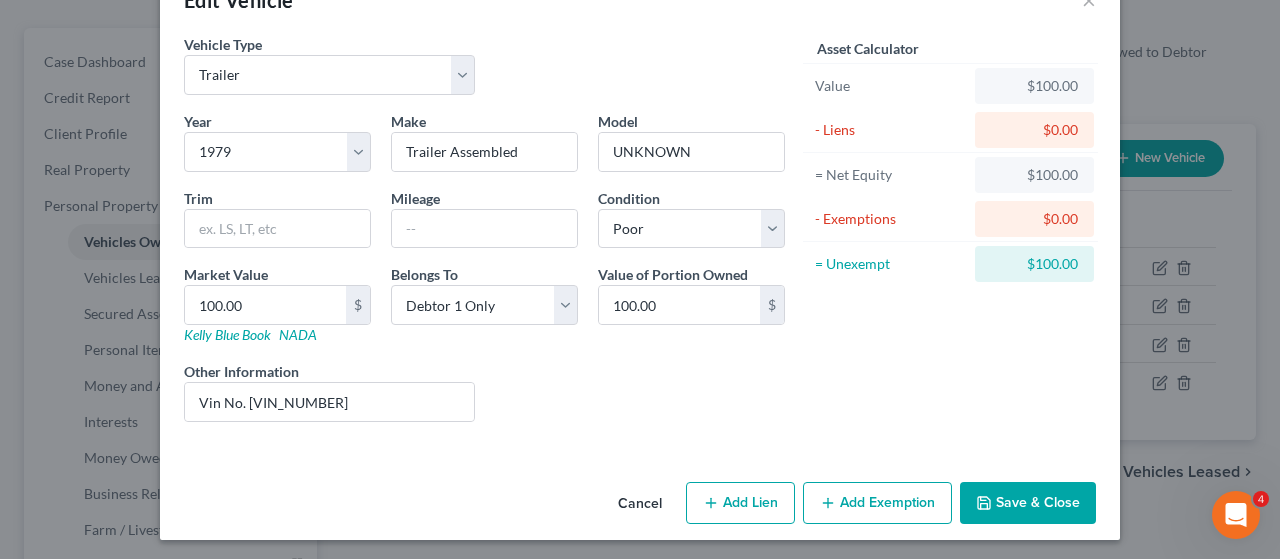 click on "Save & Close" at bounding box center [1028, 503] 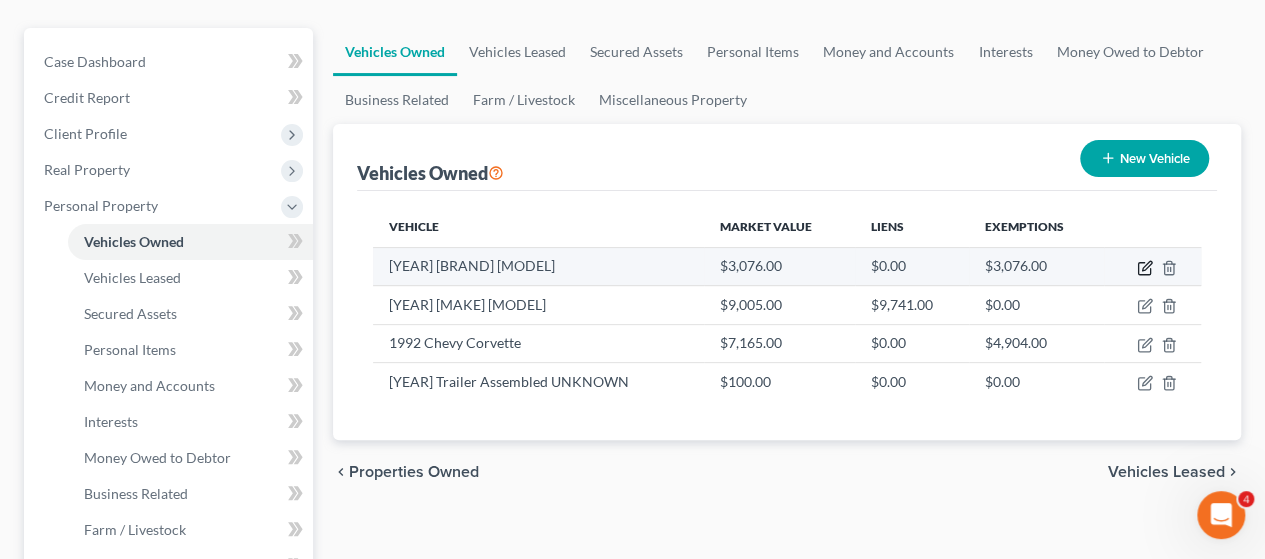 click 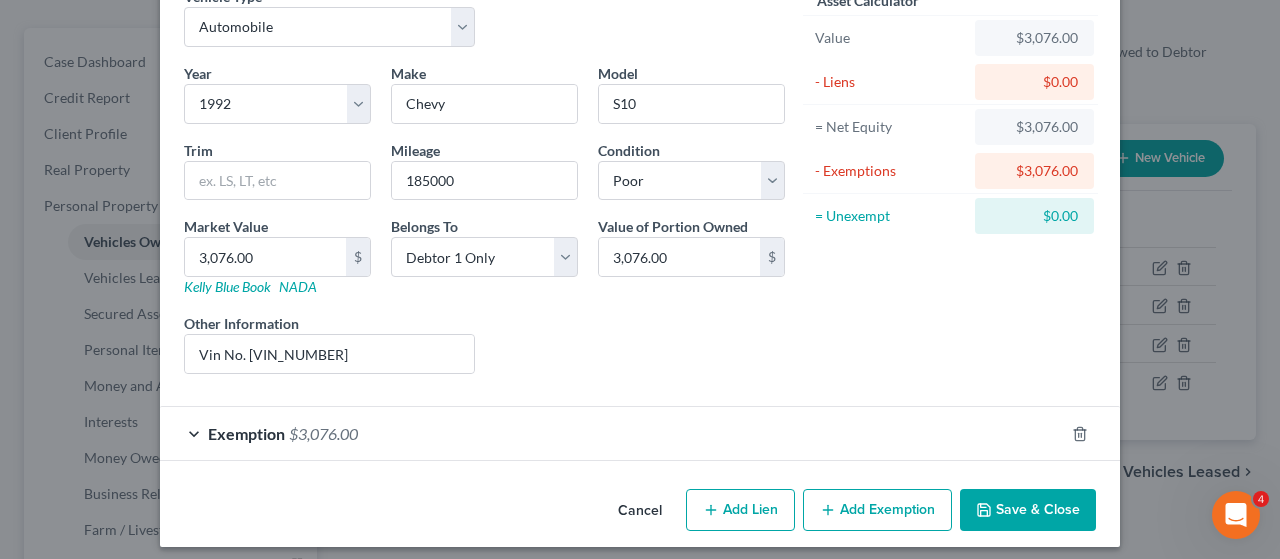 scroll, scrollTop: 113, scrollLeft: 0, axis: vertical 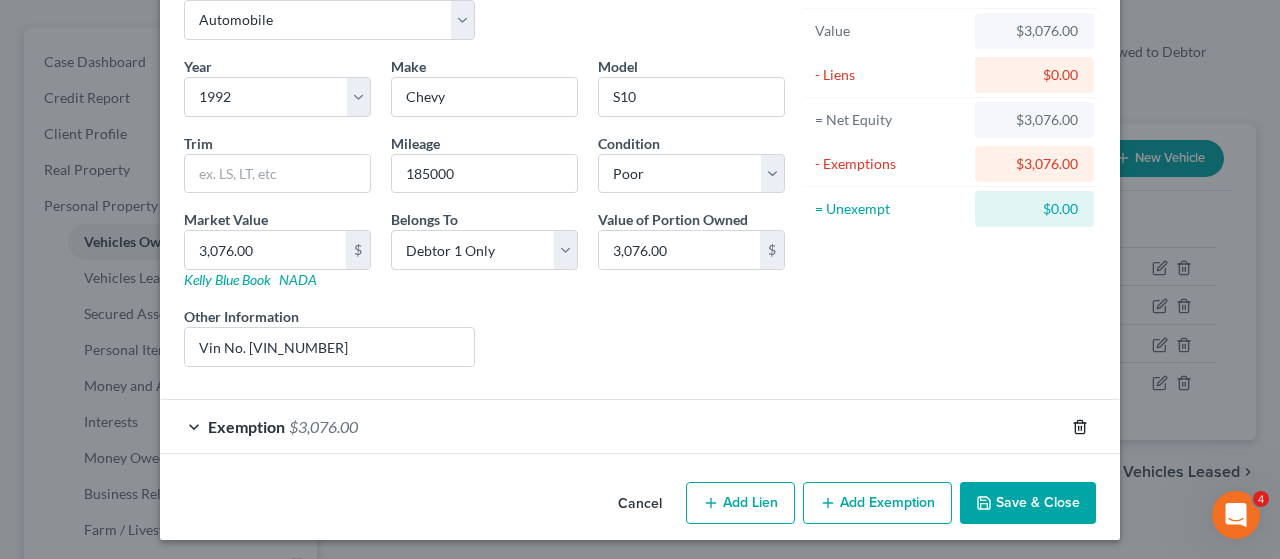 click 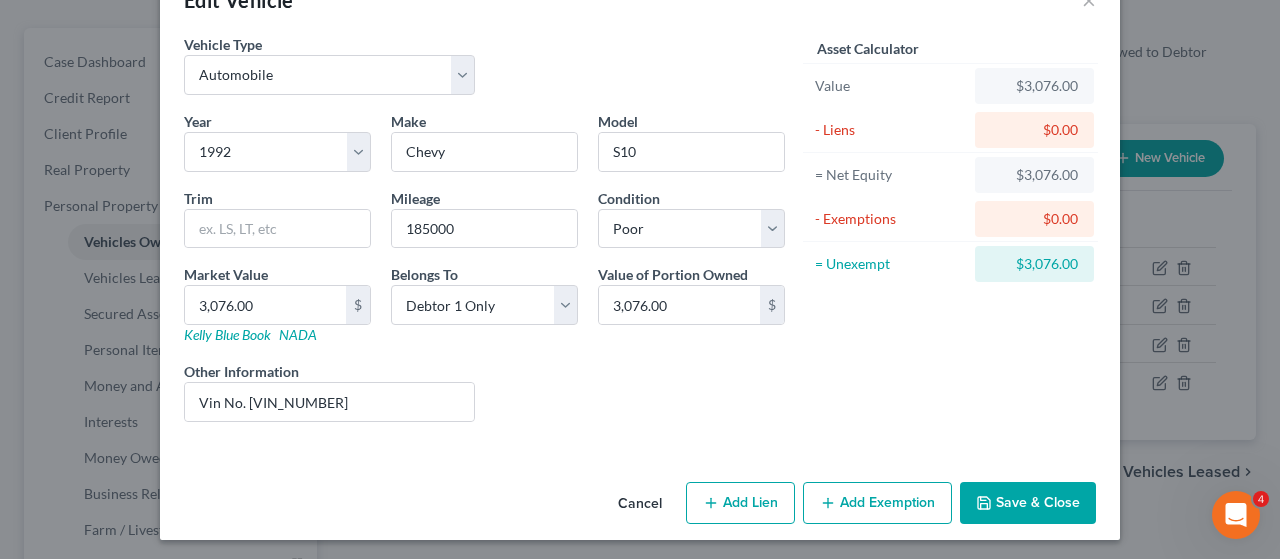 click on "Save & Close" at bounding box center [1028, 503] 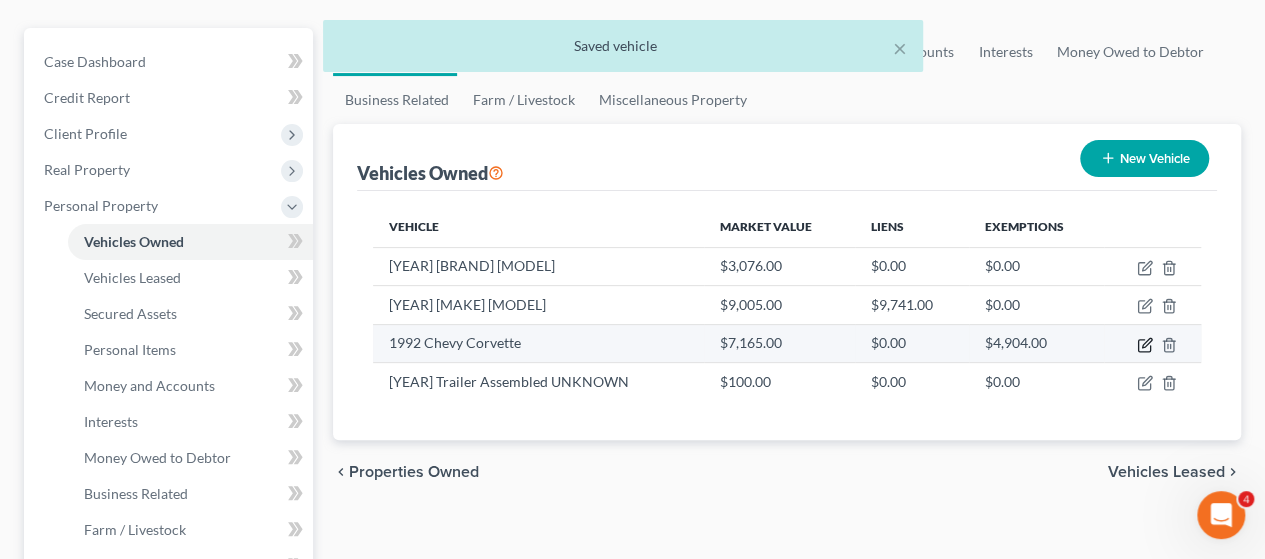 click 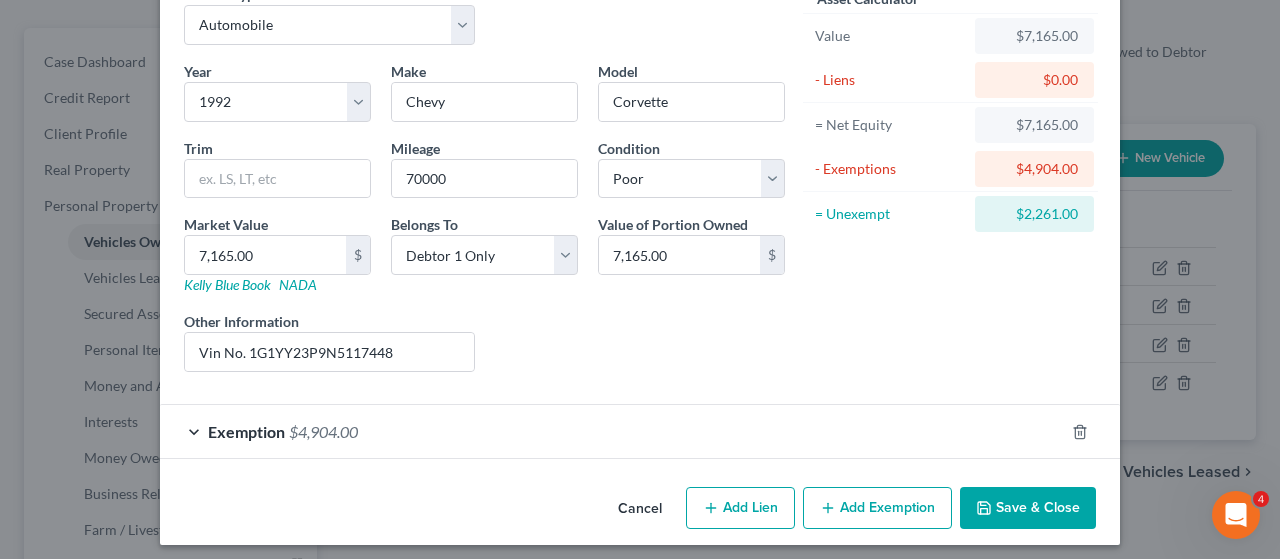 scroll, scrollTop: 113, scrollLeft: 0, axis: vertical 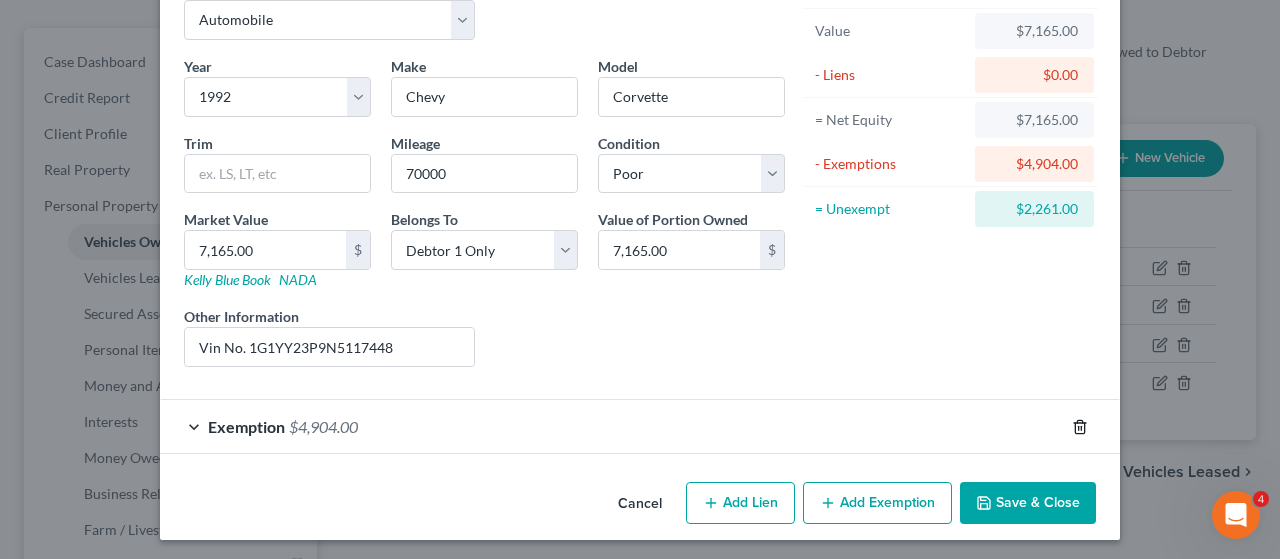 click 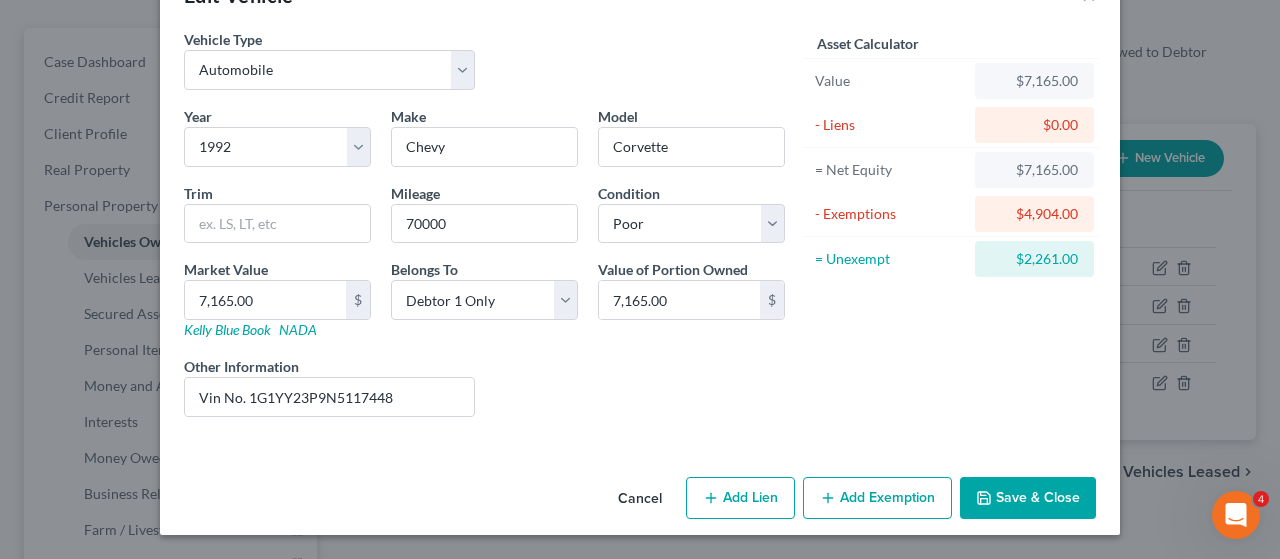 scroll, scrollTop: 58, scrollLeft: 0, axis: vertical 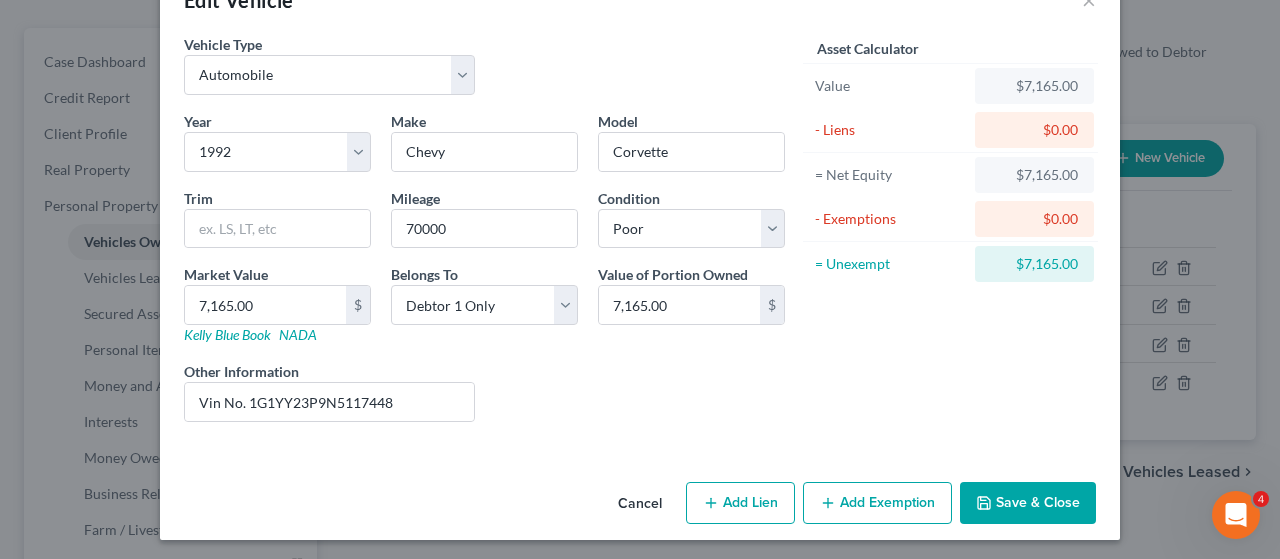 click on "Add Exemption" at bounding box center (877, 503) 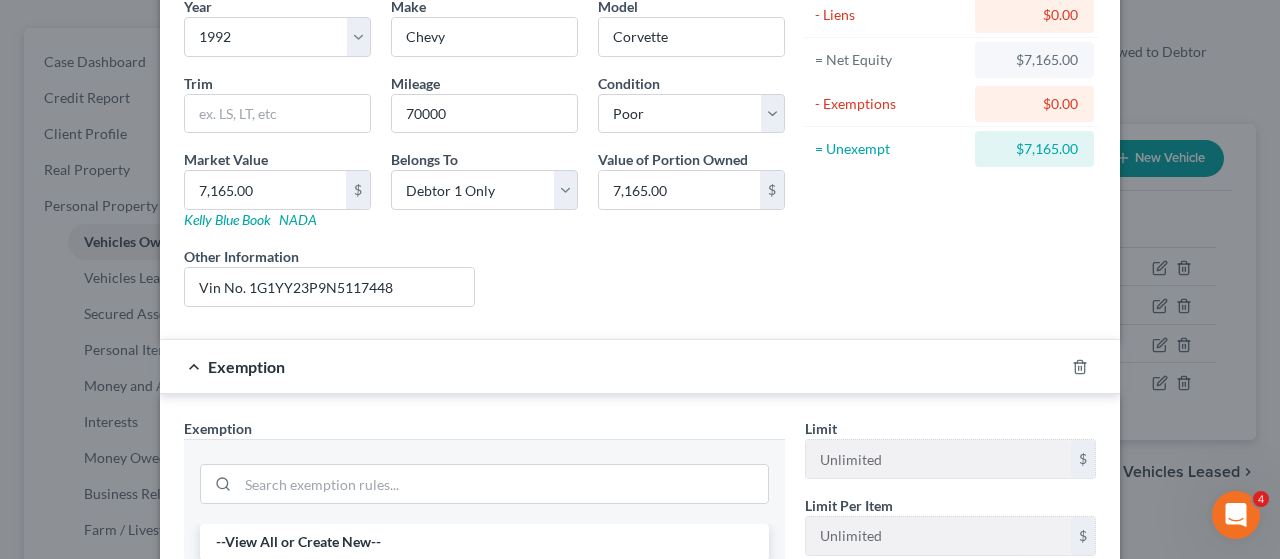 scroll, scrollTop: 458, scrollLeft: 0, axis: vertical 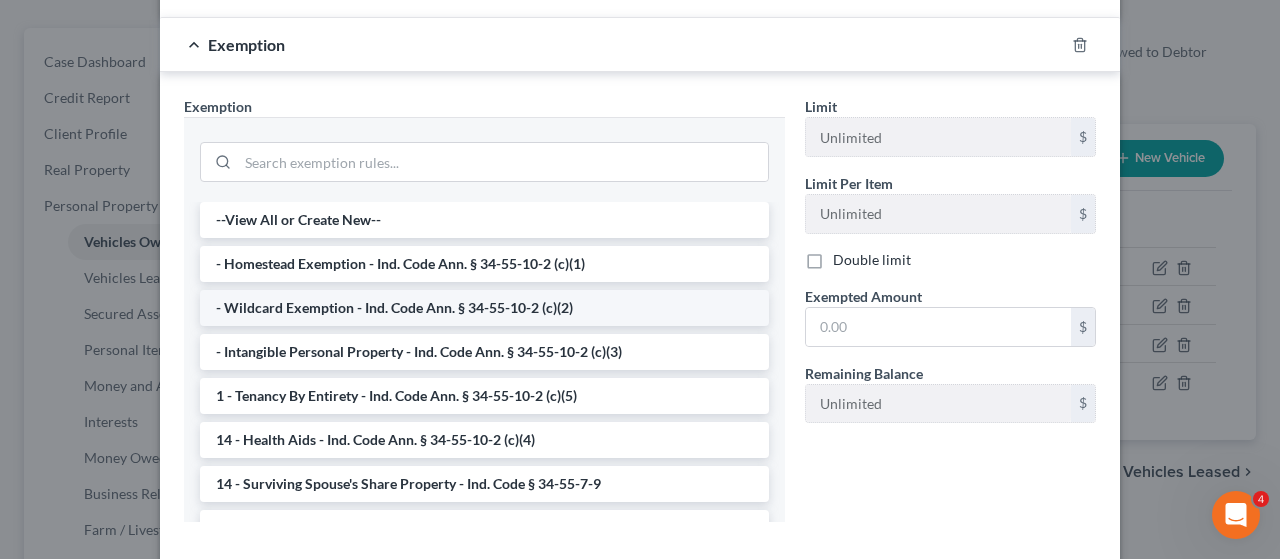 click on "- Wildcard Exemption - Ind. Code Ann. § 34-55-10-2 (c)(2)" at bounding box center (484, 308) 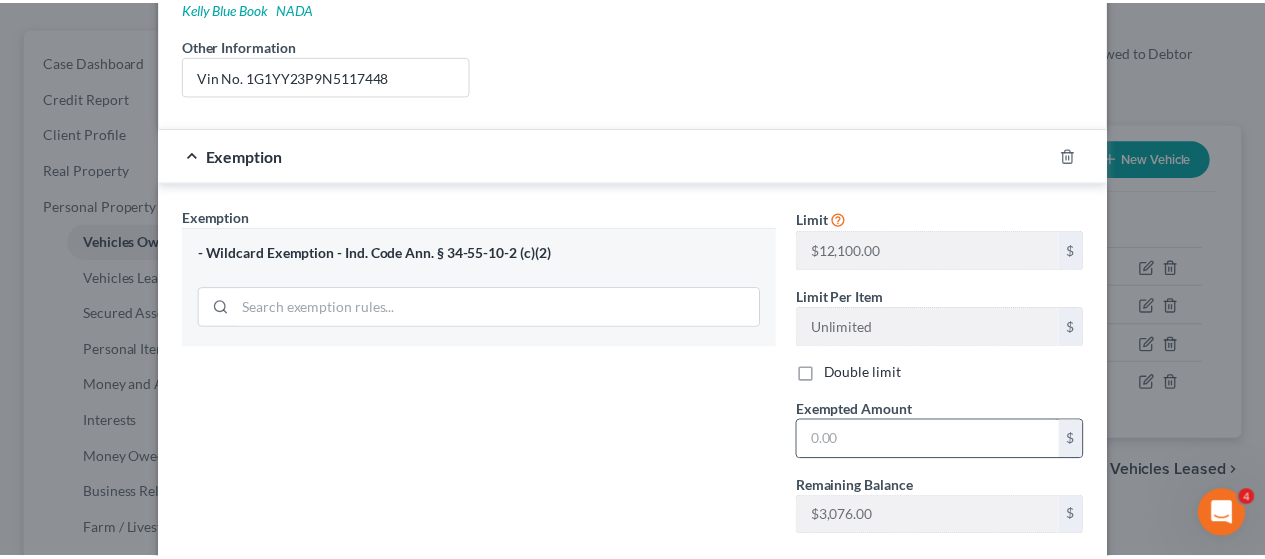 scroll, scrollTop: 498, scrollLeft: 0, axis: vertical 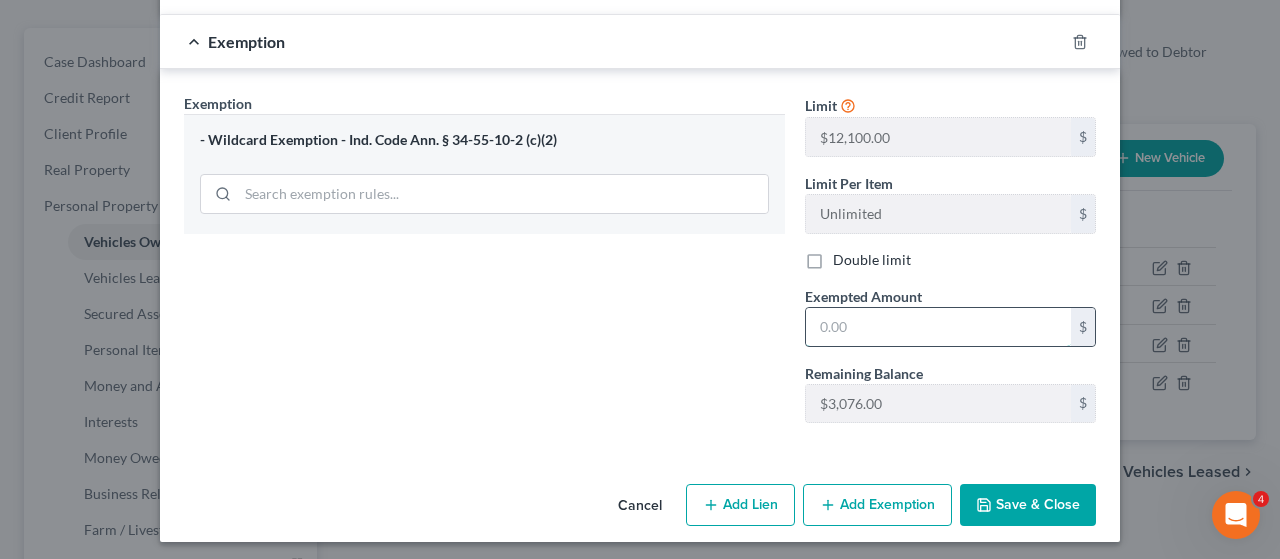 click at bounding box center [938, 327] 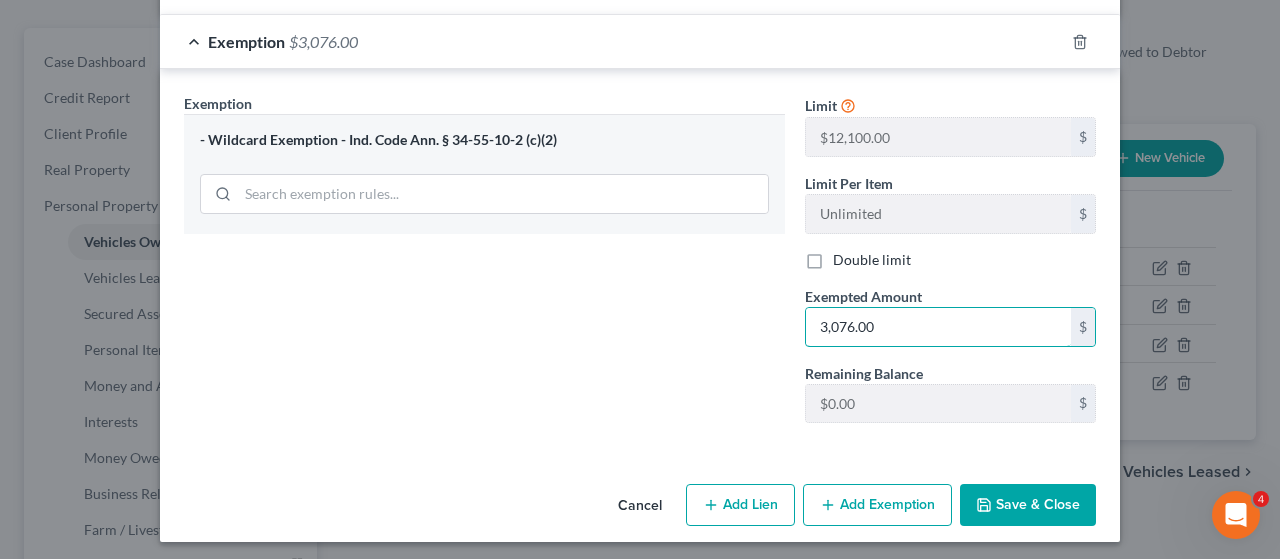 type on "3,076.00" 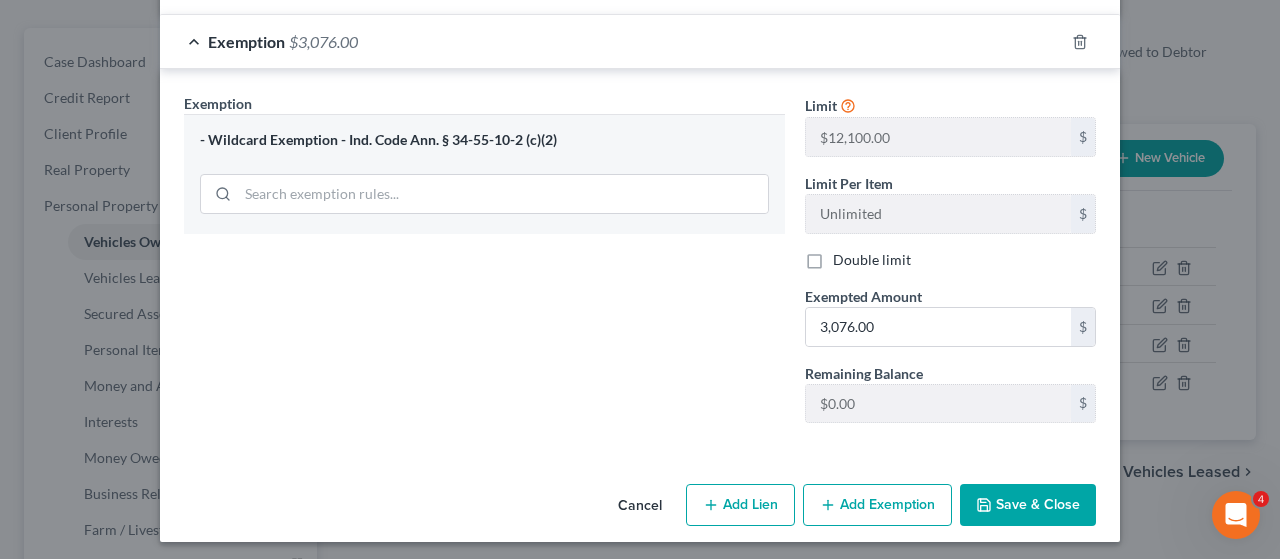 click on "Save & Close" at bounding box center [1028, 505] 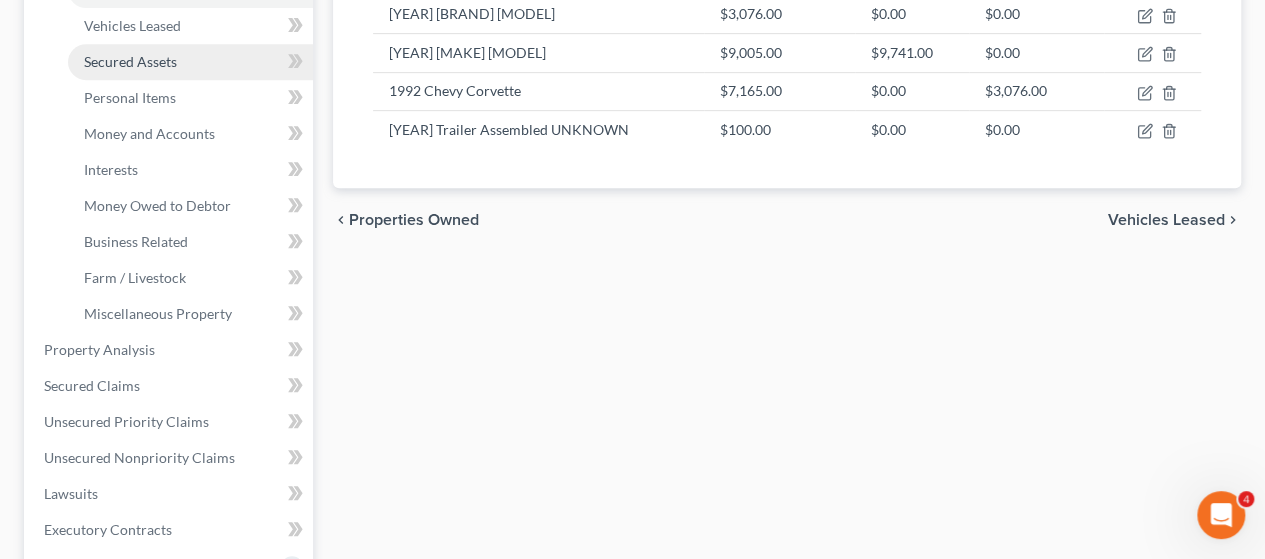 scroll, scrollTop: 500, scrollLeft: 0, axis: vertical 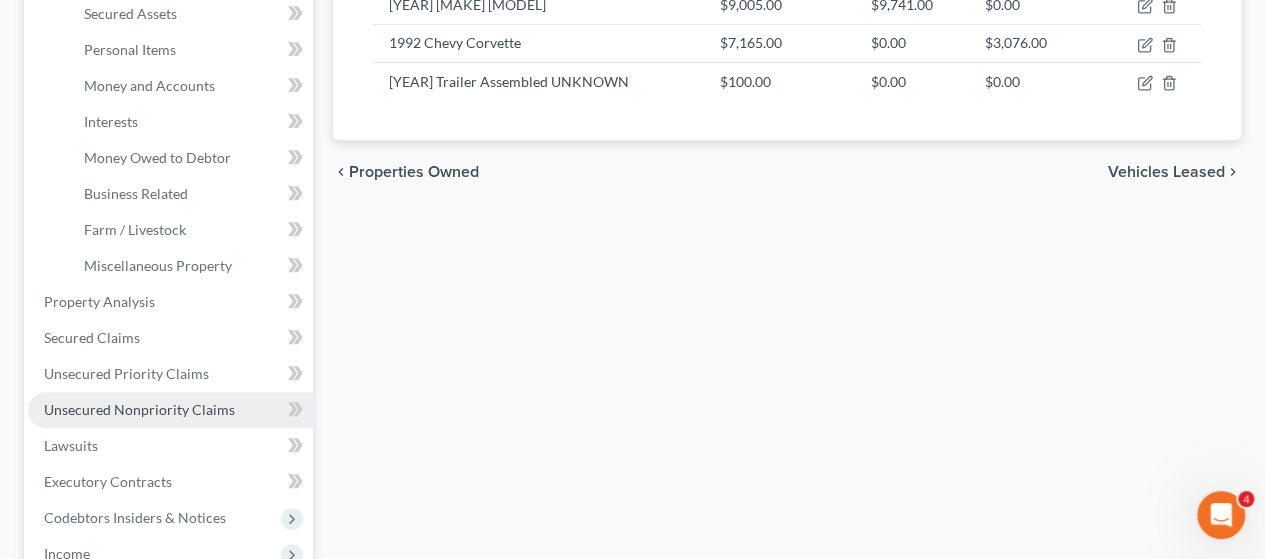 click on "Unsecured Nonpriority Claims" at bounding box center [139, 409] 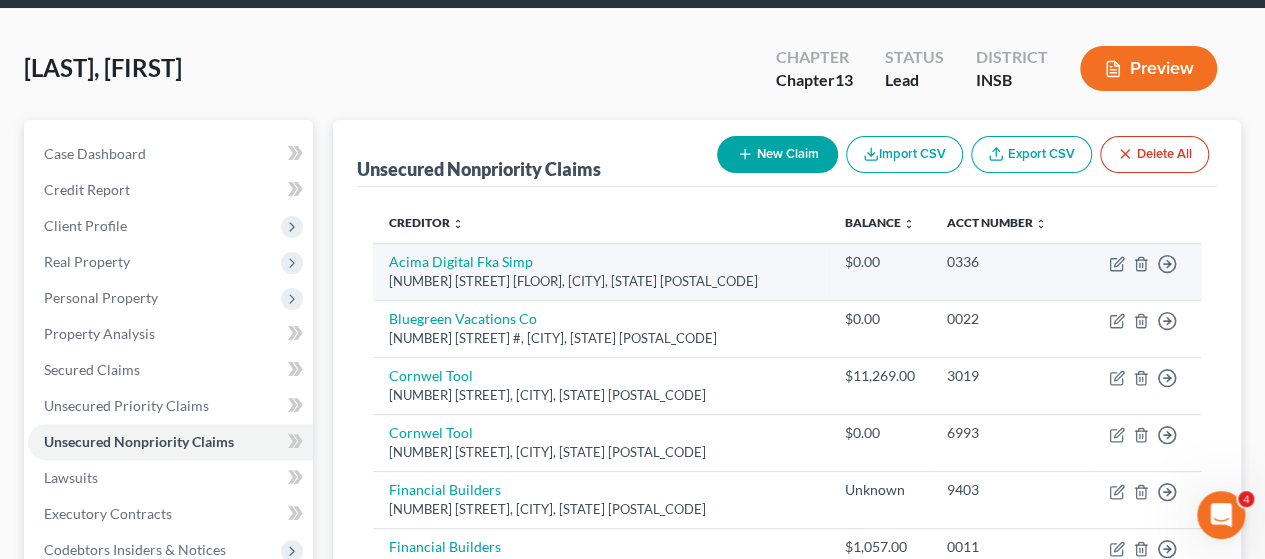 scroll, scrollTop: 108, scrollLeft: 0, axis: vertical 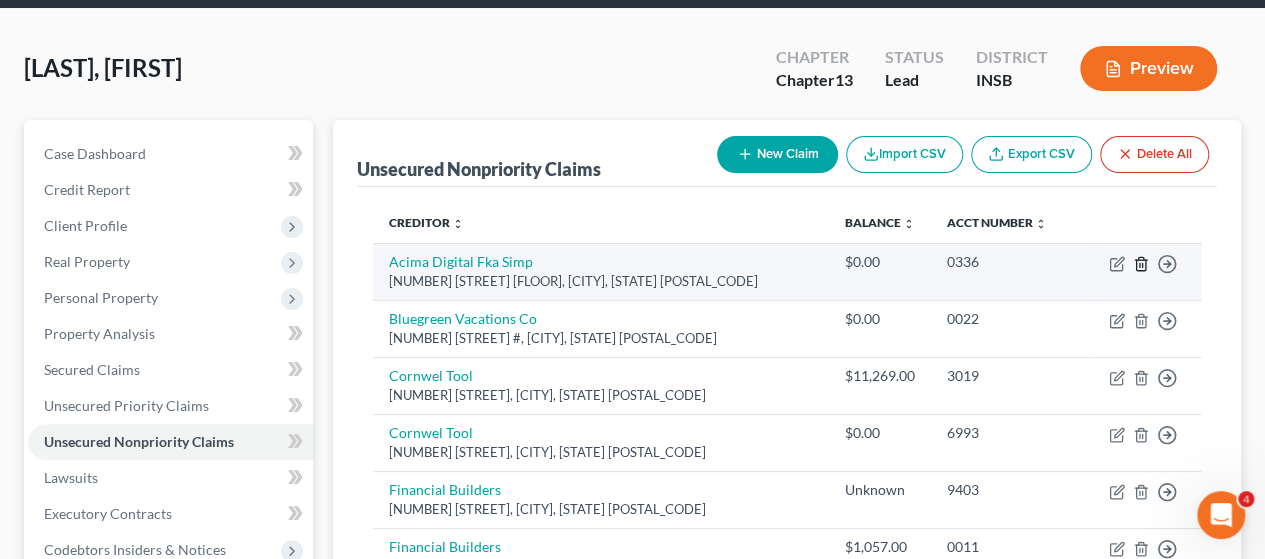 click 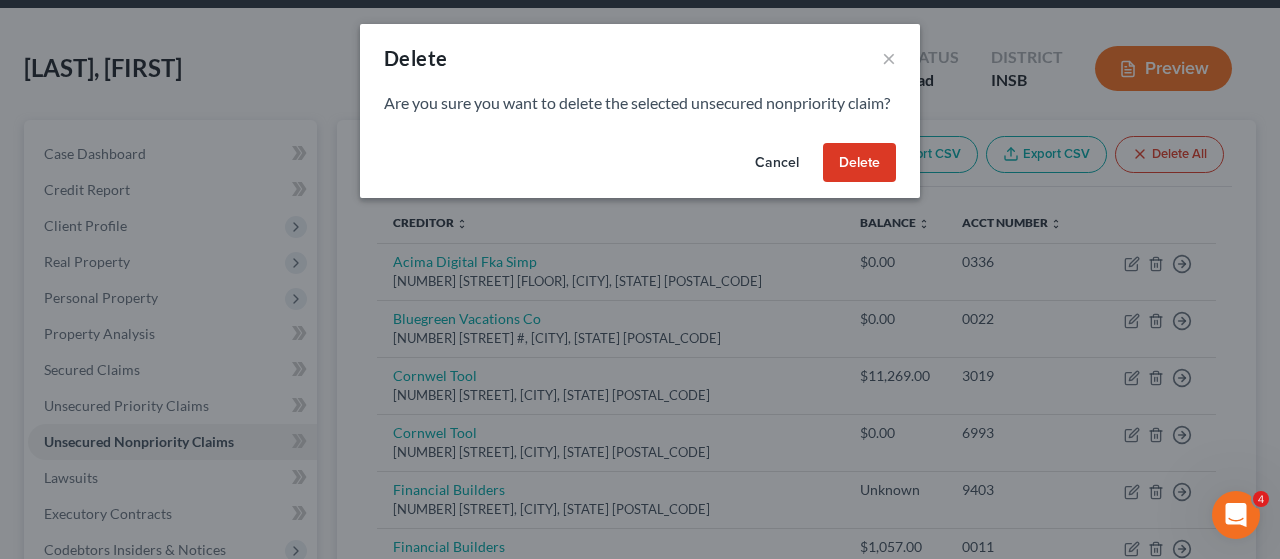 click on "Delete" at bounding box center (859, 163) 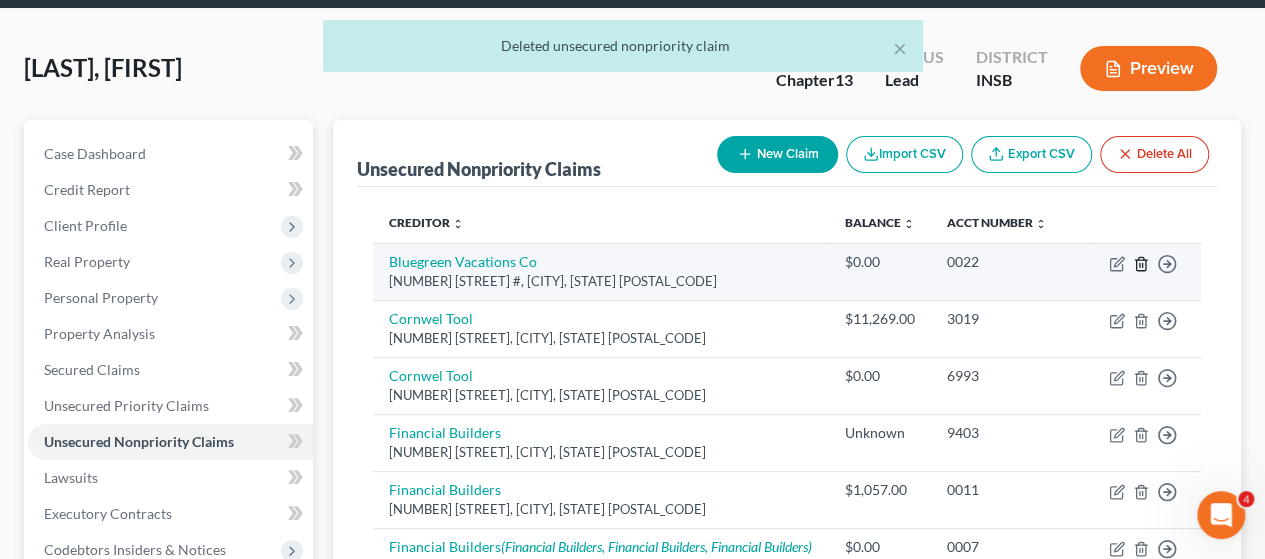 click 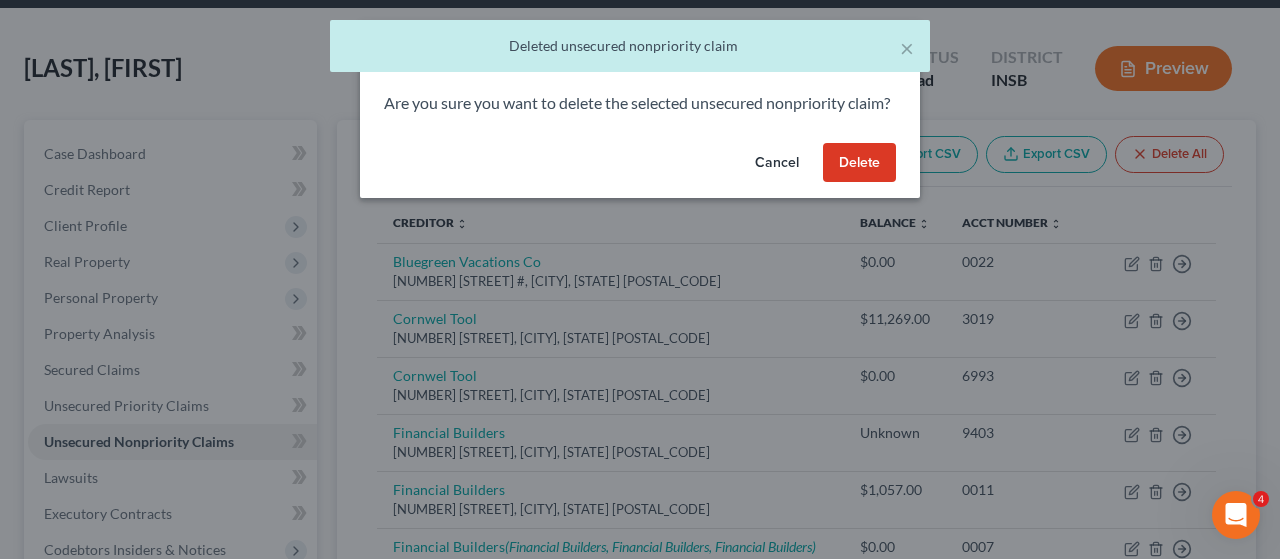 click on "Delete" at bounding box center [859, 163] 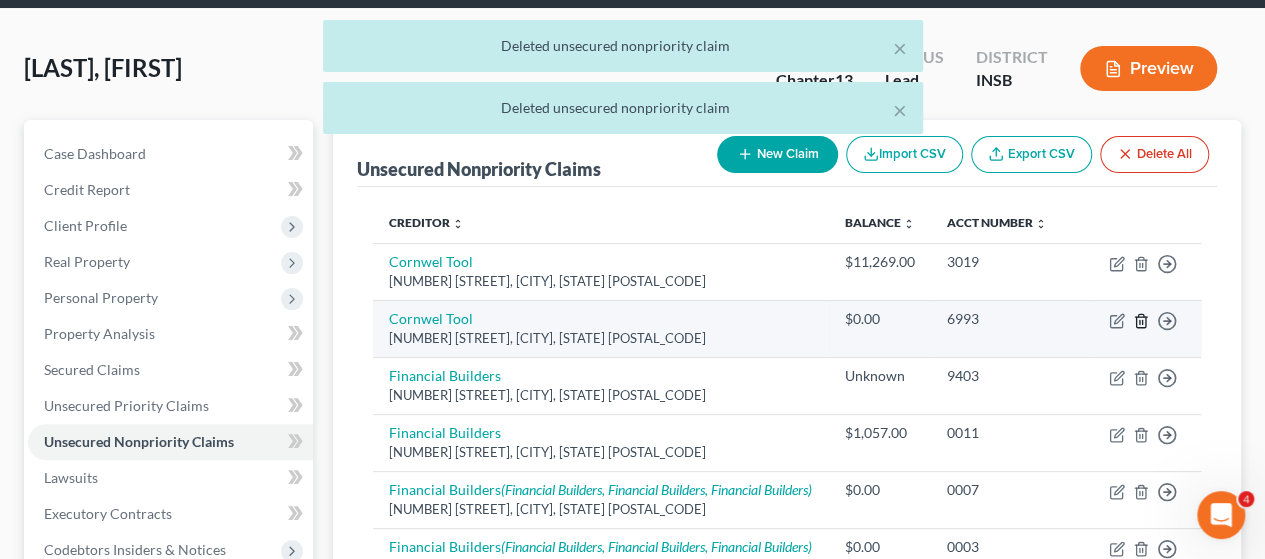 click 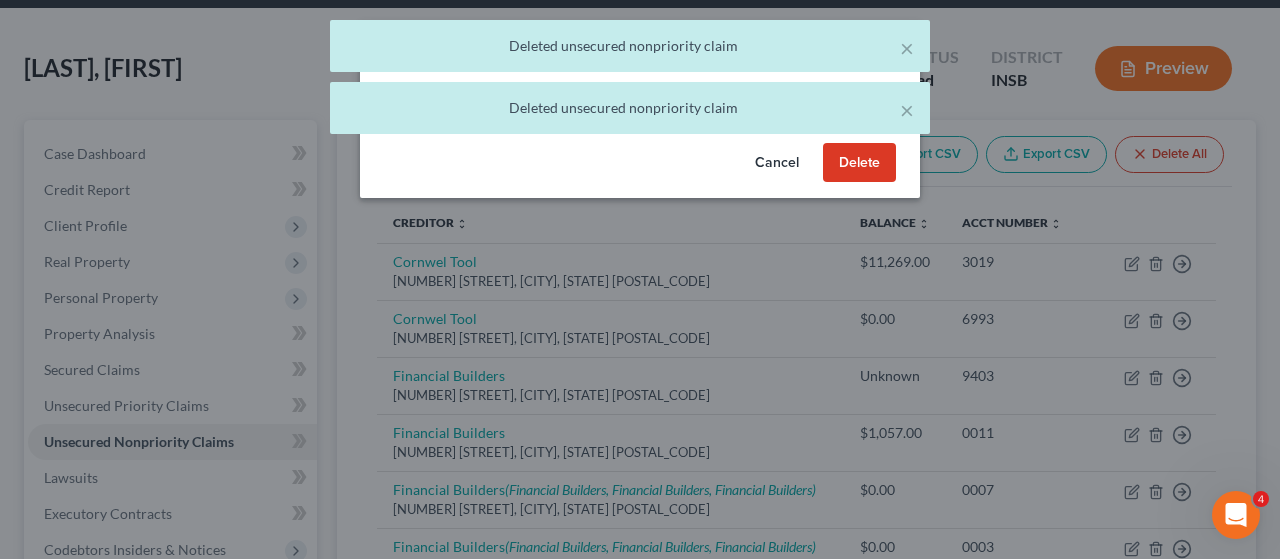 click on "Delete" at bounding box center (859, 163) 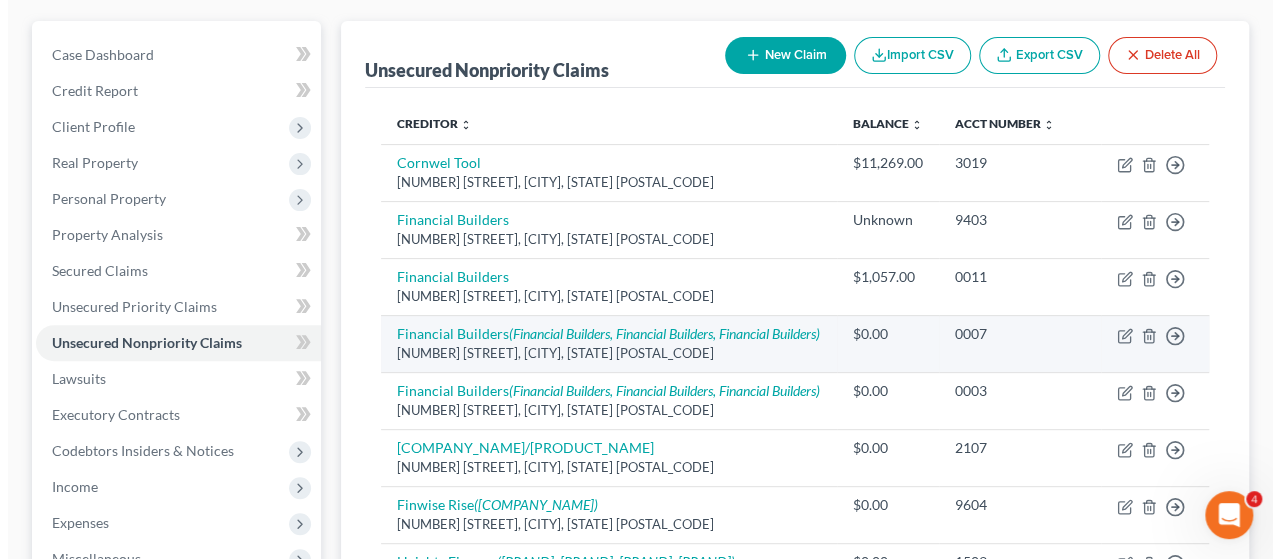 scroll, scrollTop: 208, scrollLeft: 0, axis: vertical 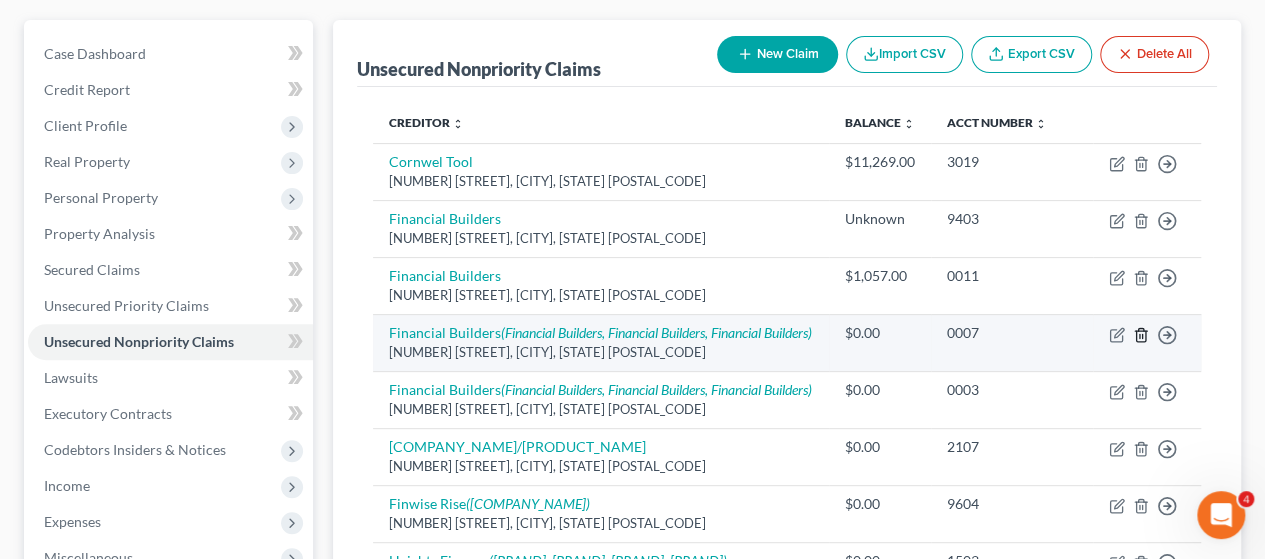 click 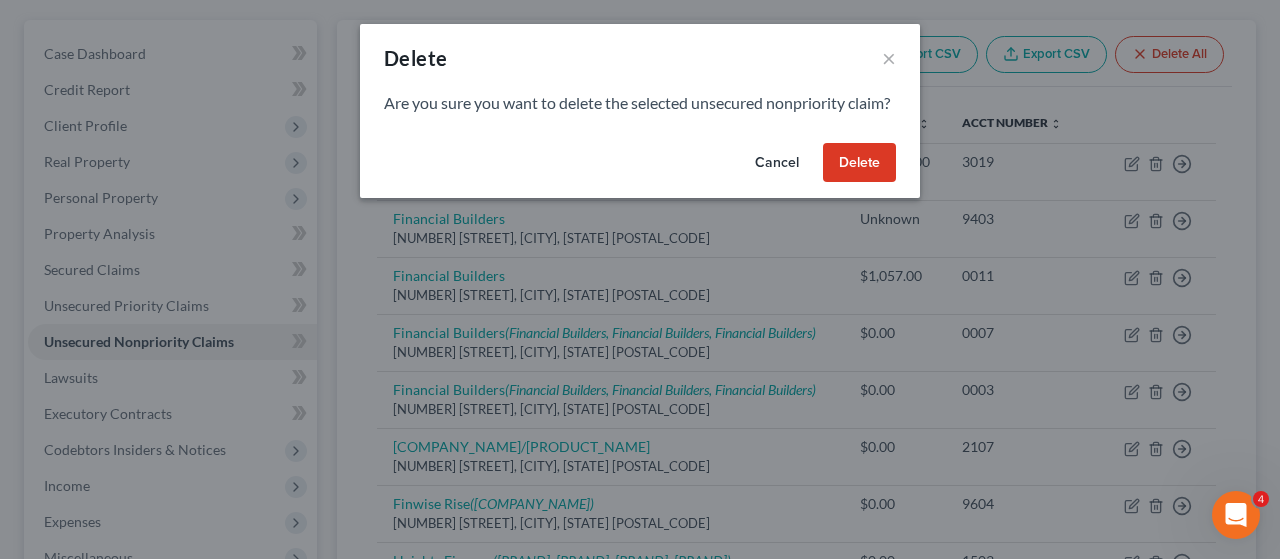 click on "Delete" at bounding box center [859, 163] 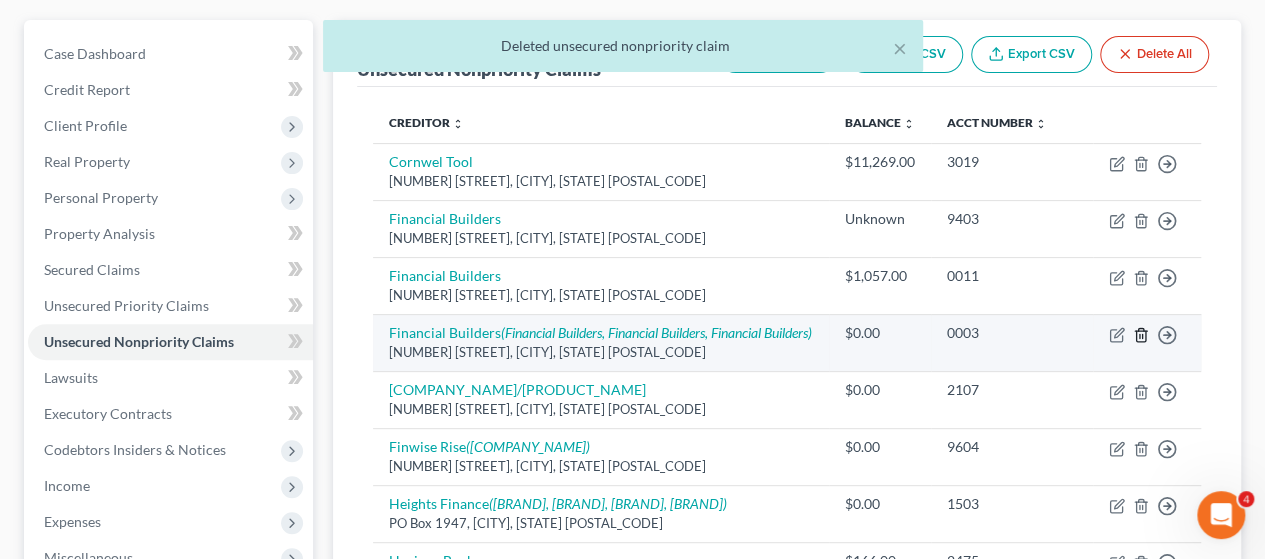 click 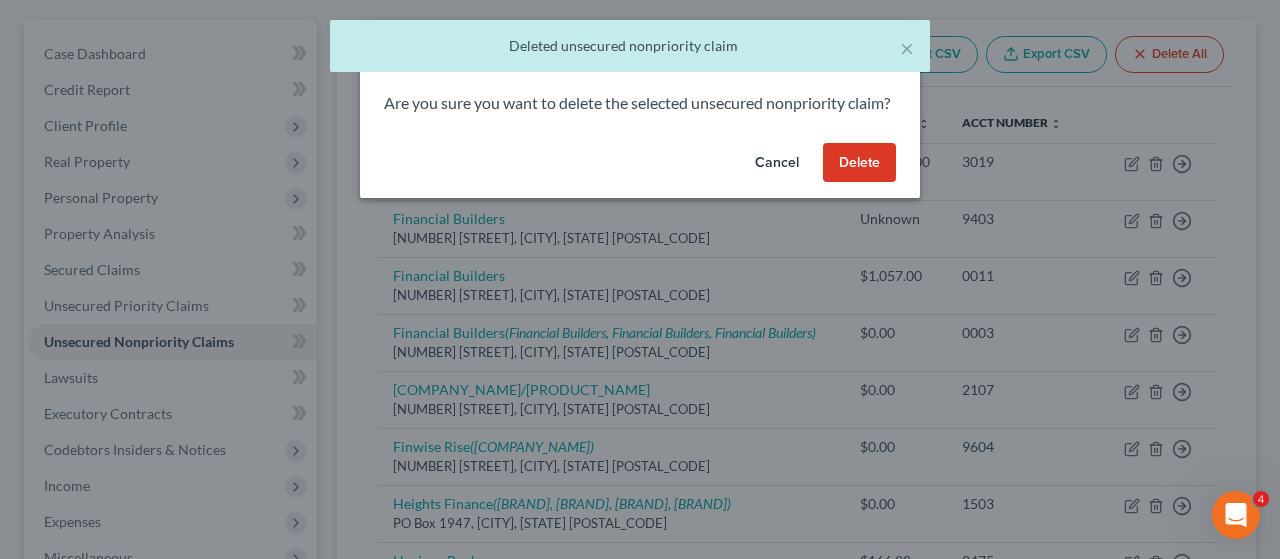 click on "Delete" at bounding box center [859, 163] 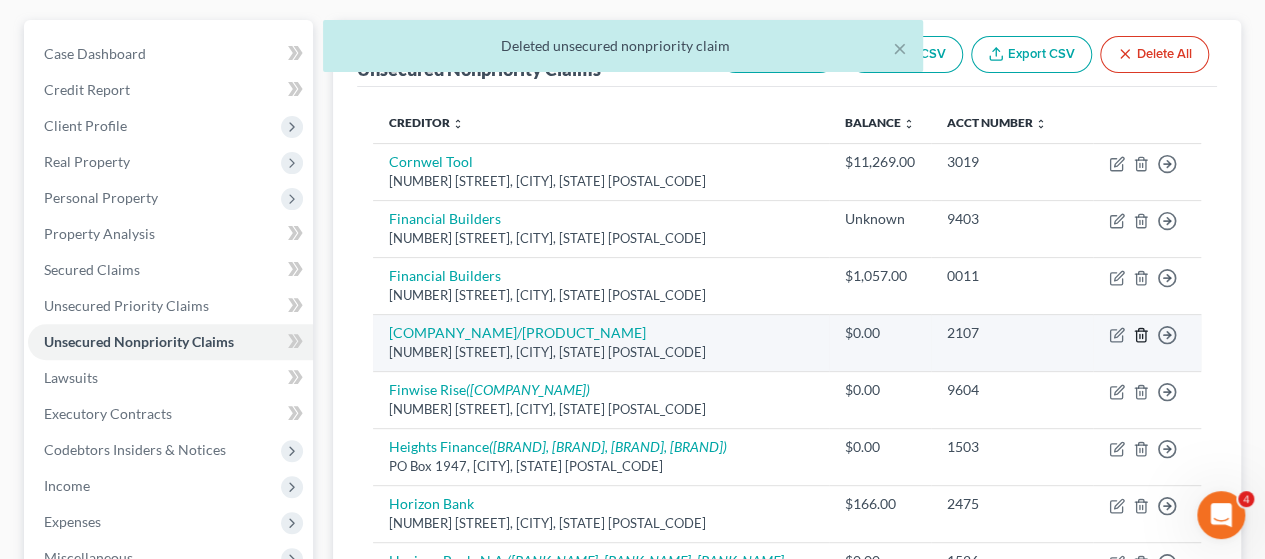 click 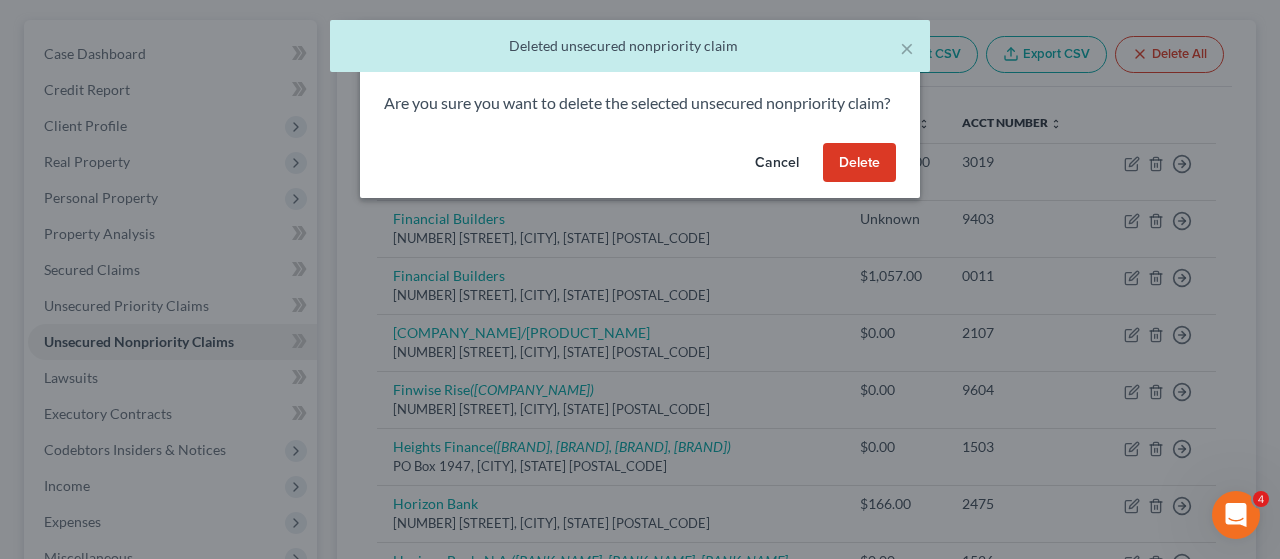 click on "Delete" at bounding box center (859, 163) 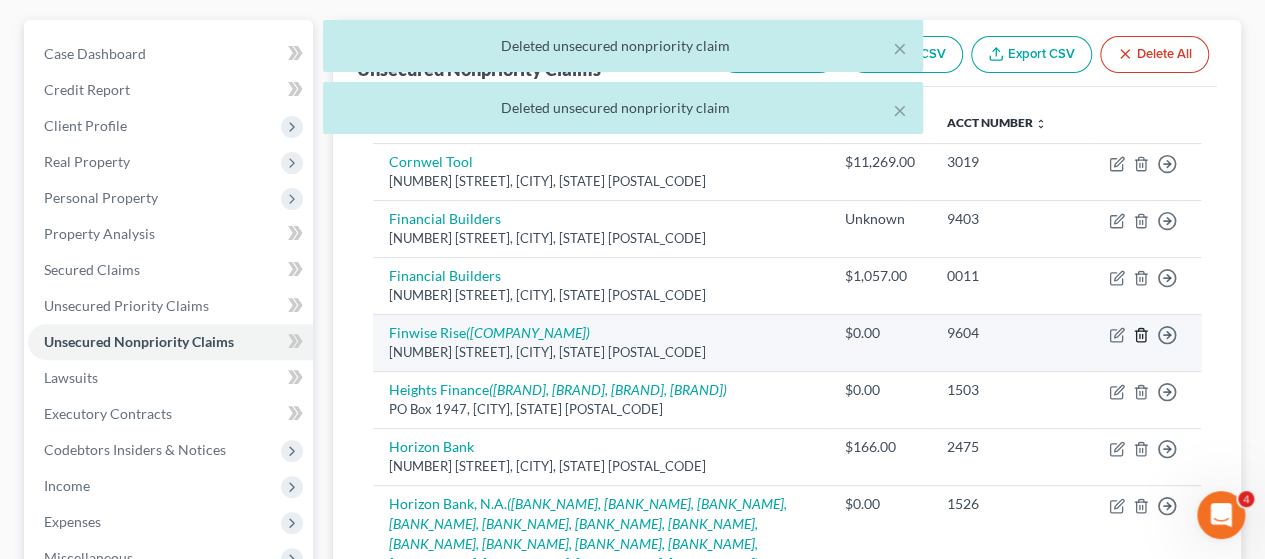 click 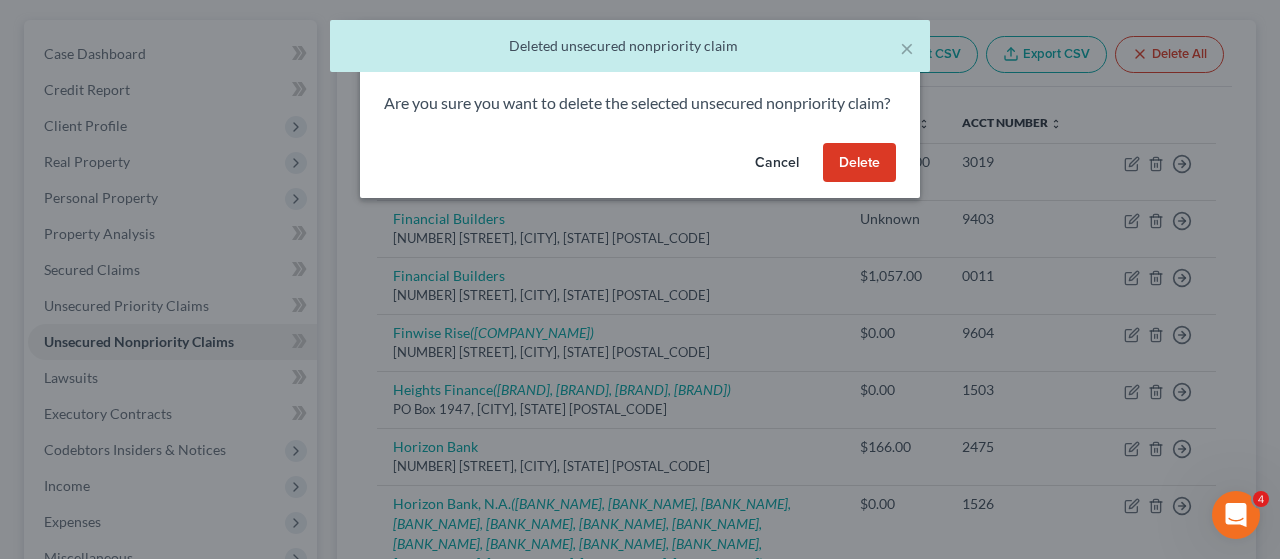 click on "Delete" at bounding box center (859, 163) 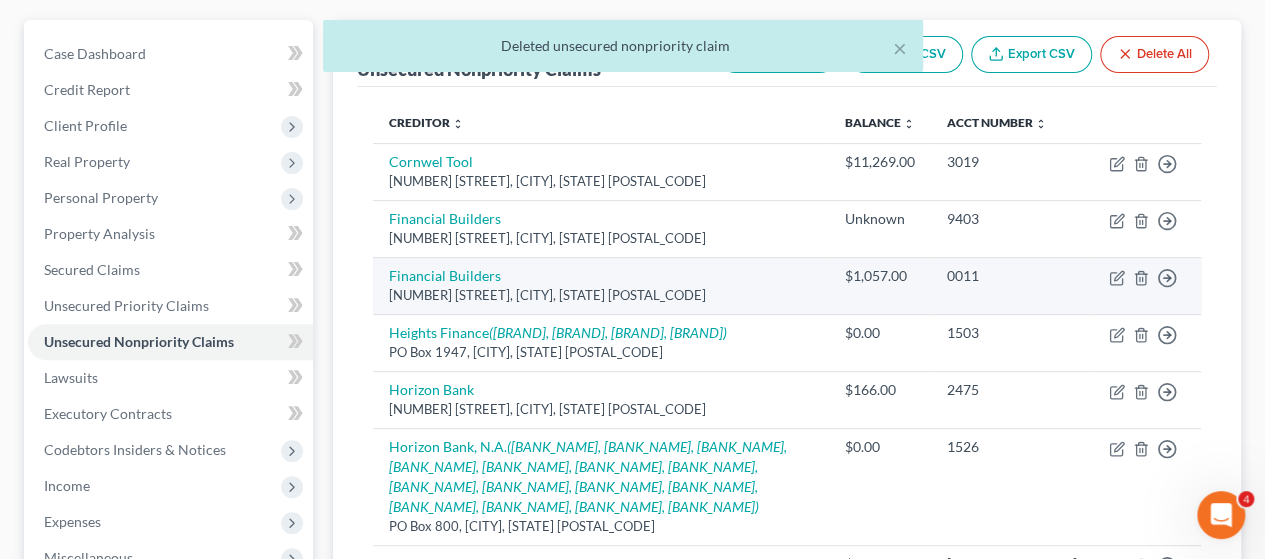 click on "Move to D Move to E Move to G Move to Notice Only" at bounding box center [1147, 285] 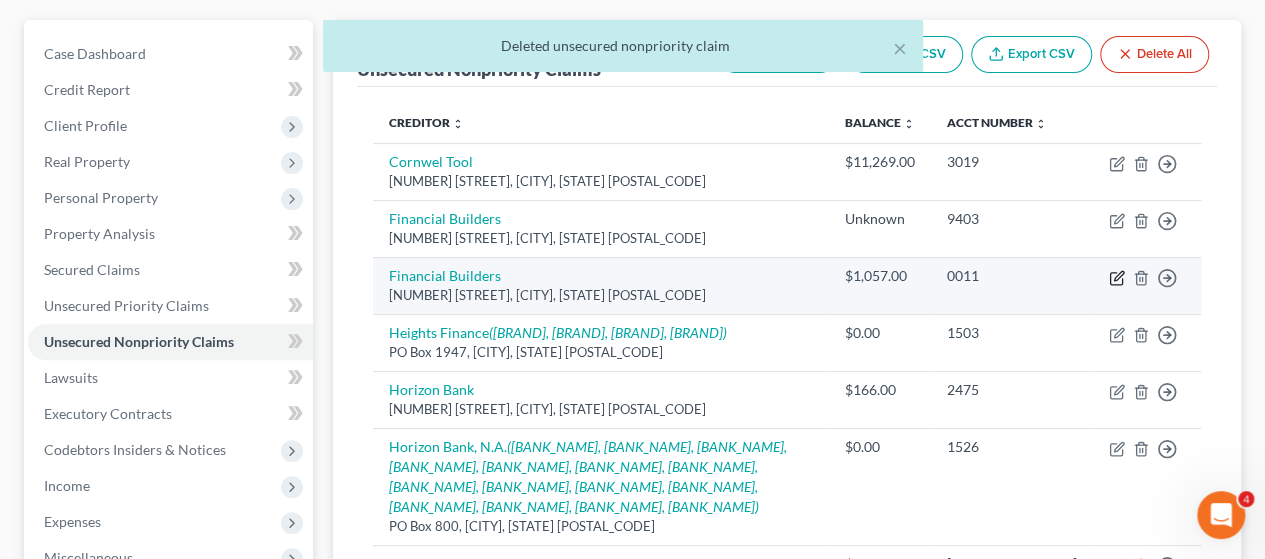 click 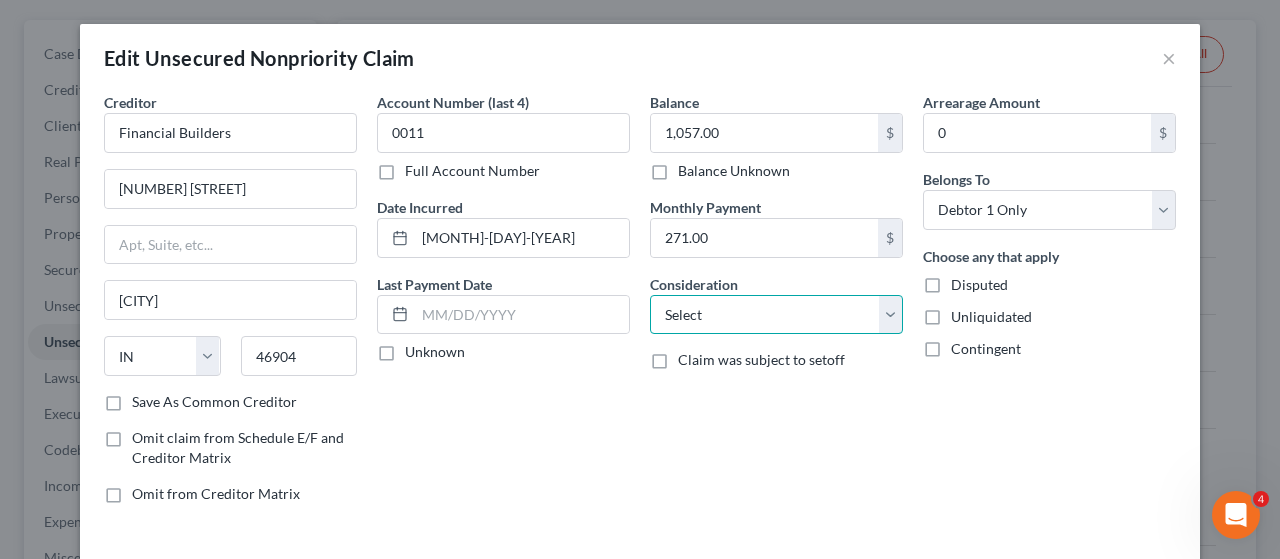 click on "Select Cable / Satellite Services Collection Agency Credit Card Debt Debt Counseling / Attorneys Deficiency Balance Domestic Support Obligations Home / Car Repairs Income Taxes Judgment Liens Medical Services Monies Loaned / Advanced Mortgage Obligation From Divorce Or Separation Obligation To Pensions Other Overdrawn Bank Account Promised To Help Pay Creditors Student Loans Suppliers And Vendors Telephone / Internet Services Utility Services" at bounding box center (776, 315) 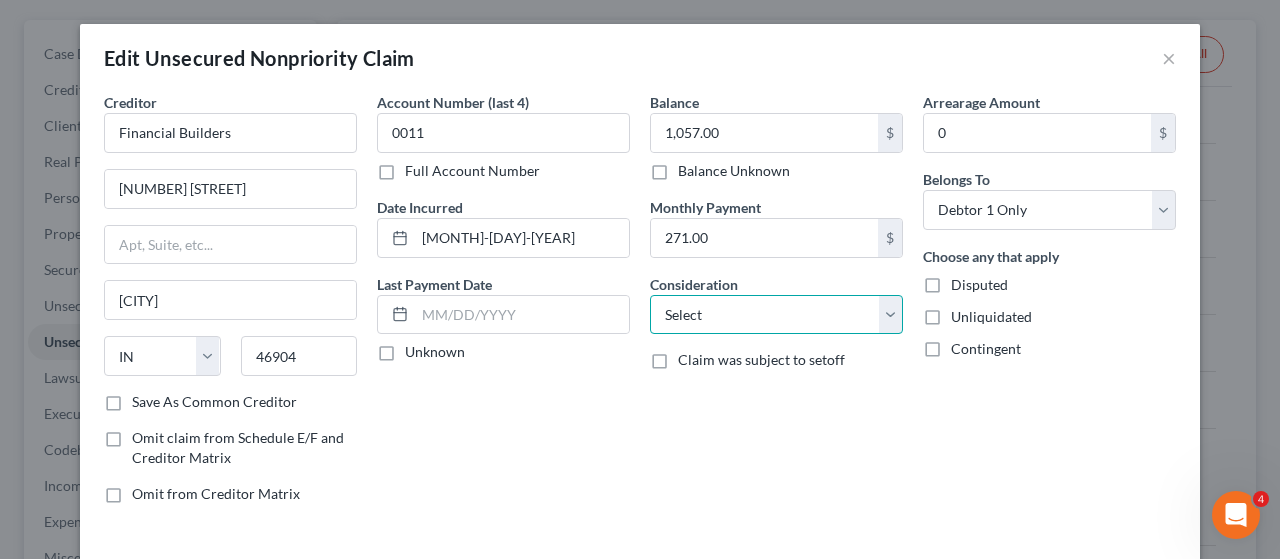 click on "Select Cable / Satellite Services Collection Agency Credit Card Debt Debt Counseling / Attorneys Deficiency Balance Domestic Support Obligations Home / Car Repairs Income Taxes Judgment Liens Medical Services Monies Loaned / Advanced Mortgage Obligation From Divorce Or Separation Obligation To Pensions Other Overdrawn Bank Account Promised To Help Pay Creditors Student Loans Suppliers And Vendors Telephone / Internet Services Utility Services" at bounding box center [776, 315] 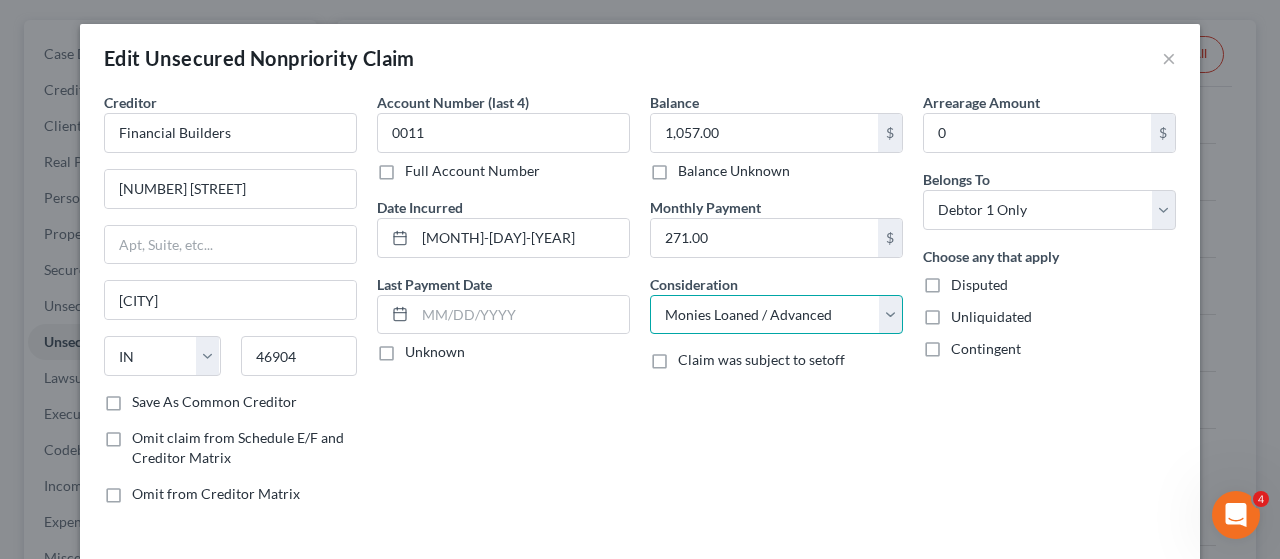 click on "Select Cable / Satellite Services Collection Agency Credit Card Debt Debt Counseling / Attorneys Deficiency Balance Domestic Support Obligations Home / Car Repairs Income Taxes Judgment Liens Medical Services Monies Loaned / Advanced Mortgage Obligation From Divorce Or Separation Obligation To Pensions Other Overdrawn Bank Account Promised To Help Pay Creditors Student Loans Suppliers And Vendors Telephone / Internet Services Utility Services" at bounding box center [776, 315] 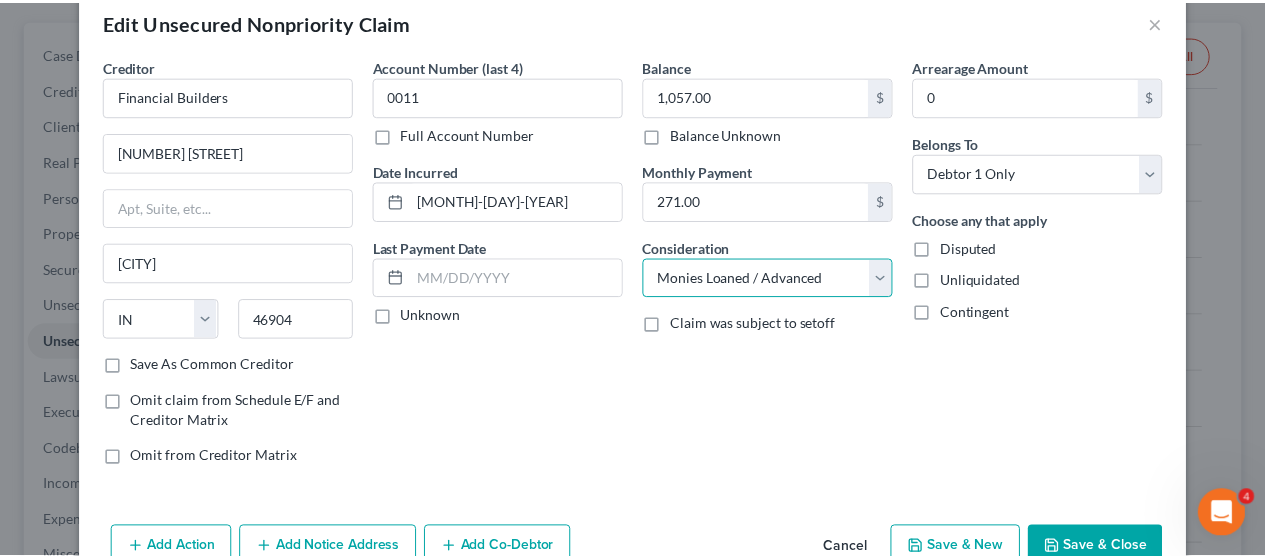 scroll, scrollTop: 140, scrollLeft: 0, axis: vertical 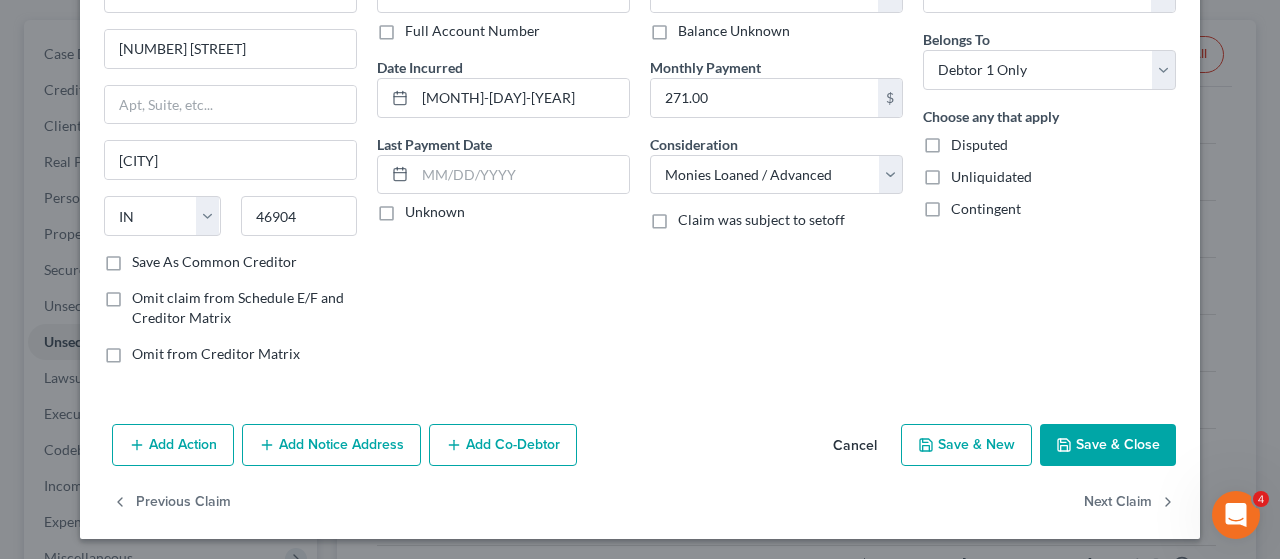 click on "Save & Close" at bounding box center (1108, 445) 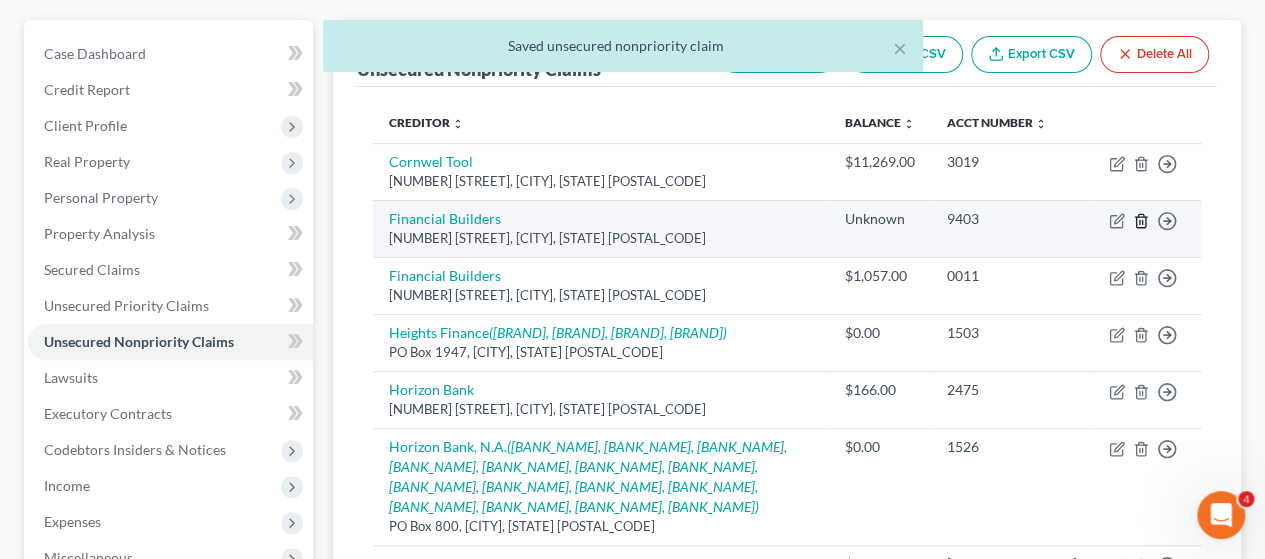click 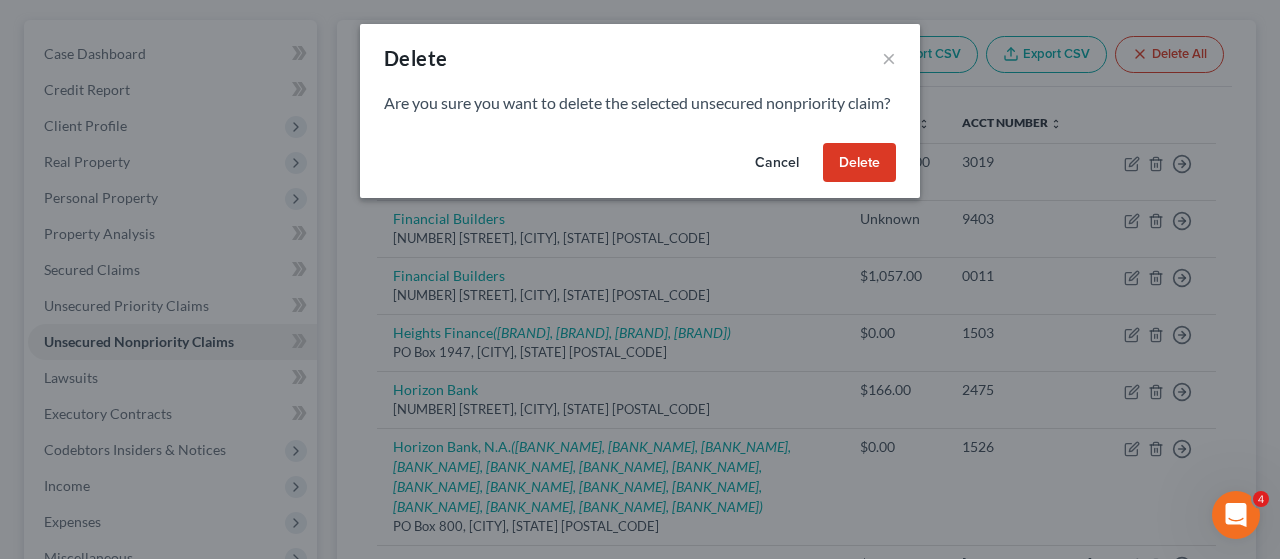 click on "Delete" at bounding box center [859, 163] 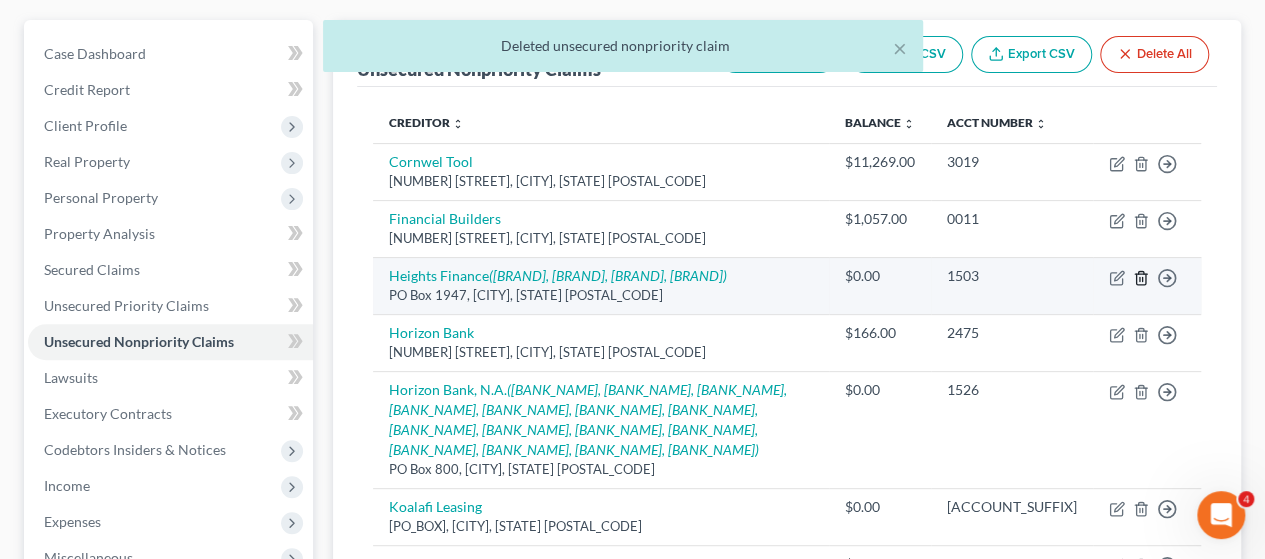 click 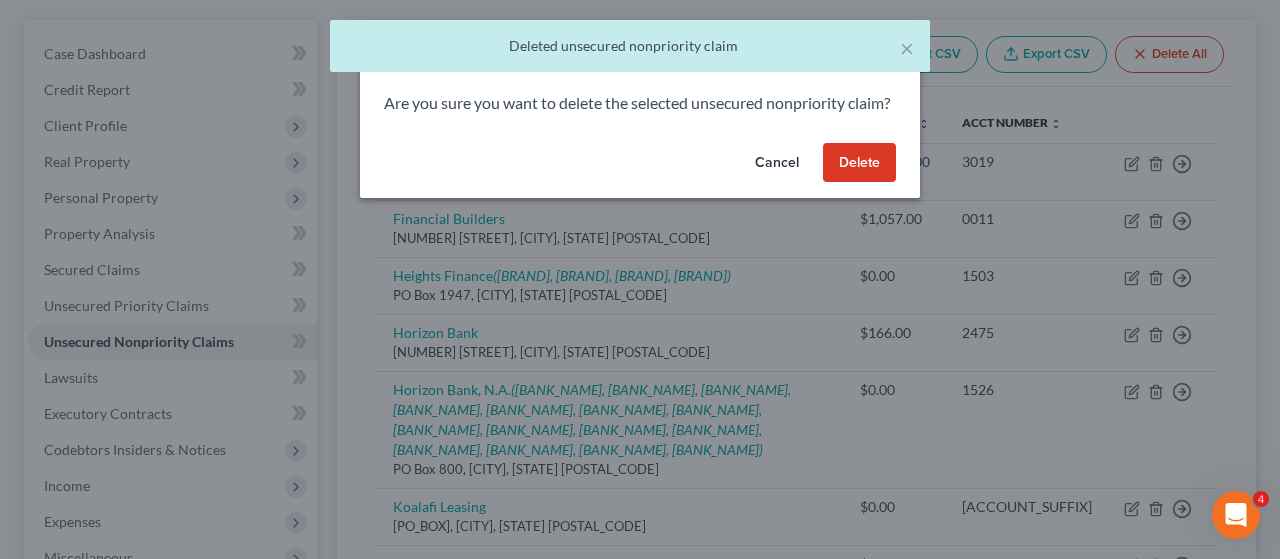 click on "Delete" at bounding box center (859, 163) 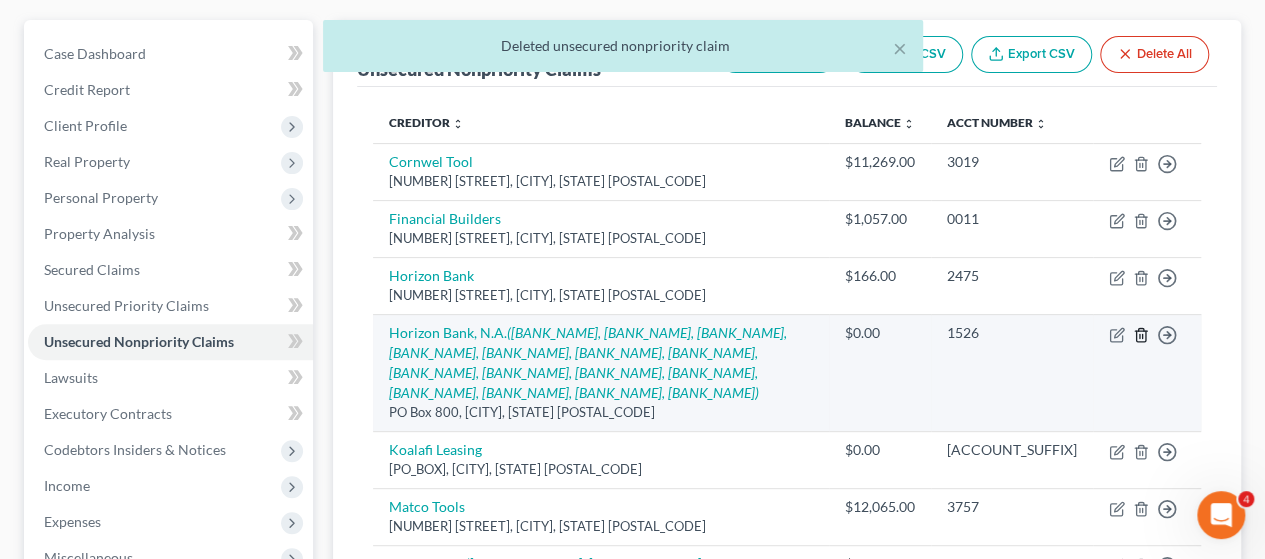 click 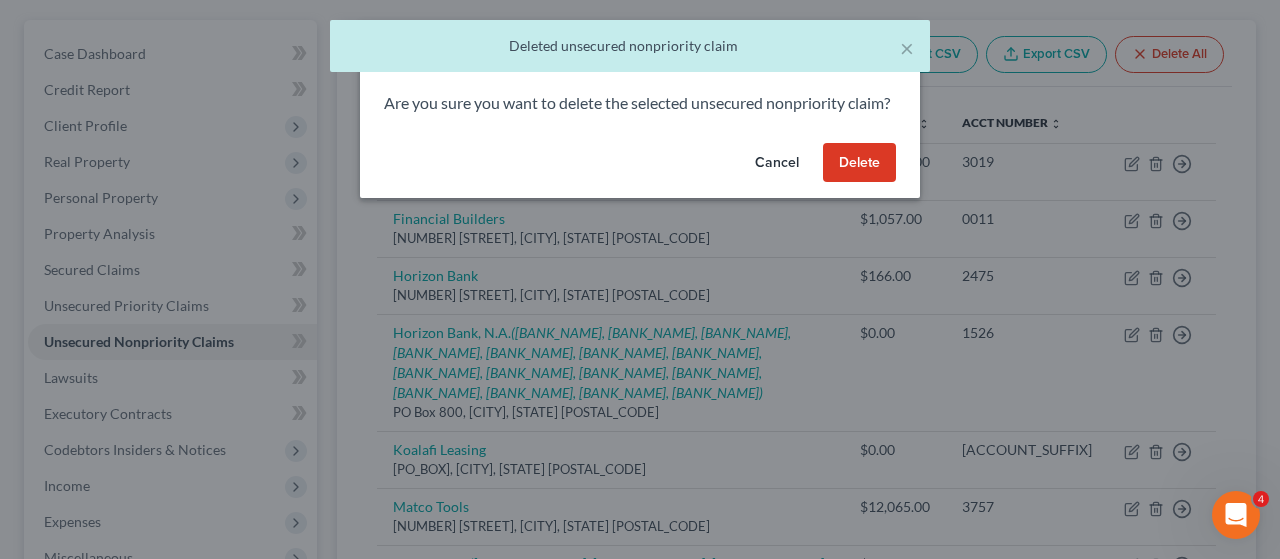 click on "Delete" at bounding box center [859, 163] 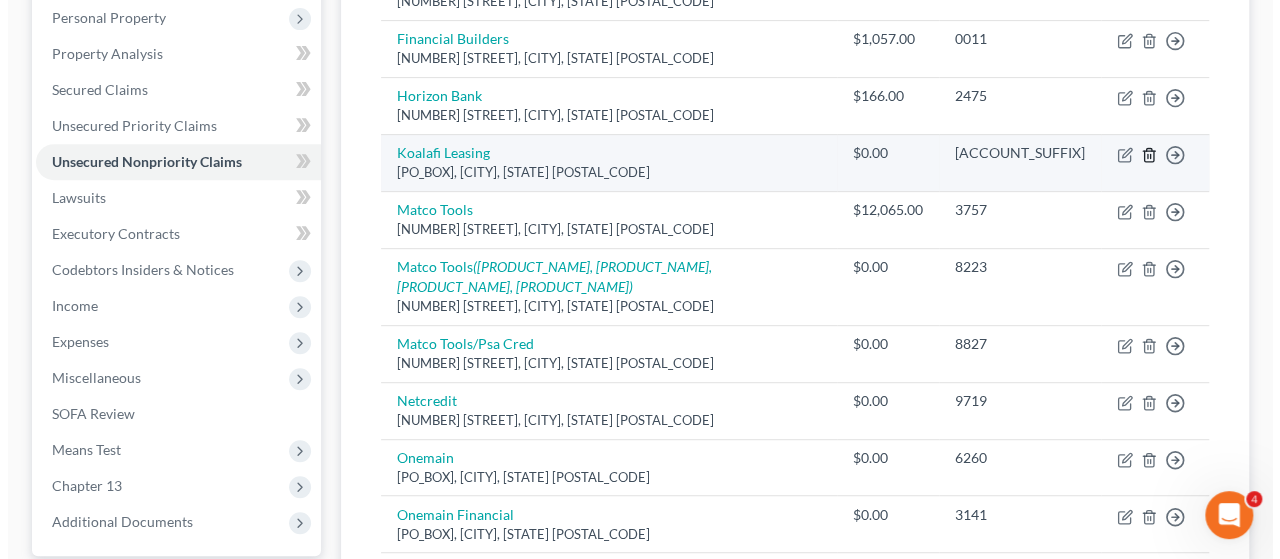 scroll, scrollTop: 408, scrollLeft: 0, axis: vertical 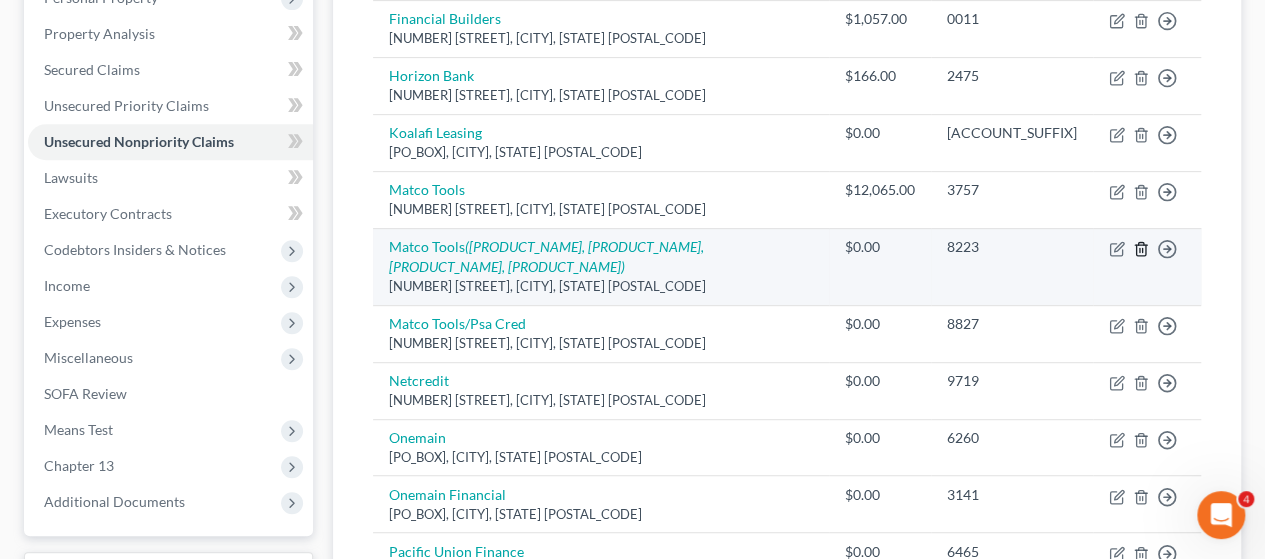 click 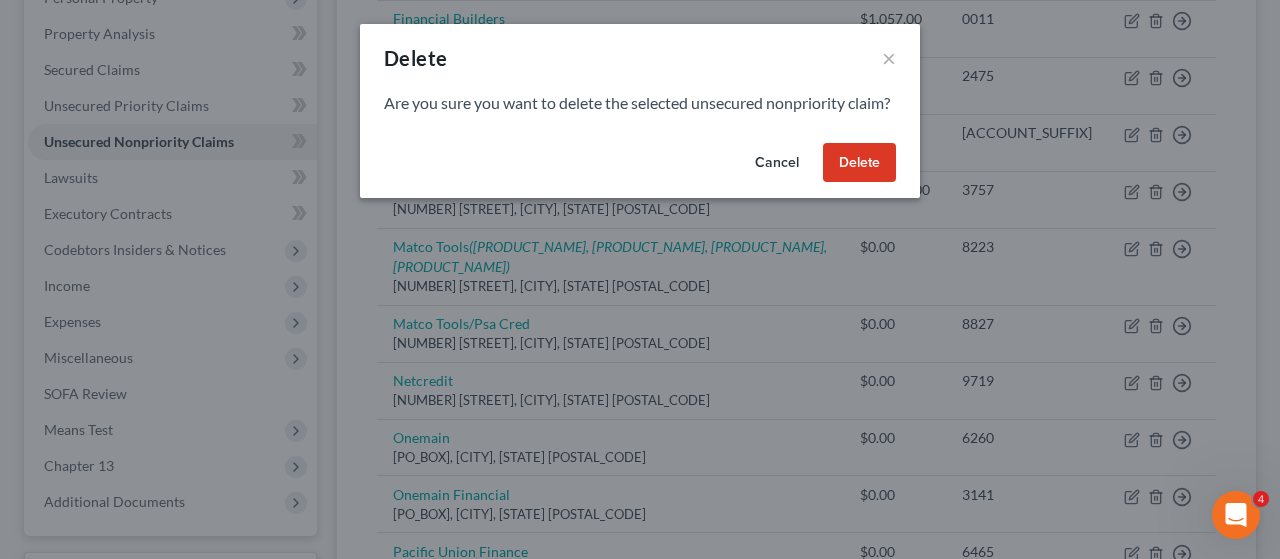 click on "Delete" at bounding box center (859, 163) 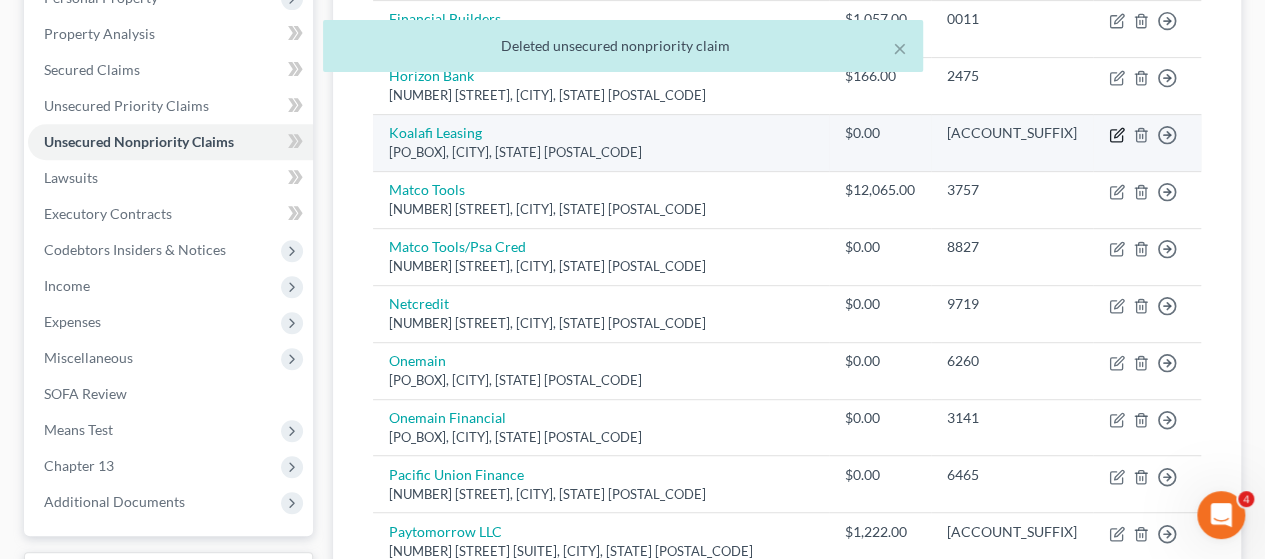 click 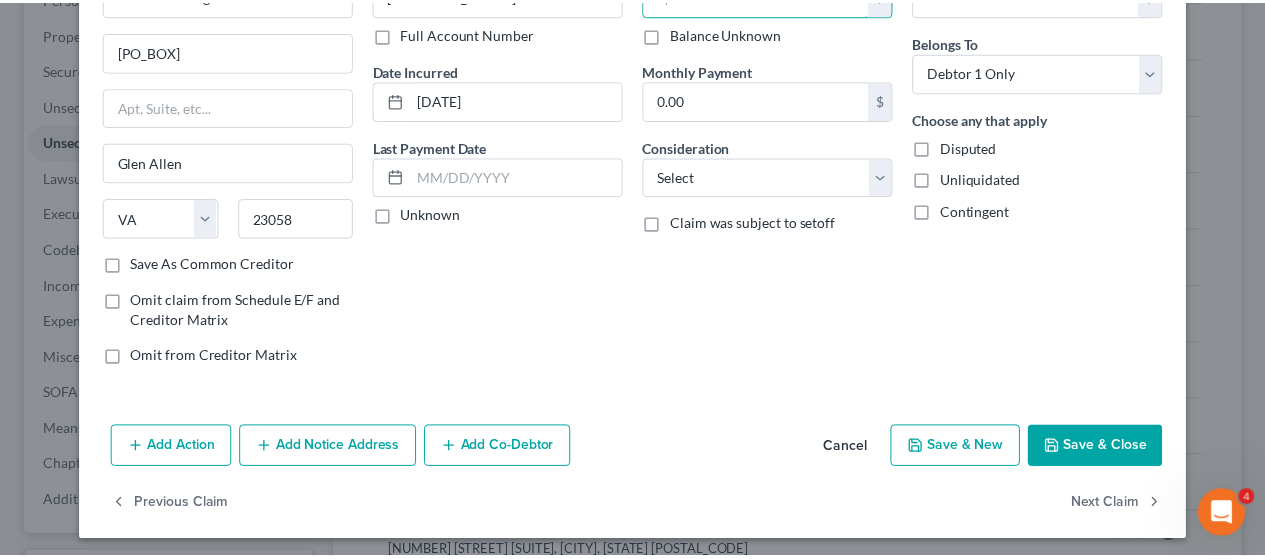 scroll, scrollTop: 140, scrollLeft: 0, axis: vertical 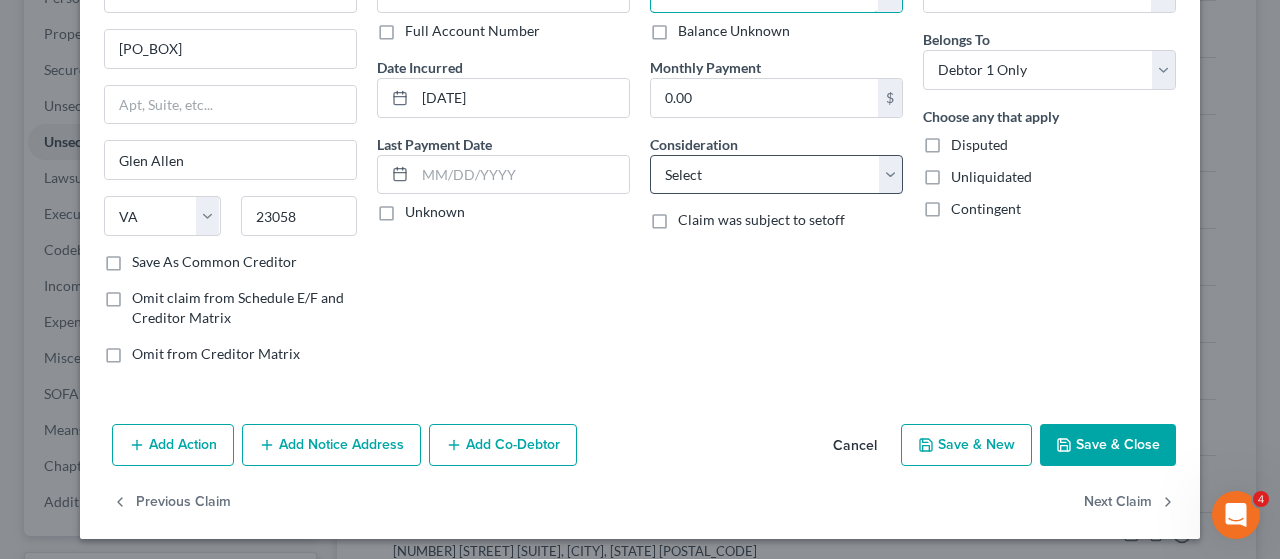 type on "2,000.00" 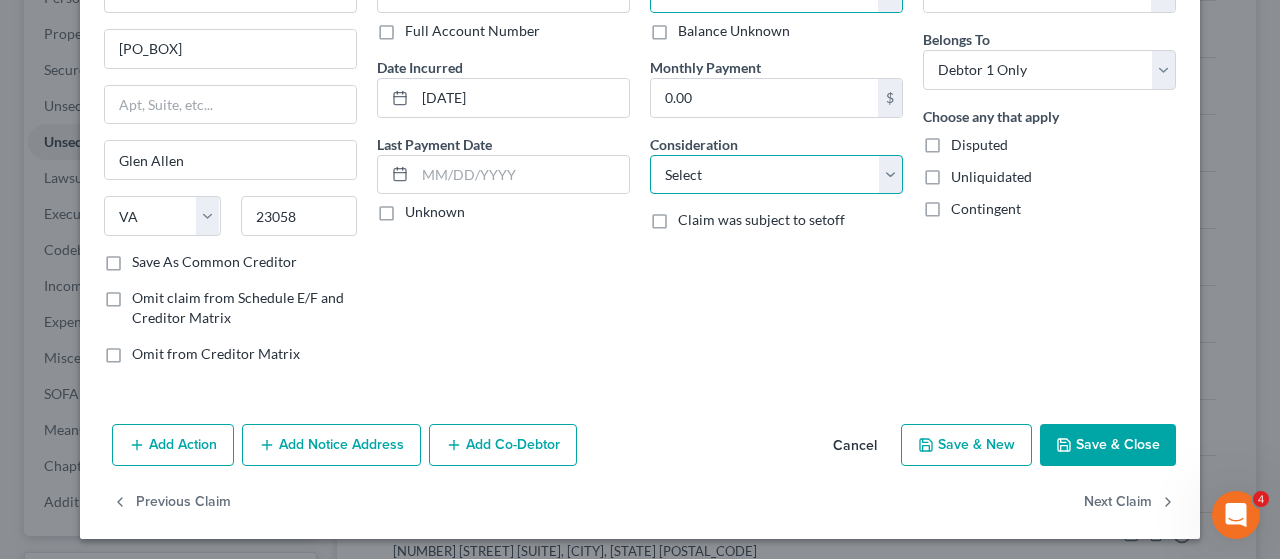click on "Select Cable / Satellite Services Collection Agency Credit Card Debt Debt Counseling / Attorneys Deficiency Balance Domestic Support Obligations Home / Car Repairs Income Taxes Judgment Liens Medical Services Monies Loaned / Advanced Mortgage Obligation From Divorce Or Separation Obligation To Pensions Other Overdrawn Bank Account Promised To Help Pay Creditors Student Loans Suppliers And Vendors Telephone / Internet Services Utility Services" at bounding box center [776, 175] 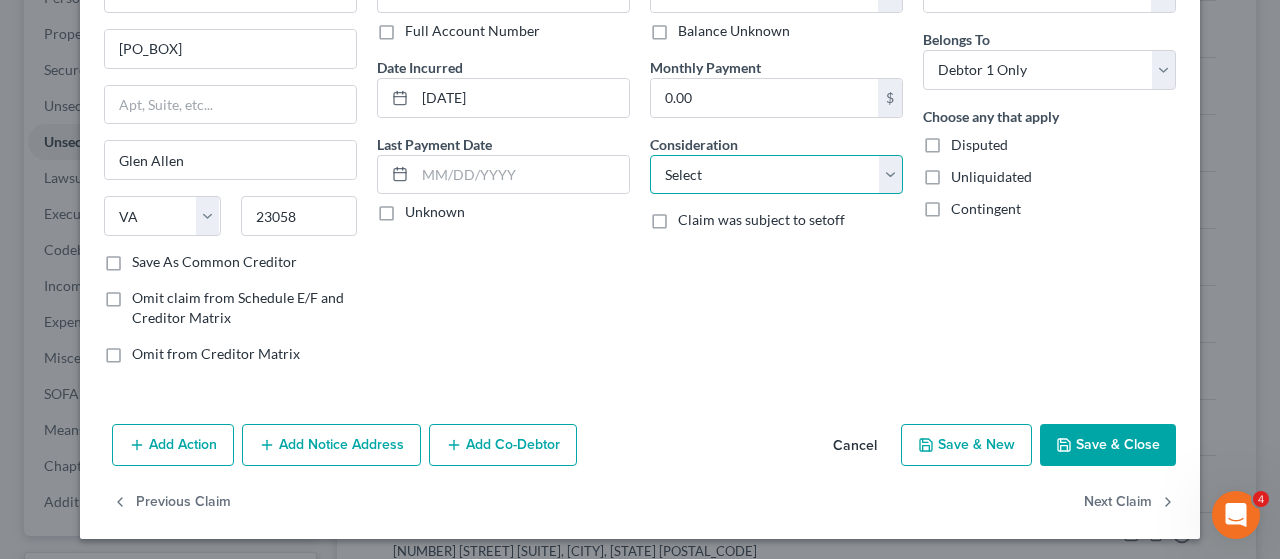 select on "6" 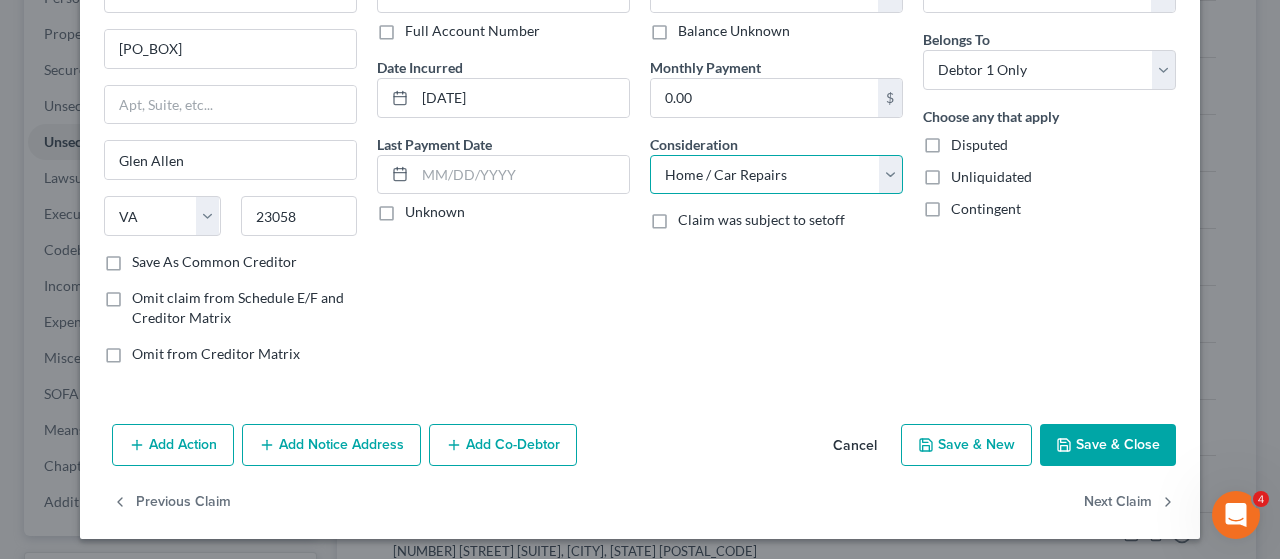 click on "Select Cable / Satellite Services Collection Agency Credit Card Debt Debt Counseling / Attorneys Deficiency Balance Domestic Support Obligations Home / Car Repairs Income Taxes Judgment Liens Medical Services Monies Loaned / Advanced Mortgage Obligation From Divorce Or Separation Obligation To Pensions Other Overdrawn Bank Account Promised To Help Pay Creditors Student Loans Suppliers And Vendors Telephone / Internet Services Utility Services" at bounding box center [776, 175] 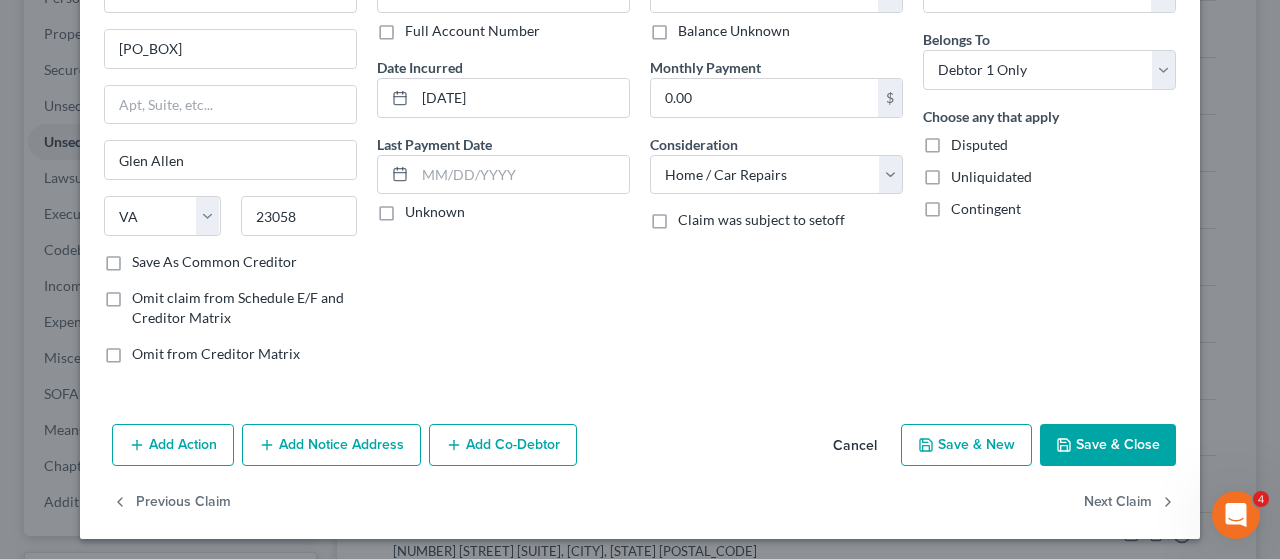 click on "Save & Close" at bounding box center [1108, 445] 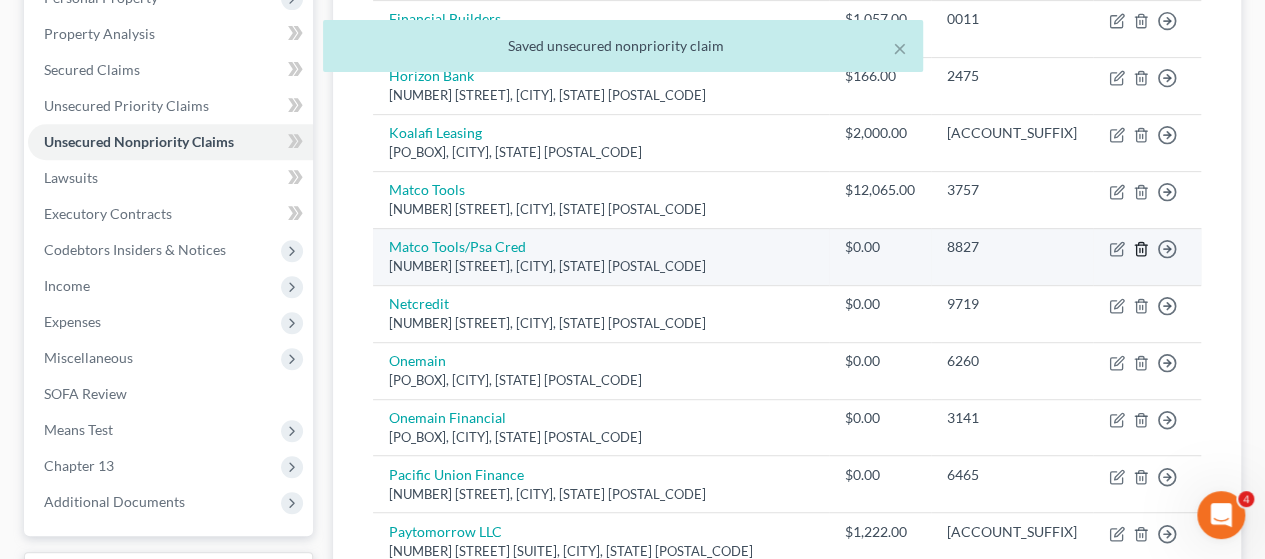 click 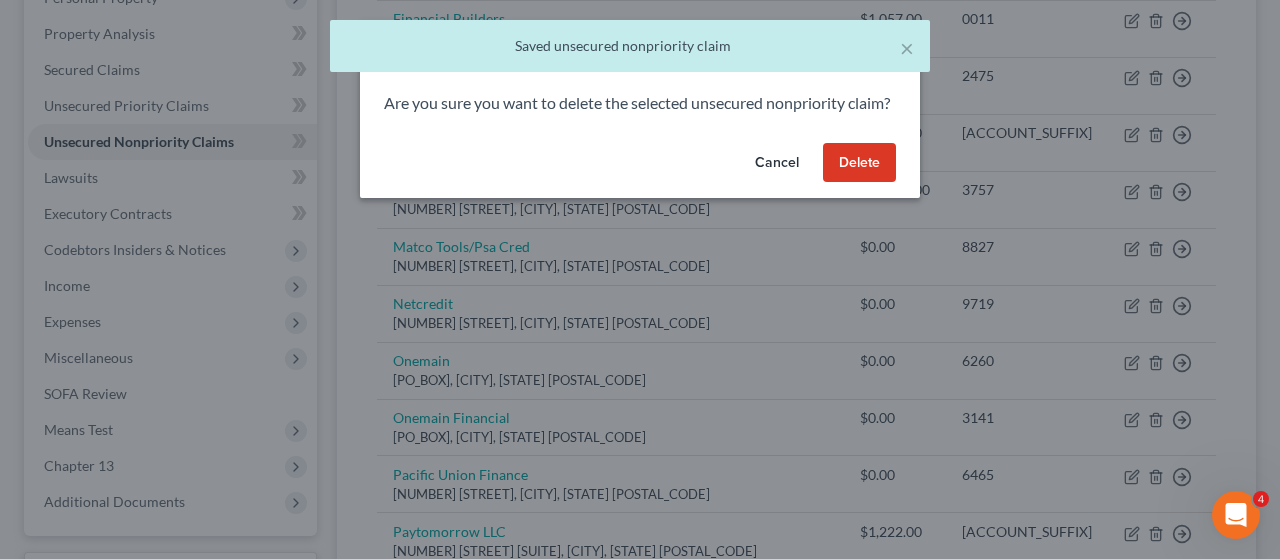 click on "Delete" at bounding box center (859, 163) 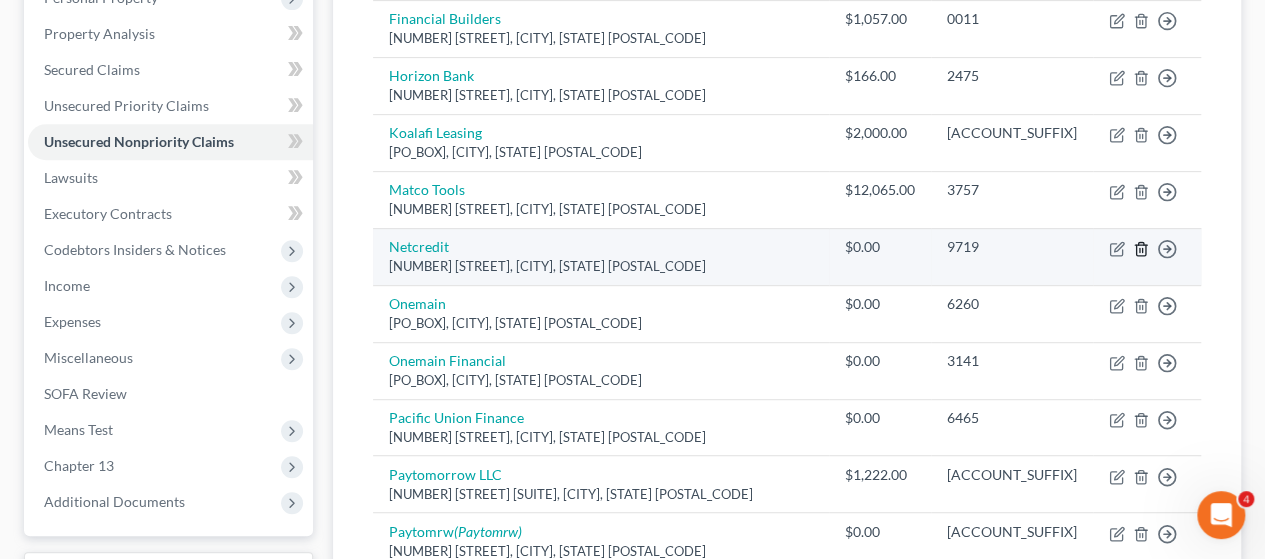 click 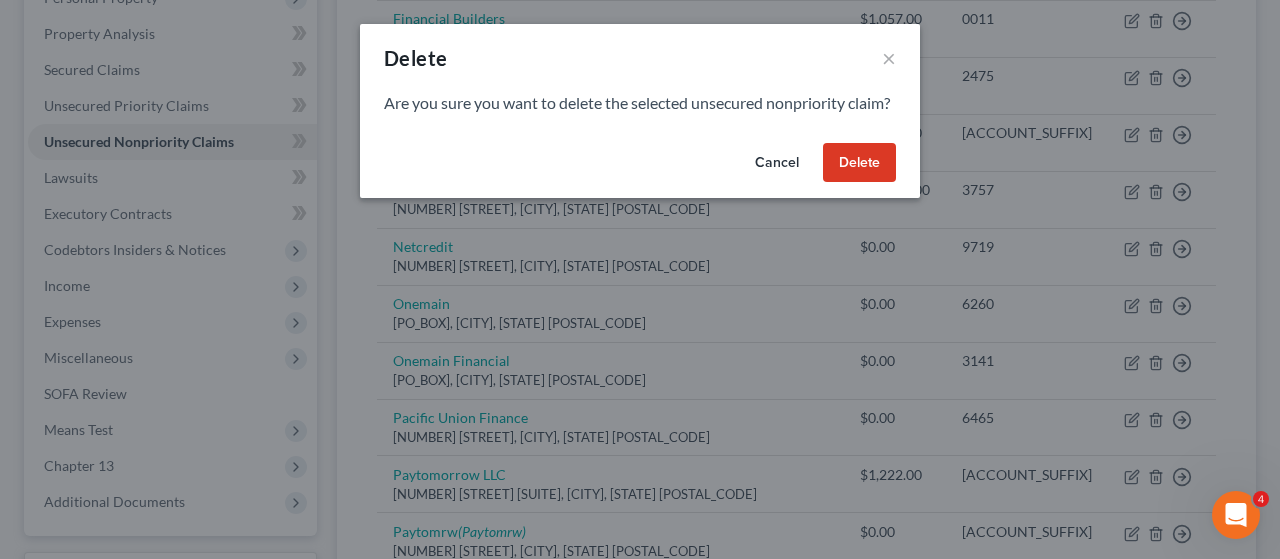 click on "Delete" at bounding box center (859, 163) 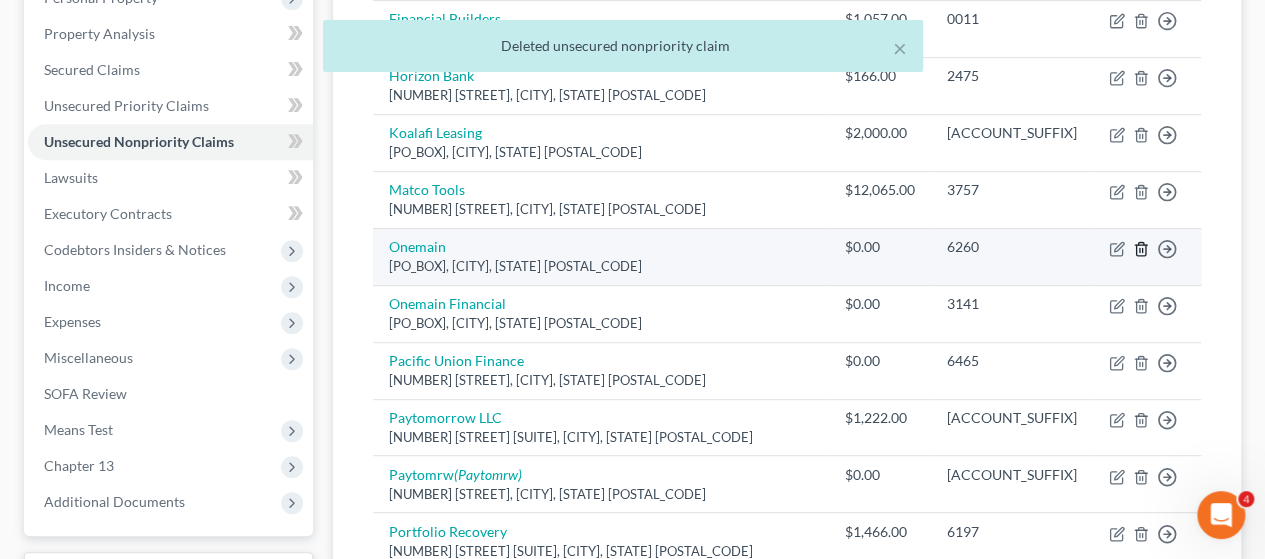 click 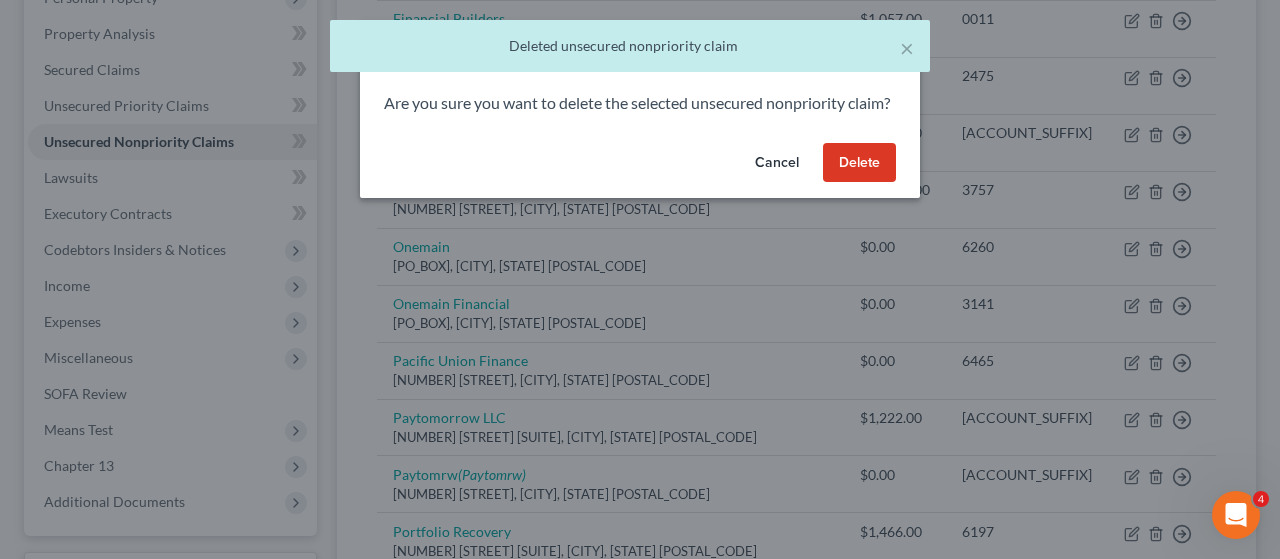 click on "Delete" at bounding box center [859, 163] 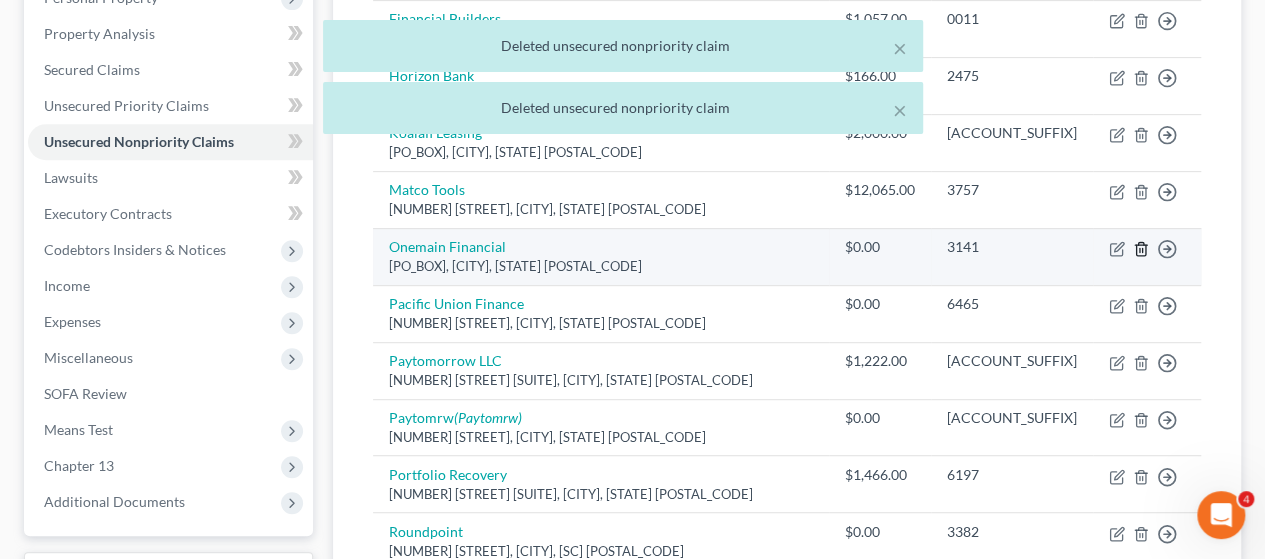 click 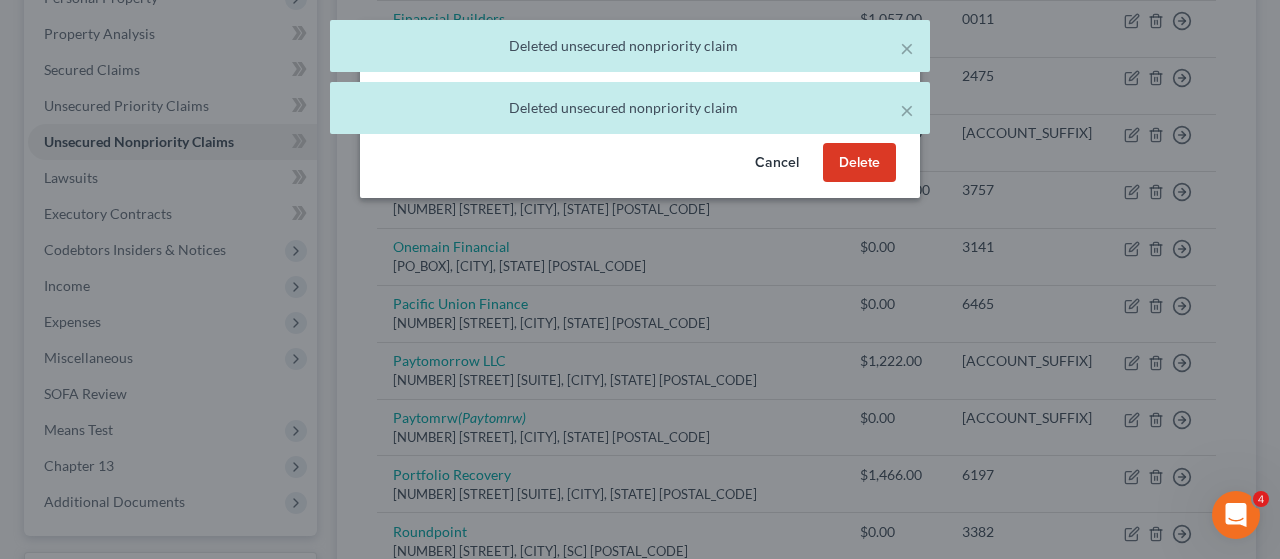 click on "Delete" at bounding box center (859, 163) 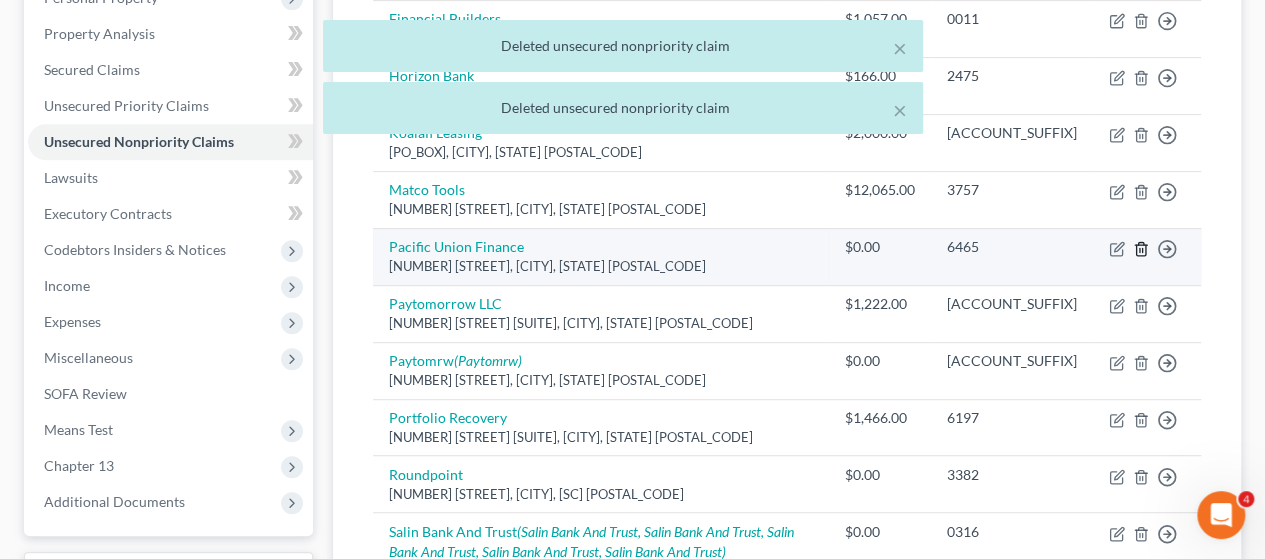click 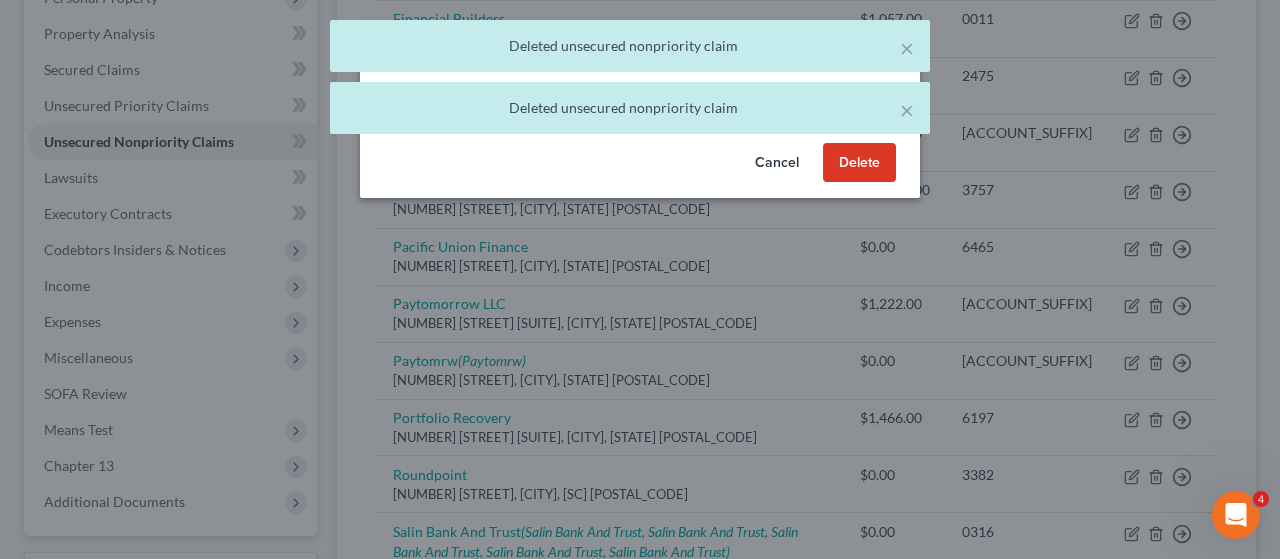 click on "Delete" at bounding box center (859, 163) 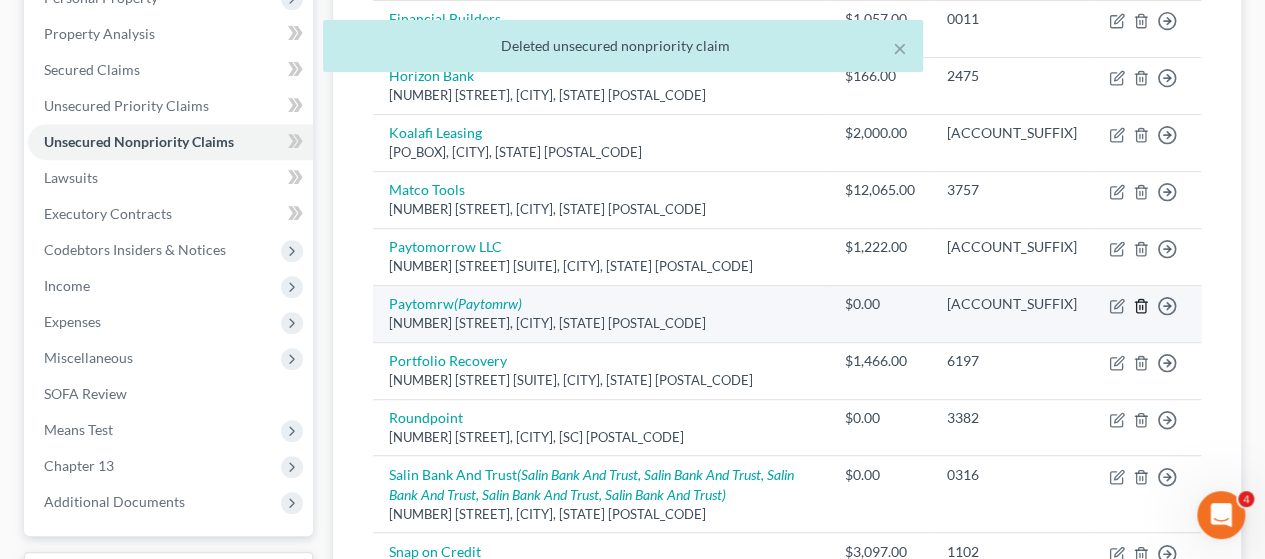 click 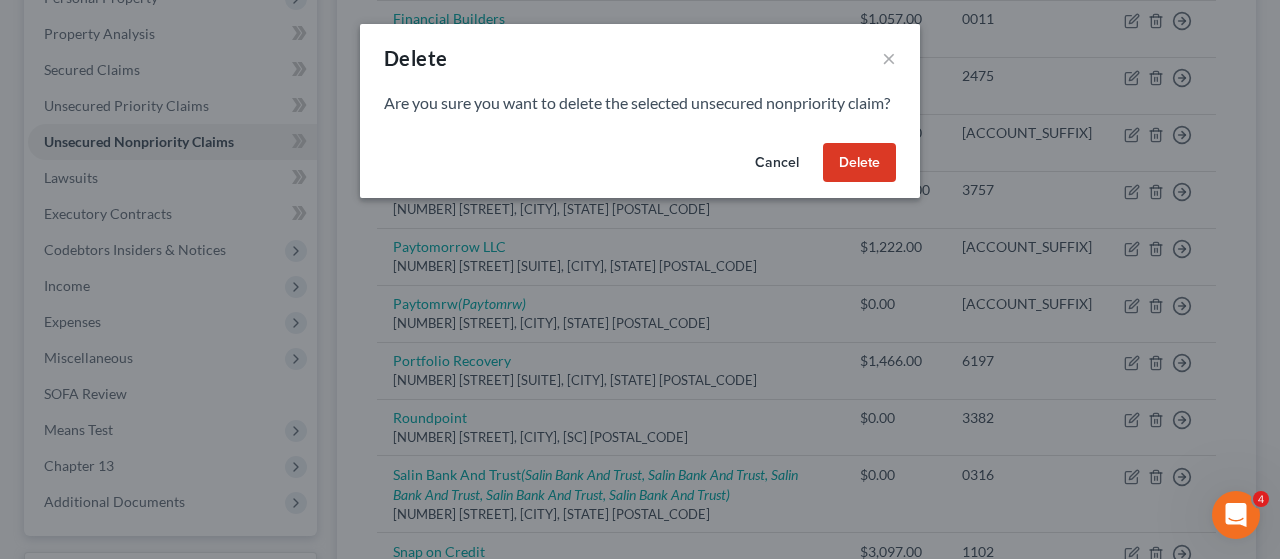 click on "Delete" at bounding box center (859, 163) 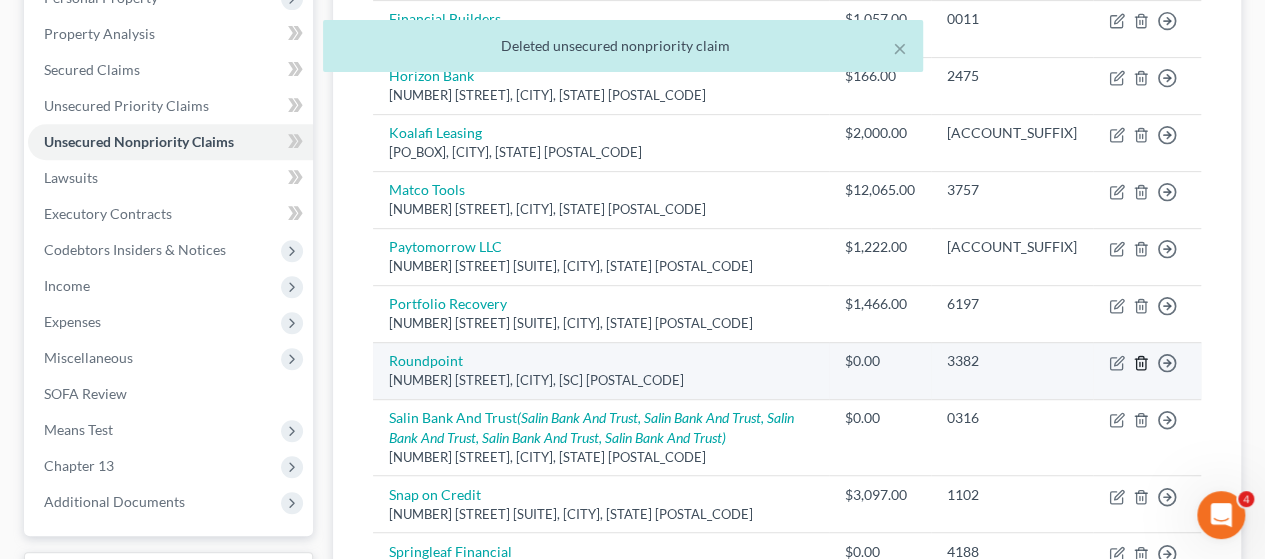 click 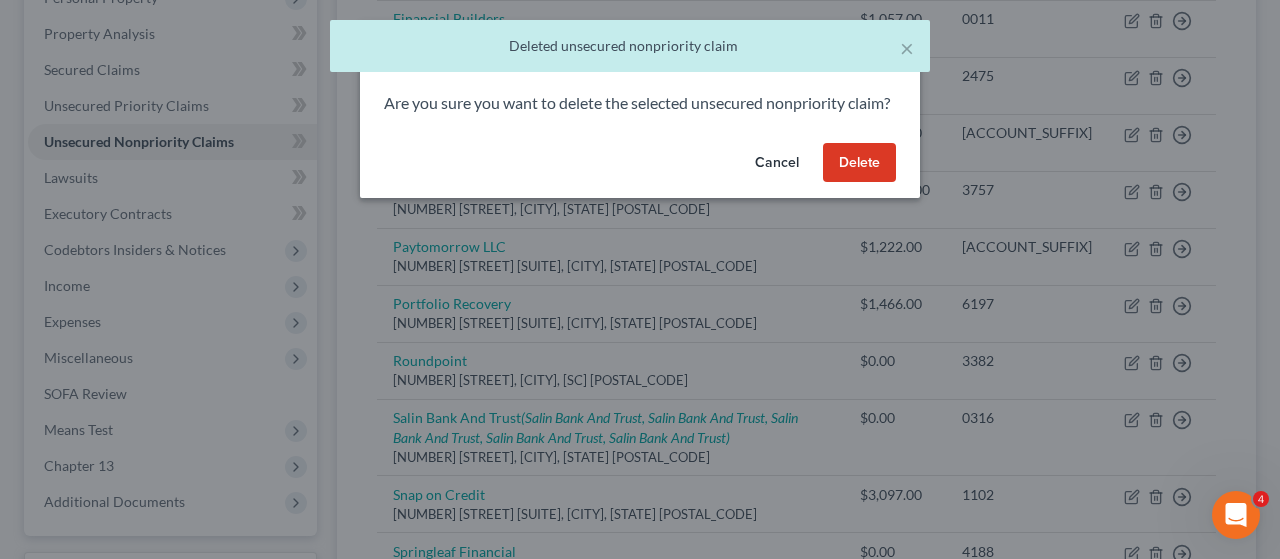 click on "Delete" at bounding box center [859, 163] 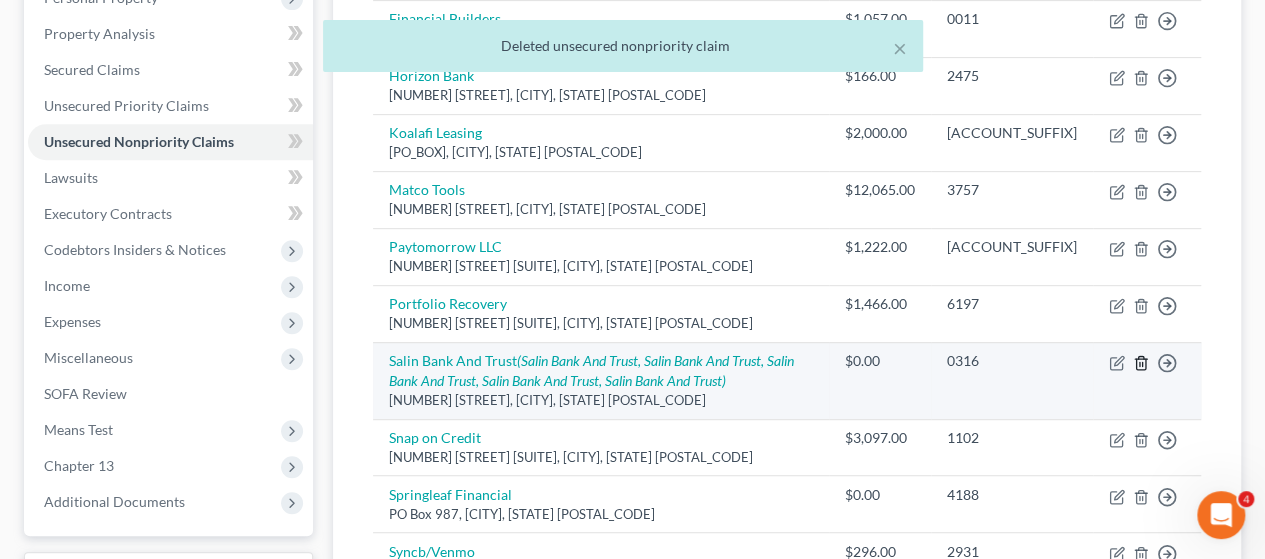 click 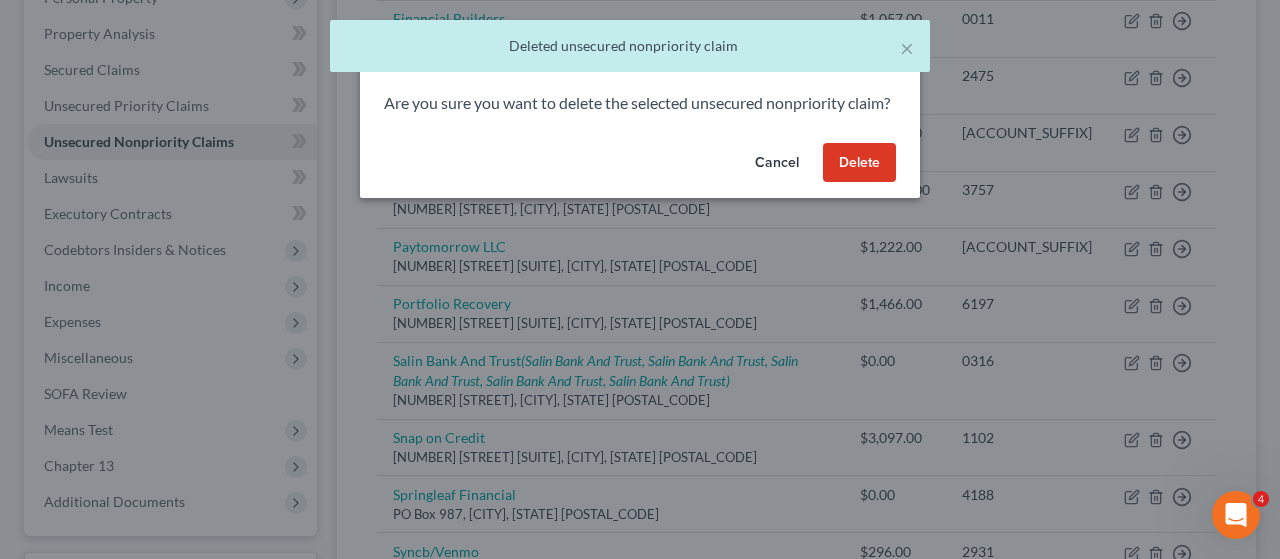 click on "Delete" at bounding box center (859, 163) 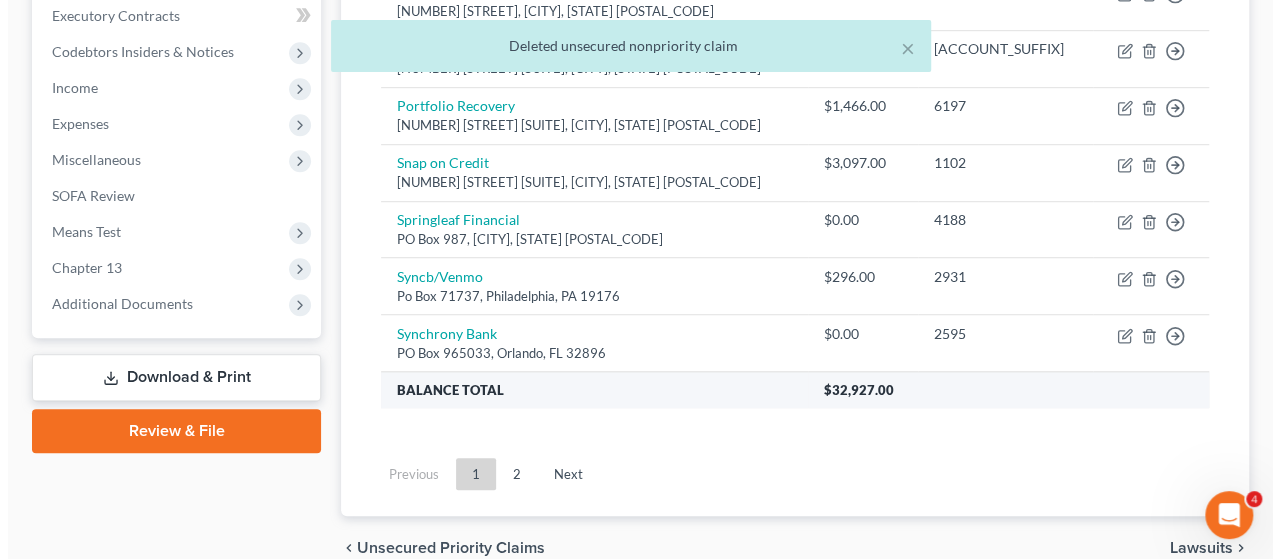 scroll, scrollTop: 608, scrollLeft: 0, axis: vertical 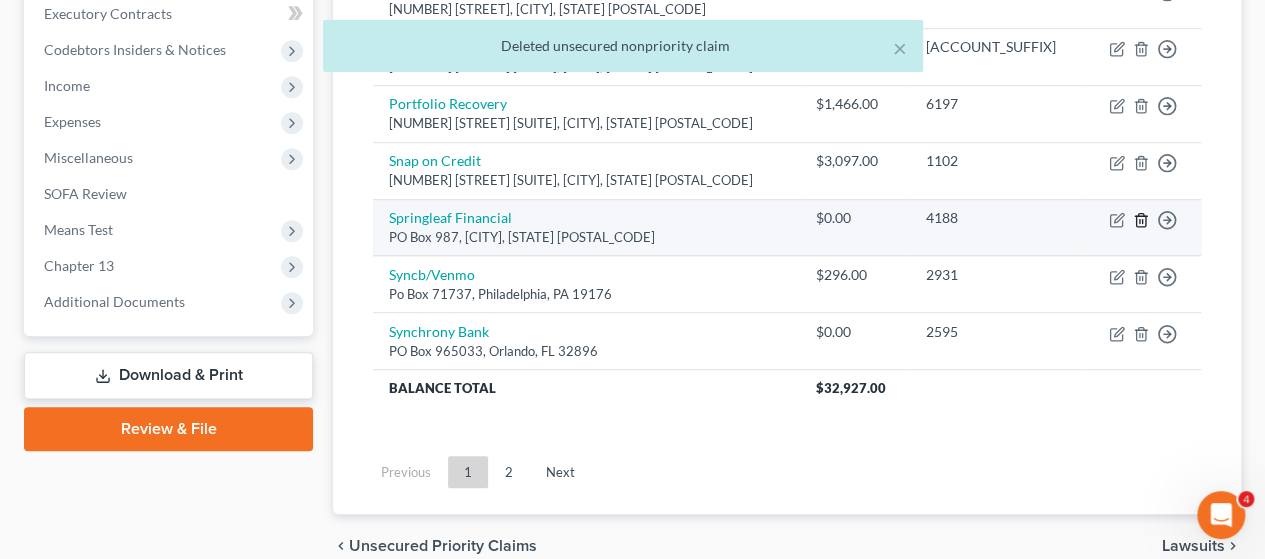 click 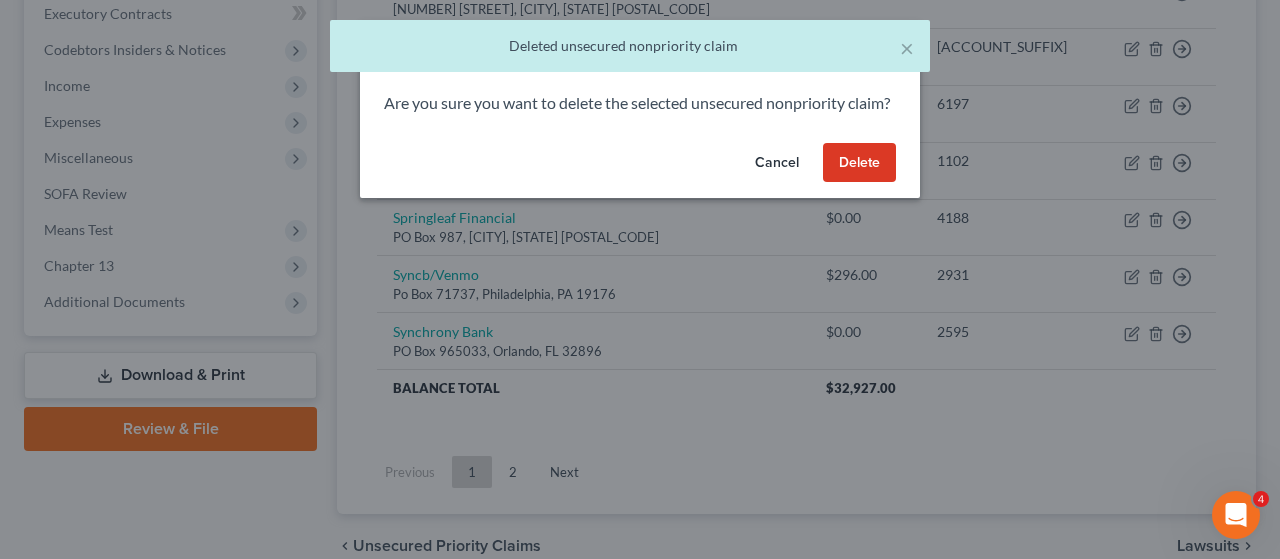 click on "Delete" at bounding box center (859, 163) 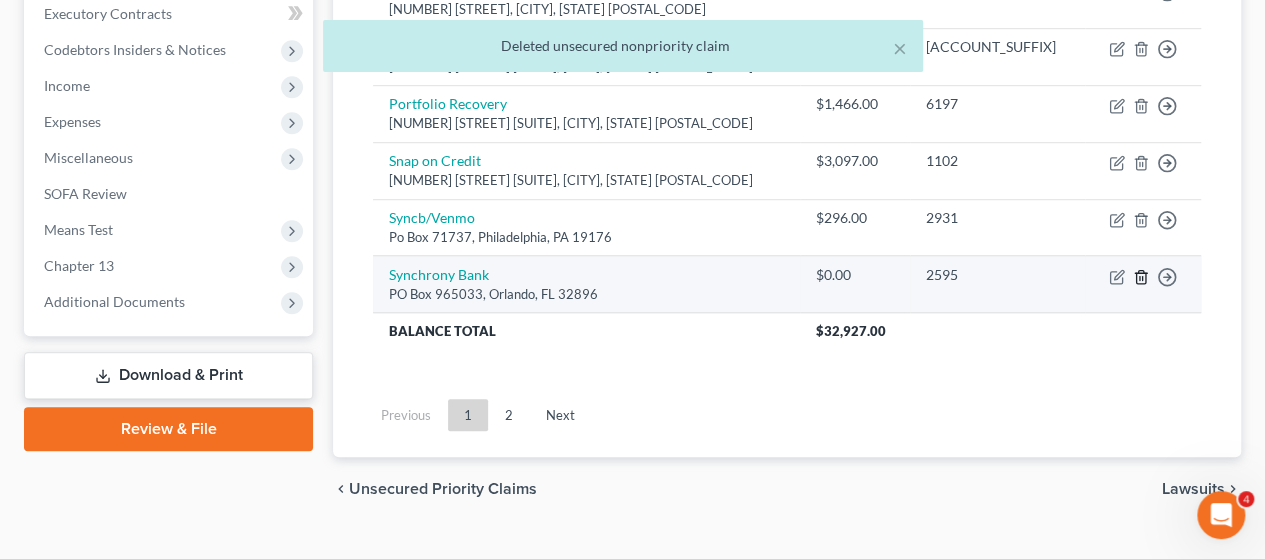 click 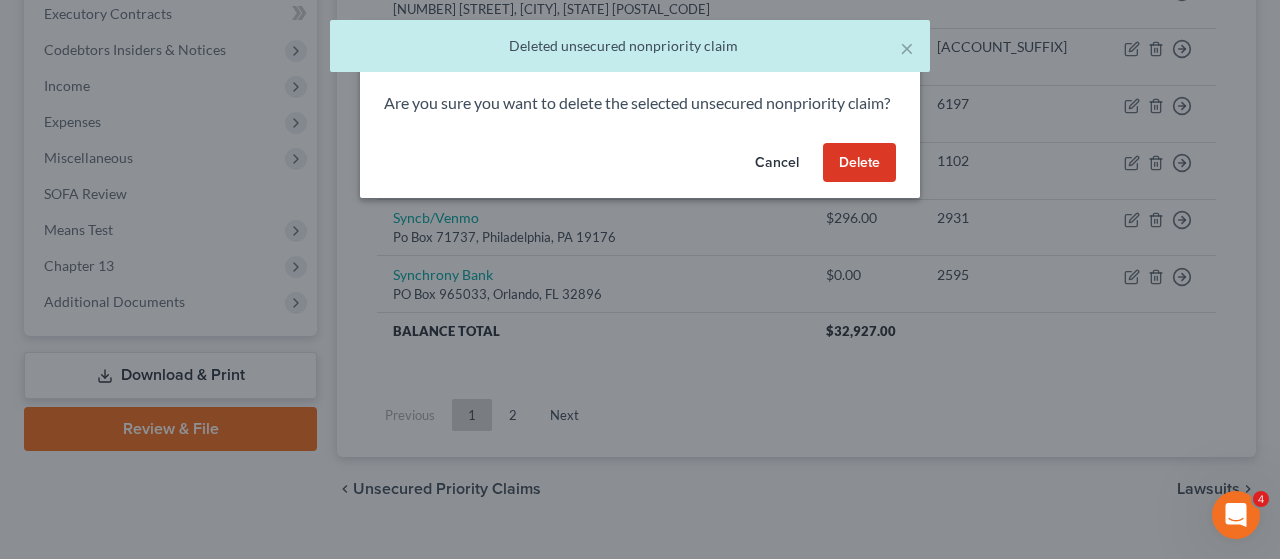 click on "Delete" at bounding box center (859, 163) 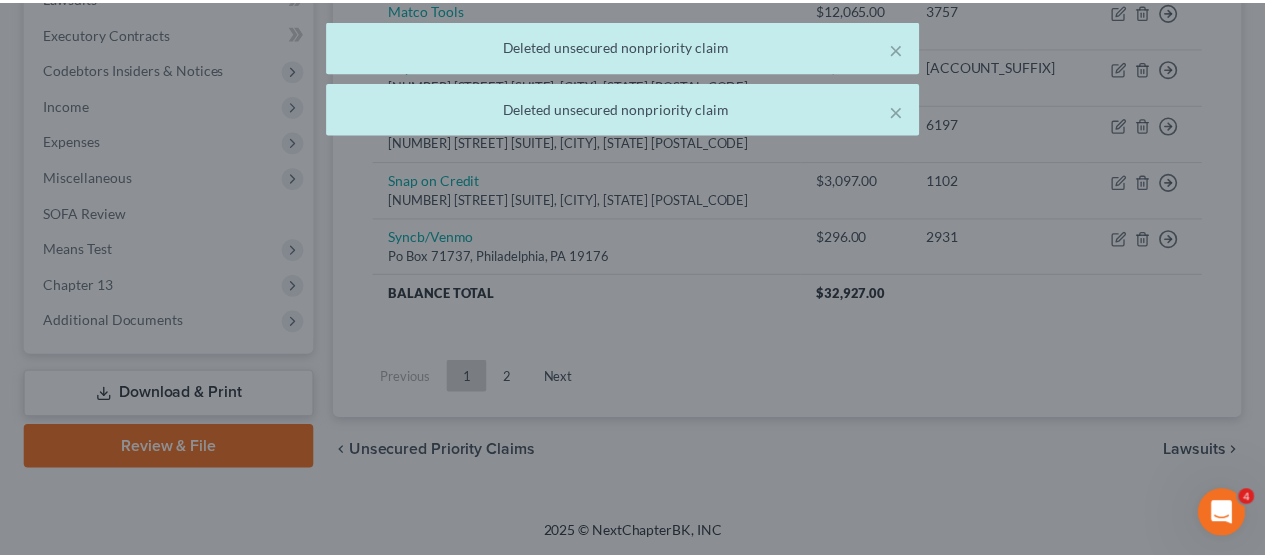 scroll, scrollTop: 584, scrollLeft: 0, axis: vertical 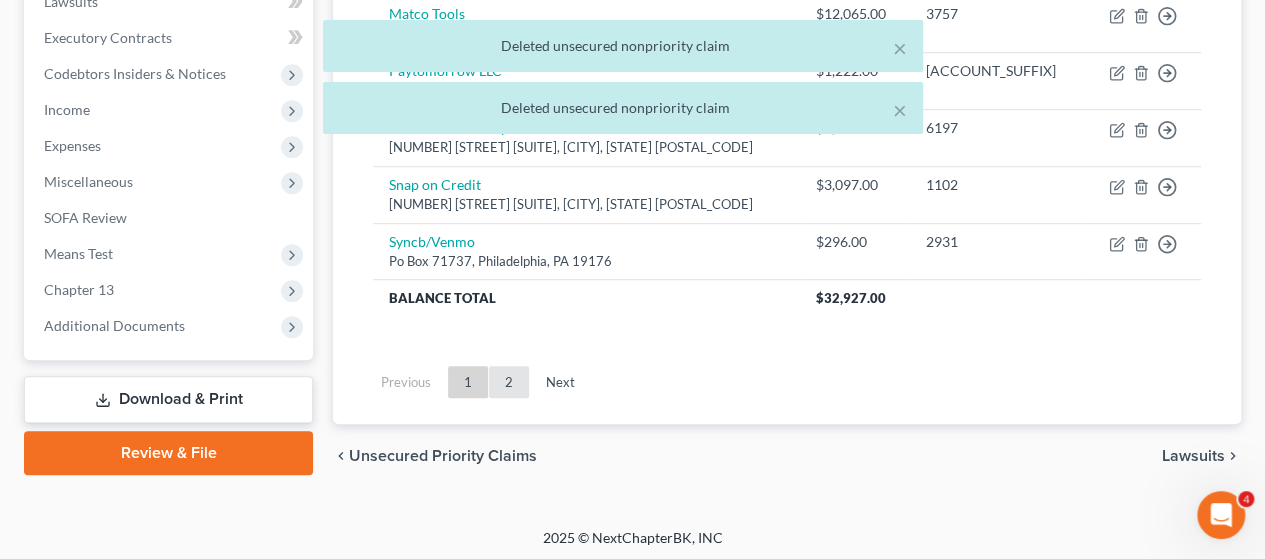 click on "2" at bounding box center (509, 382) 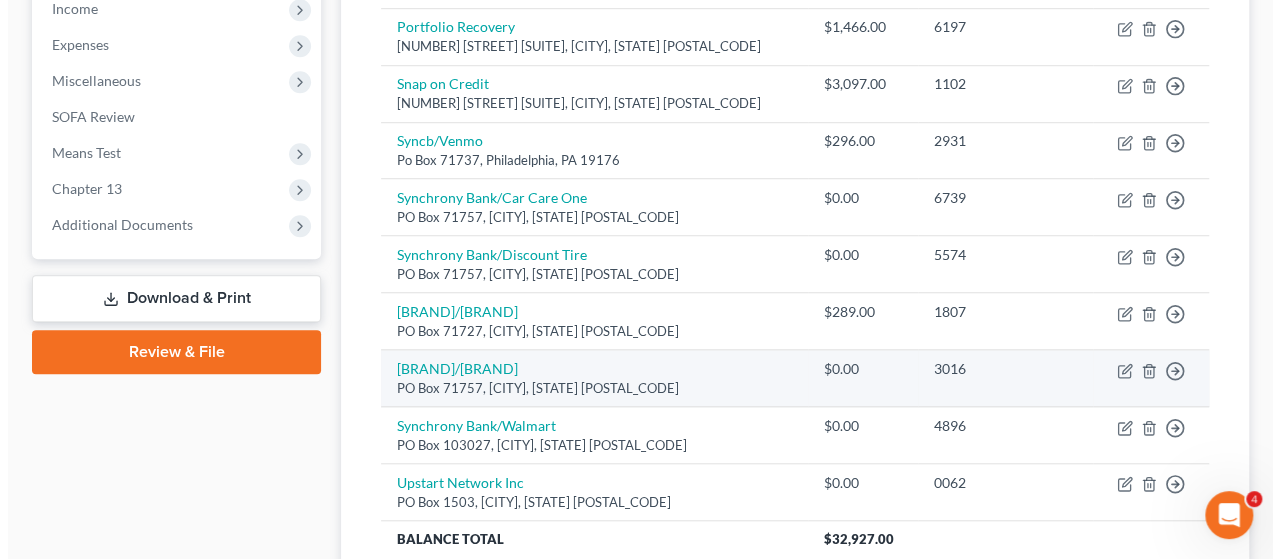 scroll, scrollTop: 700, scrollLeft: 0, axis: vertical 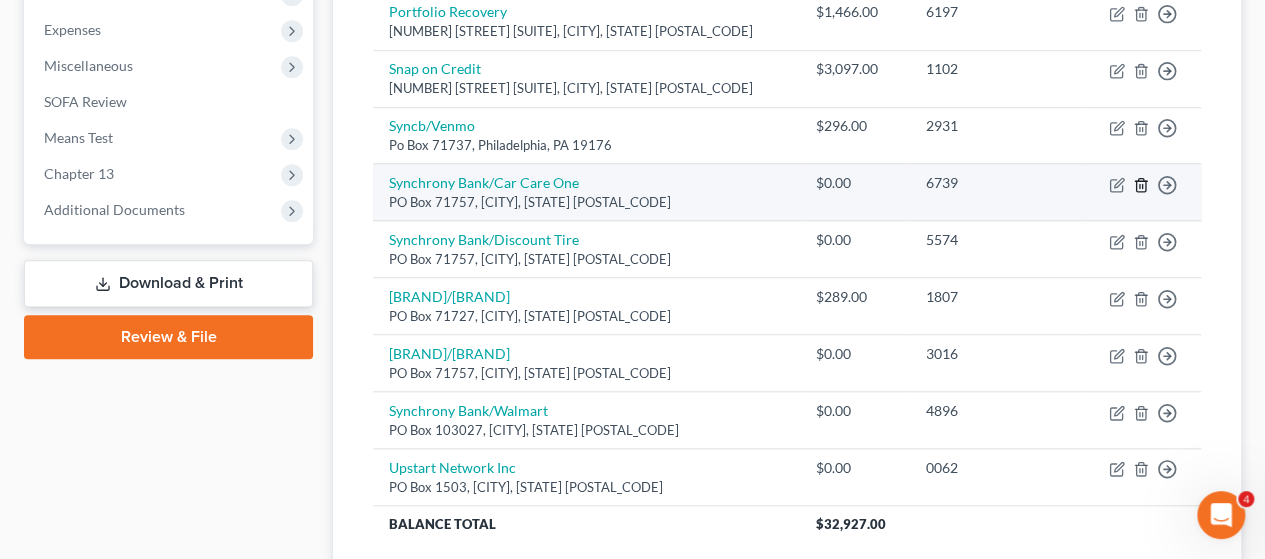 click 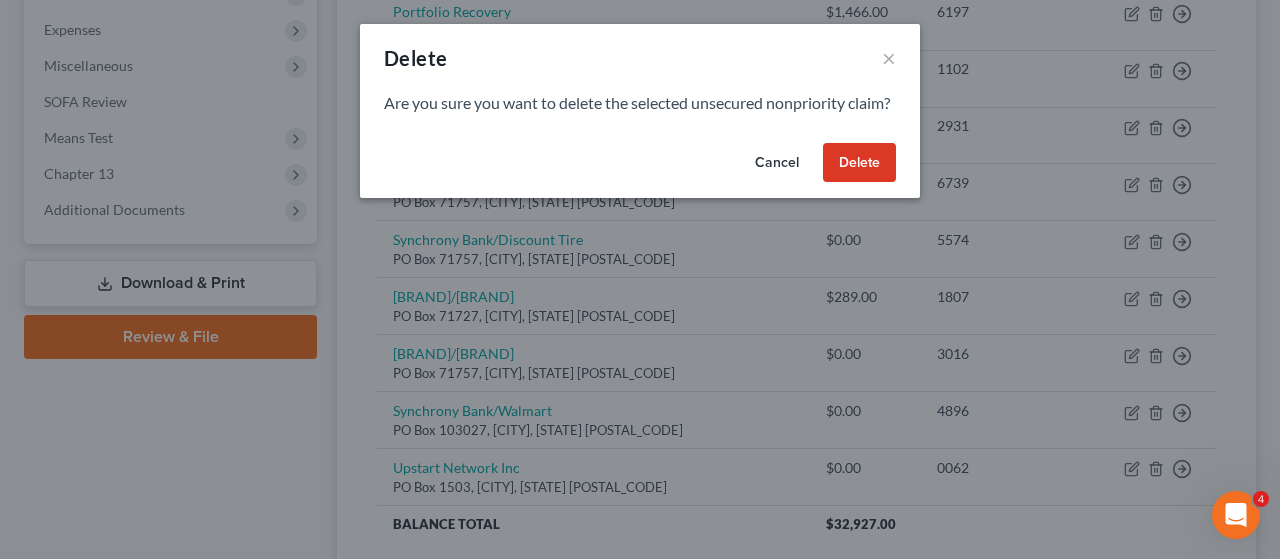 click on "Delete" at bounding box center (859, 163) 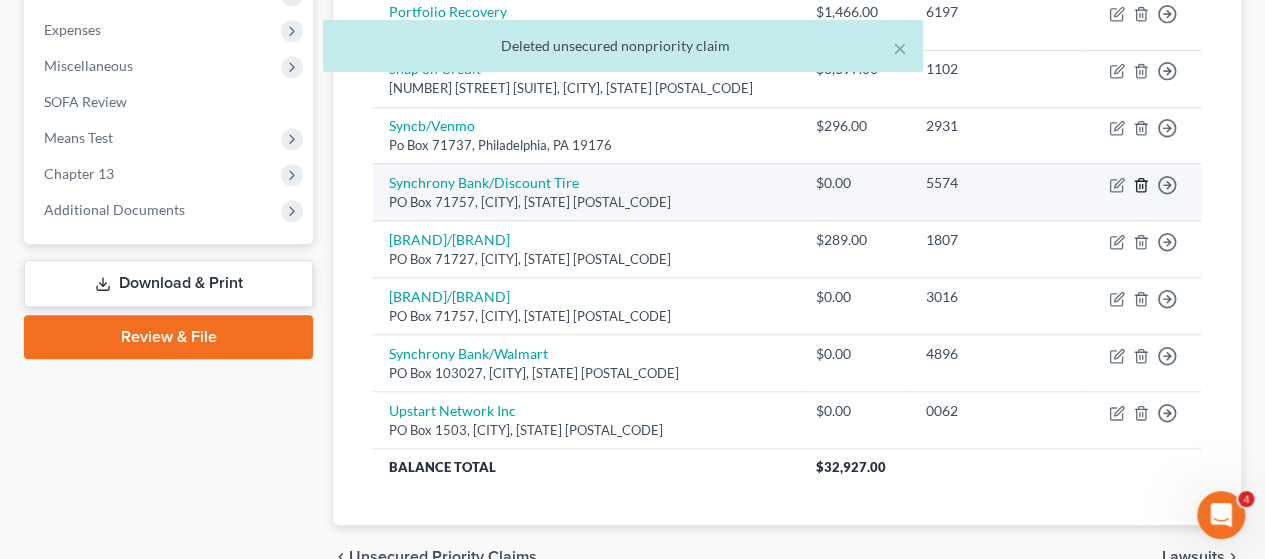 click 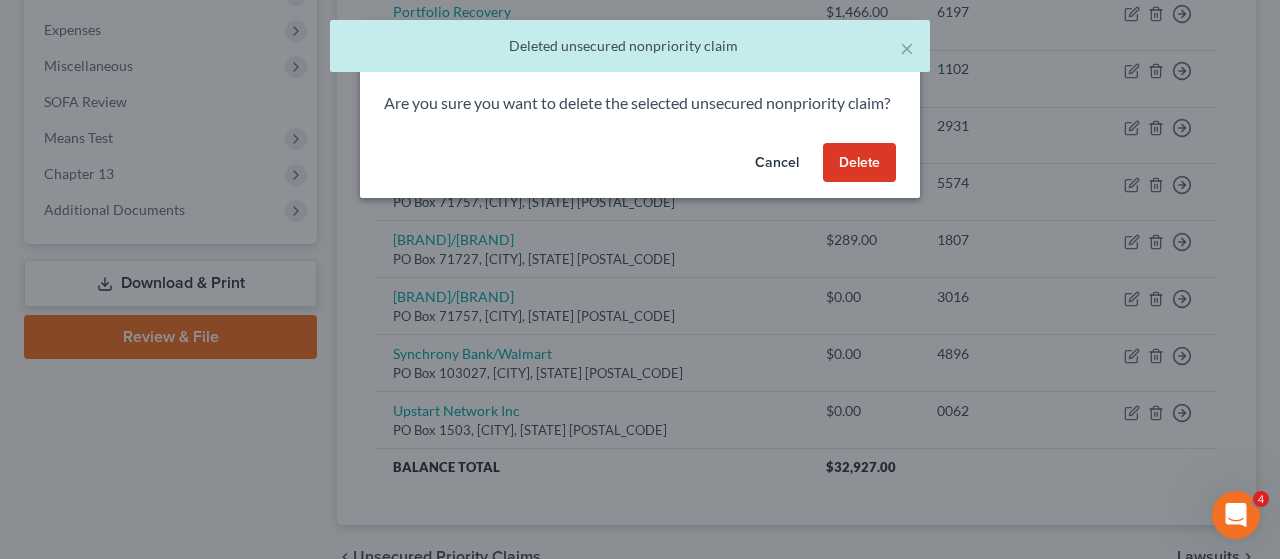 click on "Delete" at bounding box center [859, 163] 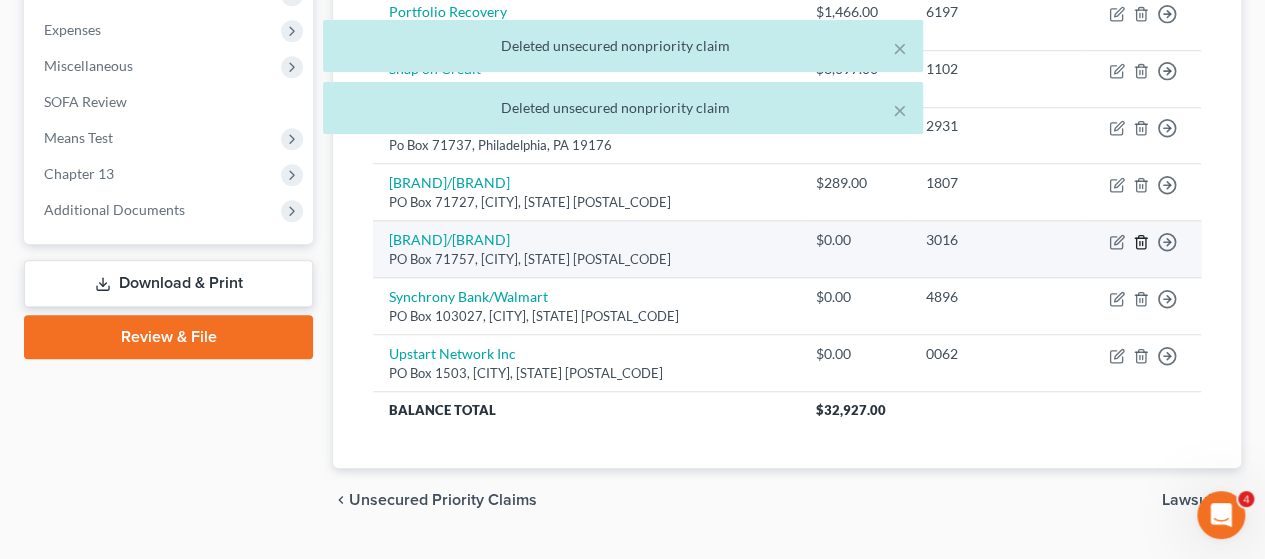 click 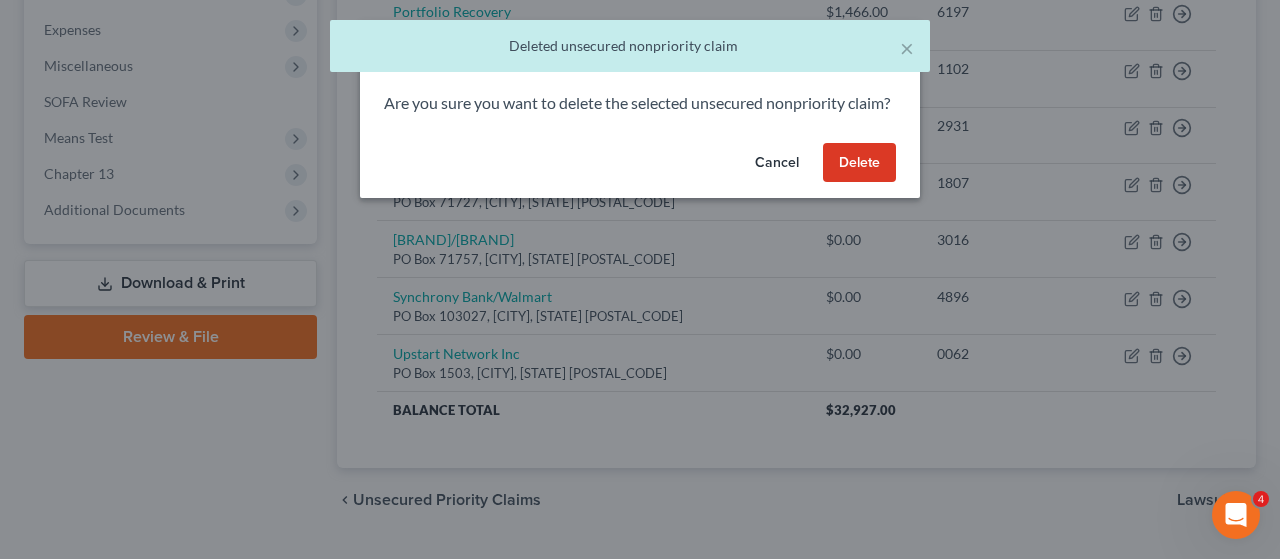 click on "Delete" at bounding box center (859, 163) 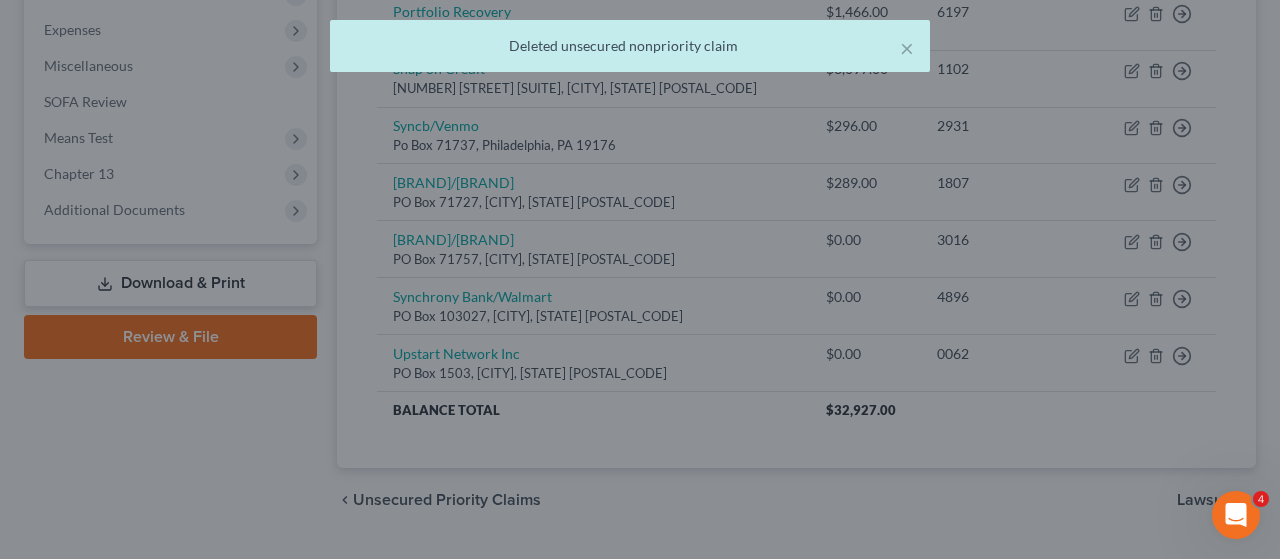 scroll, scrollTop: 686, scrollLeft: 0, axis: vertical 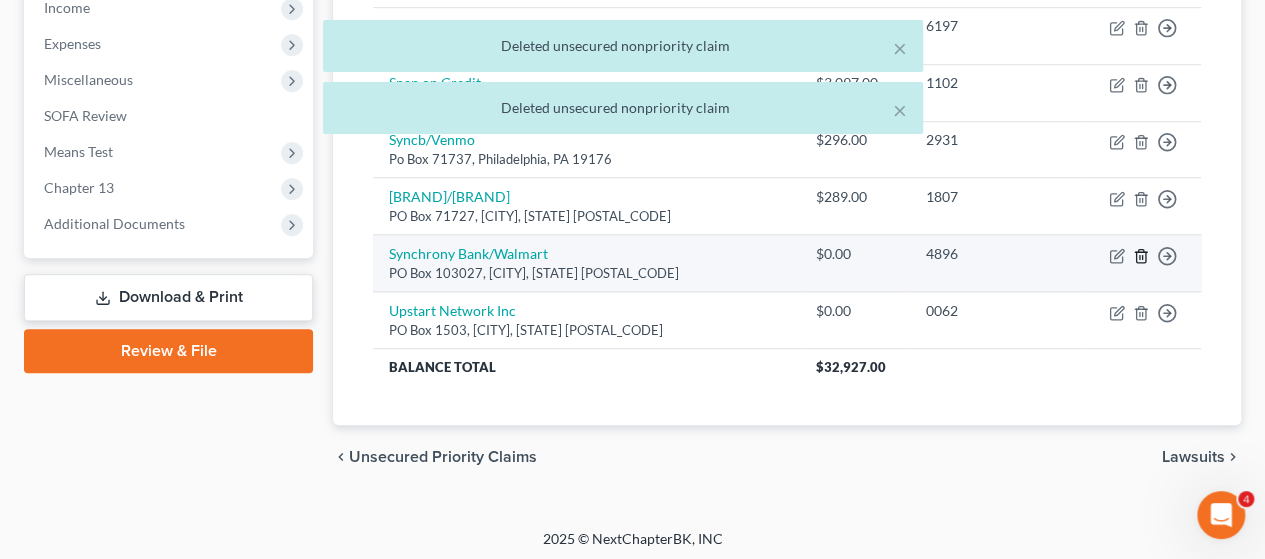 click 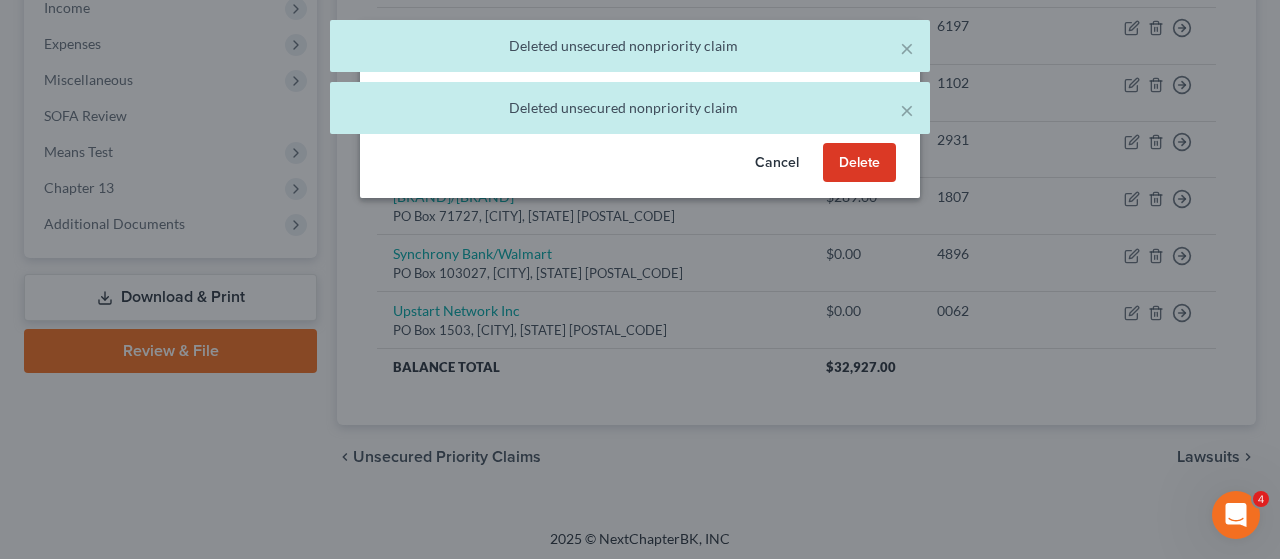 click on "Delete" at bounding box center [859, 163] 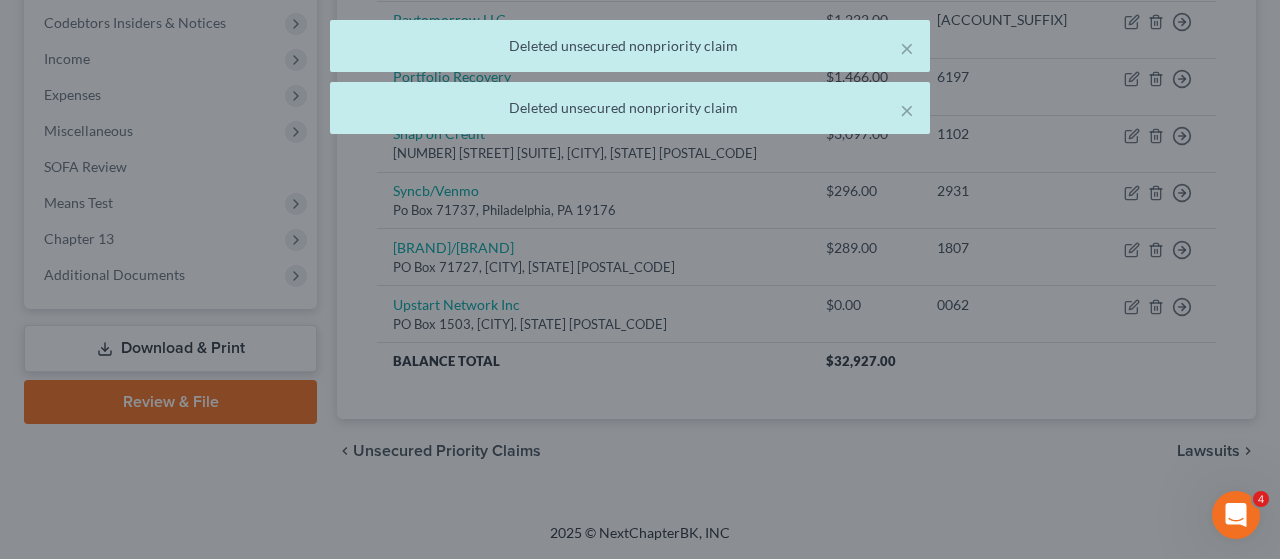 scroll, scrollTop: 629, scrollLeft: 0, axis: vertical 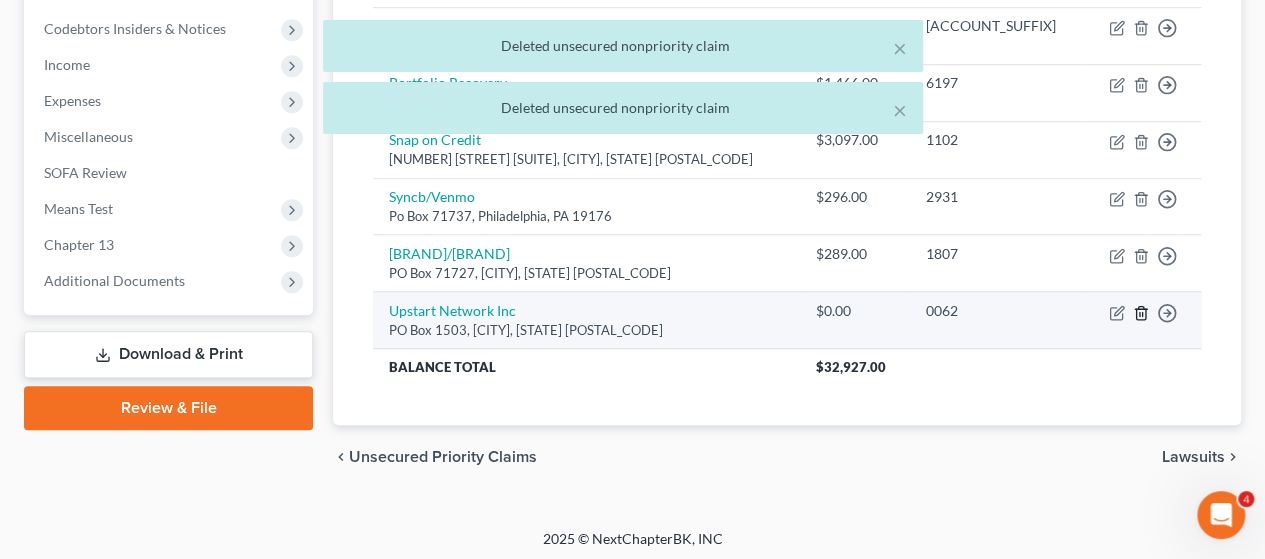 click 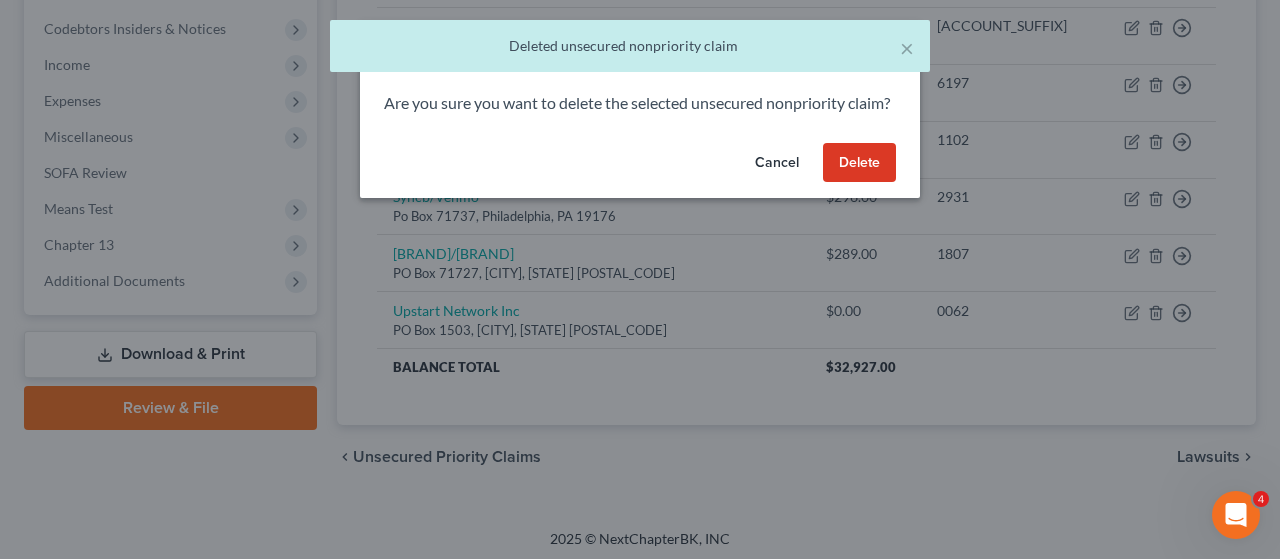 click on "Delete" at bounding box center [859, 163] 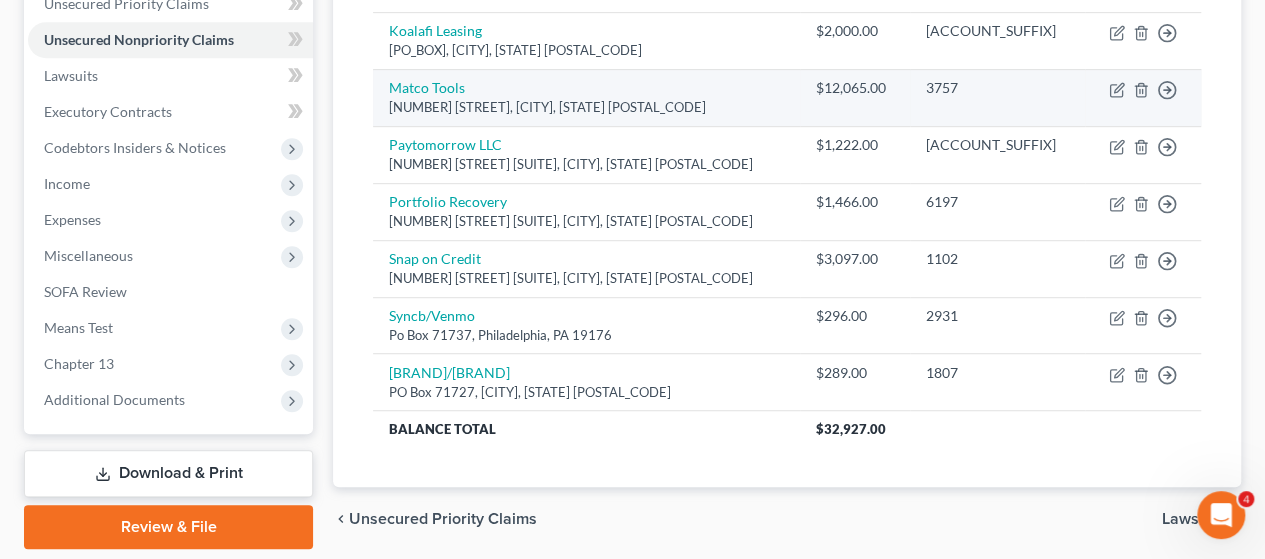 scroll, scrollTop: 472, scrollLeft: 0, axis: vertical 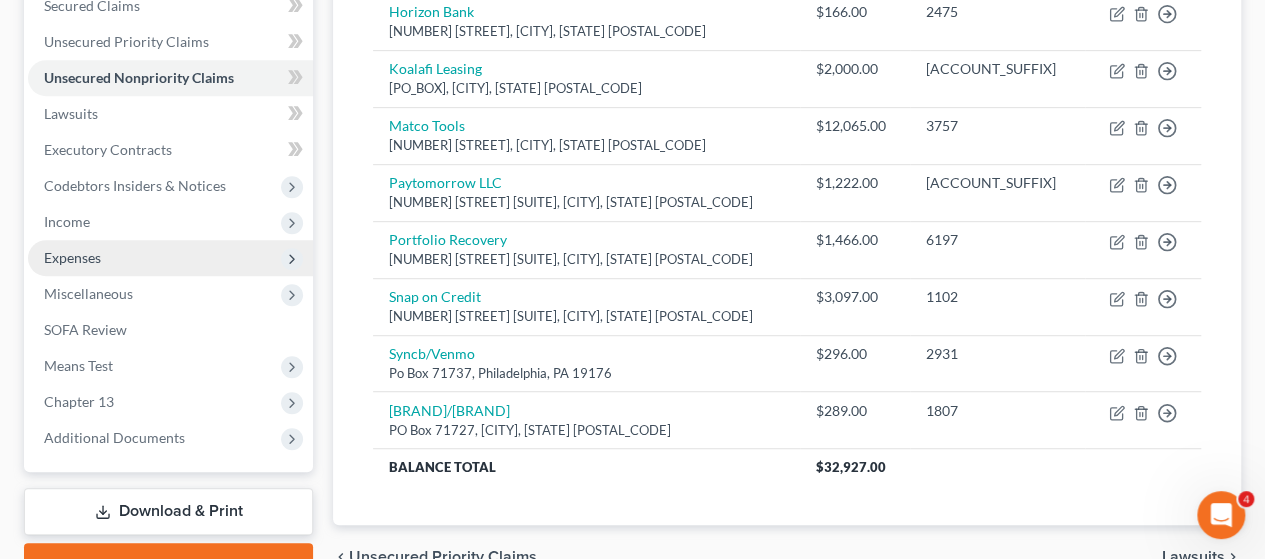 click on "Expenses" at bounding box center [72, 257] 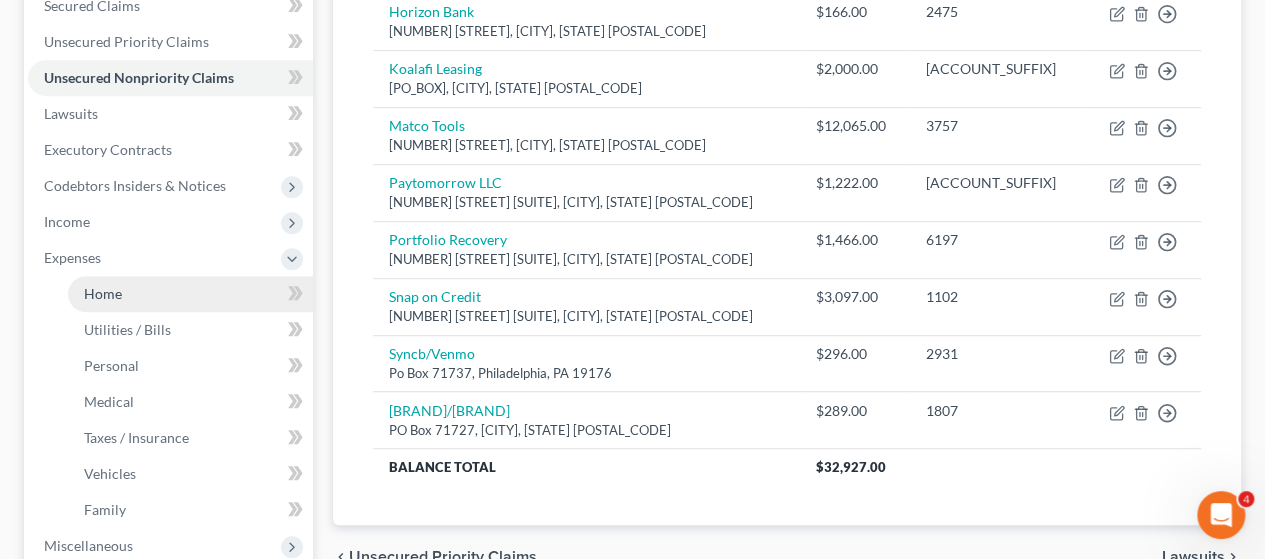 click on "Home" at bounding box center (103, 293) 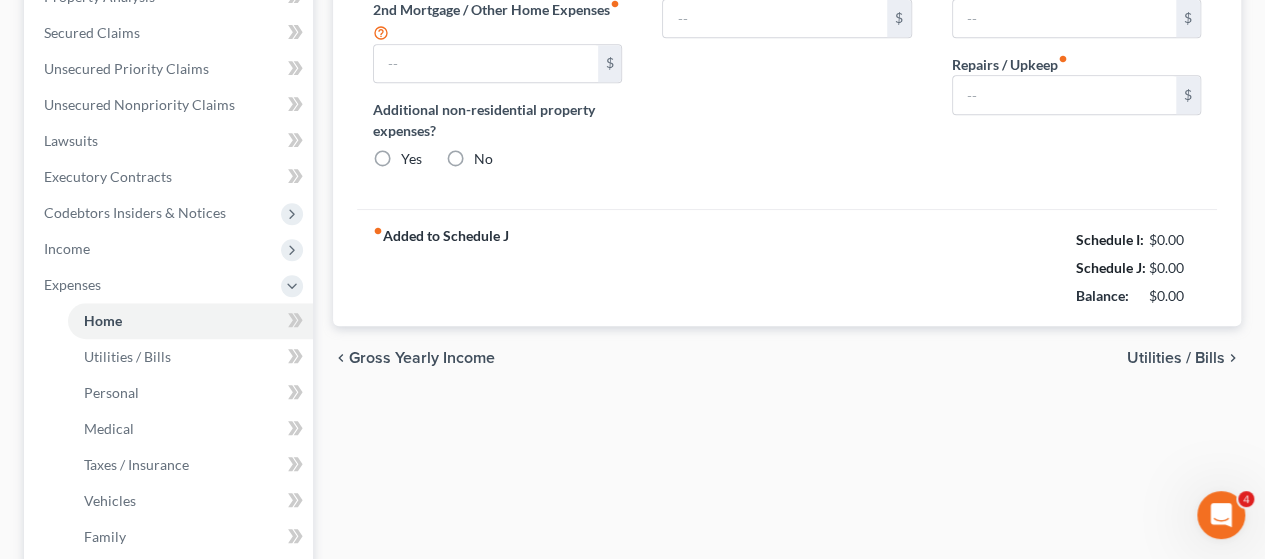 type on "1,511.00" 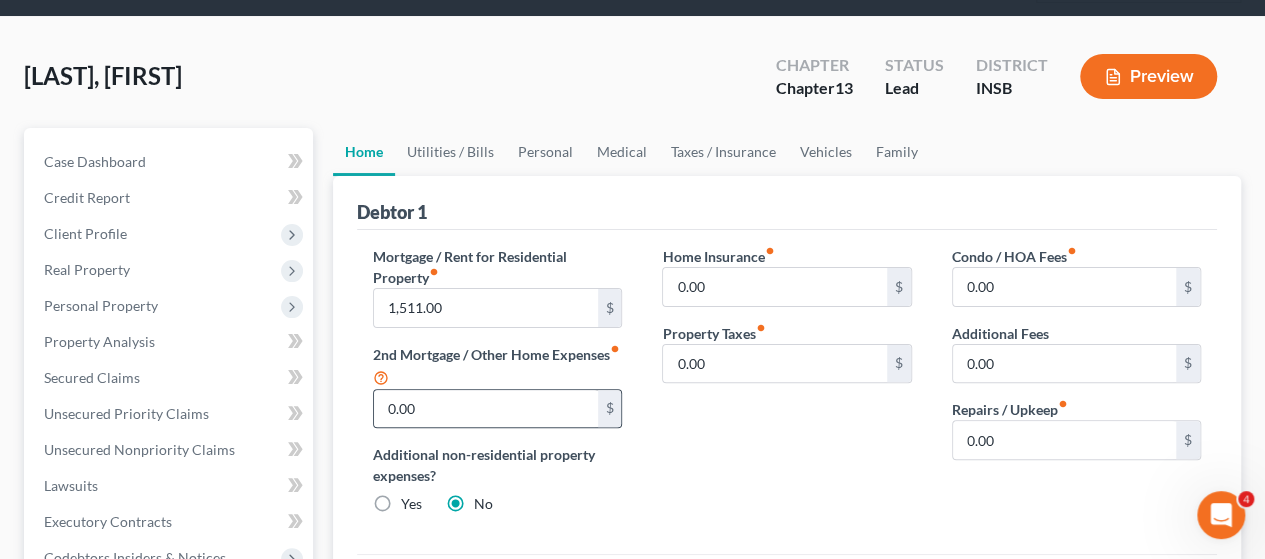 scroll, scrollTop: 200, scrollLeft: 0, axis: vertical 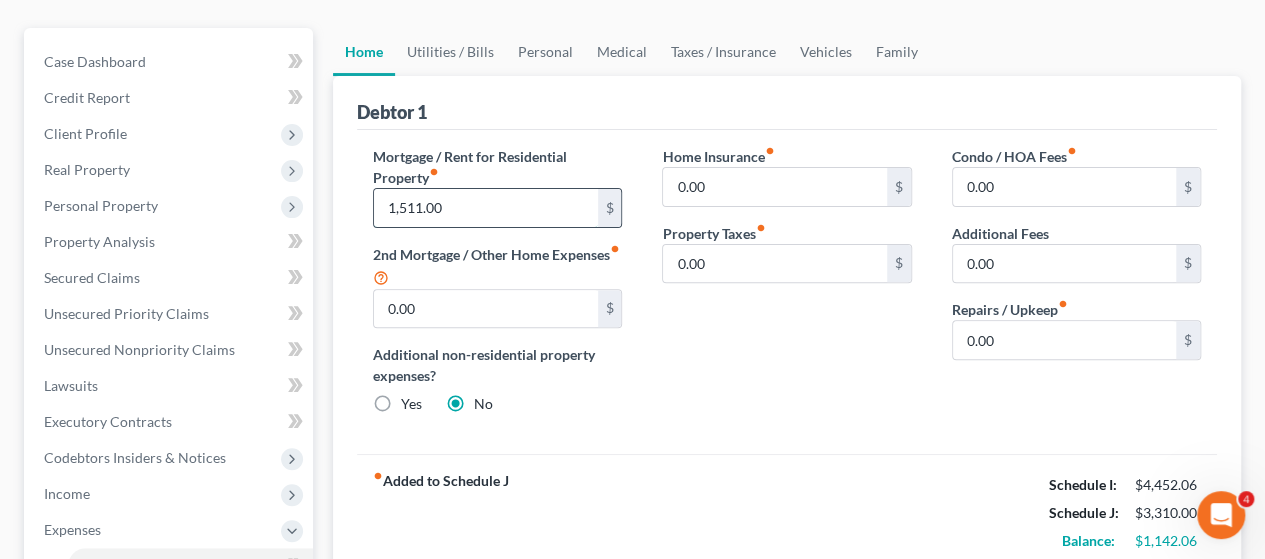click on "1,511.00" at bounding box center (485, 208) 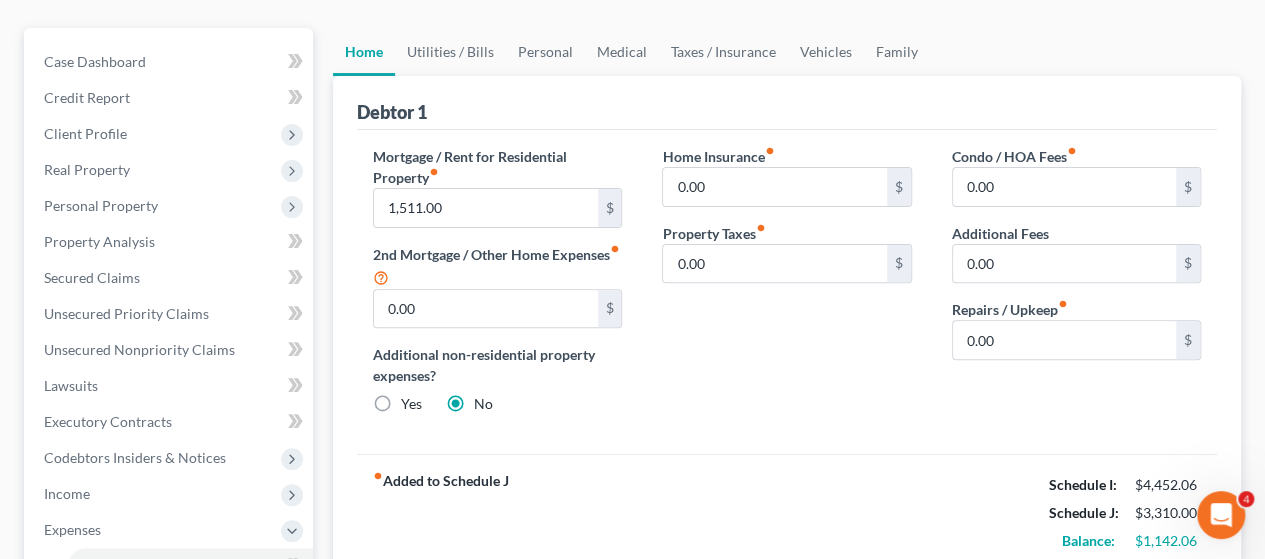 click on "Home Insurance  fiber_manual_record 0.00 $ Property Taxes  fiber_manual_record 0.00 $" at bounding box center [786, 288] 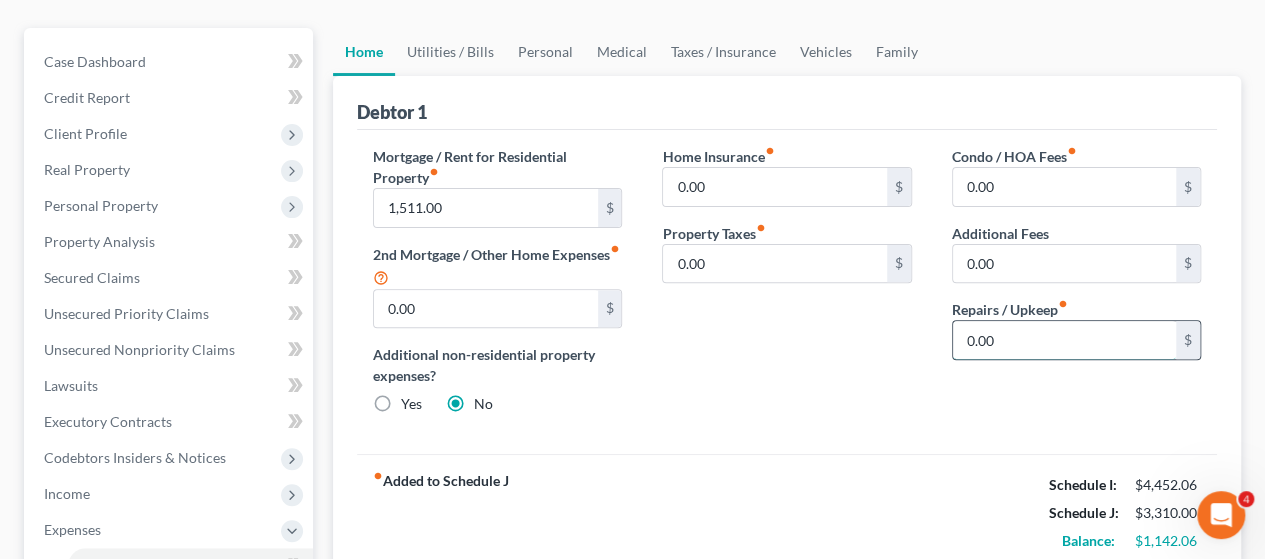 click on "0.00" at bounding box center [1064, 340] 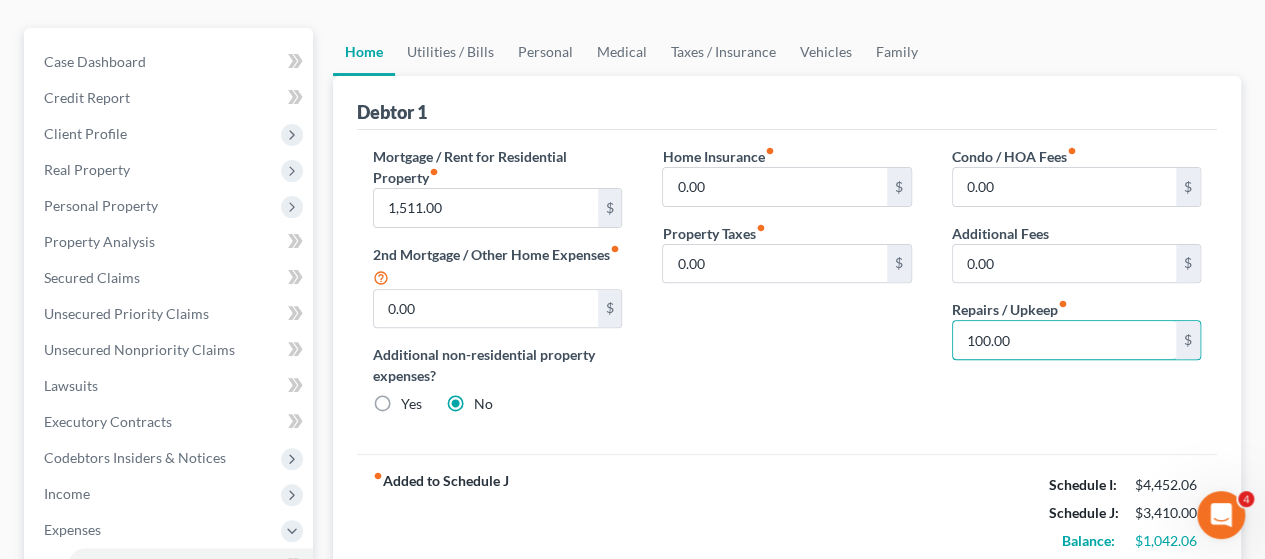 type on "100.00" 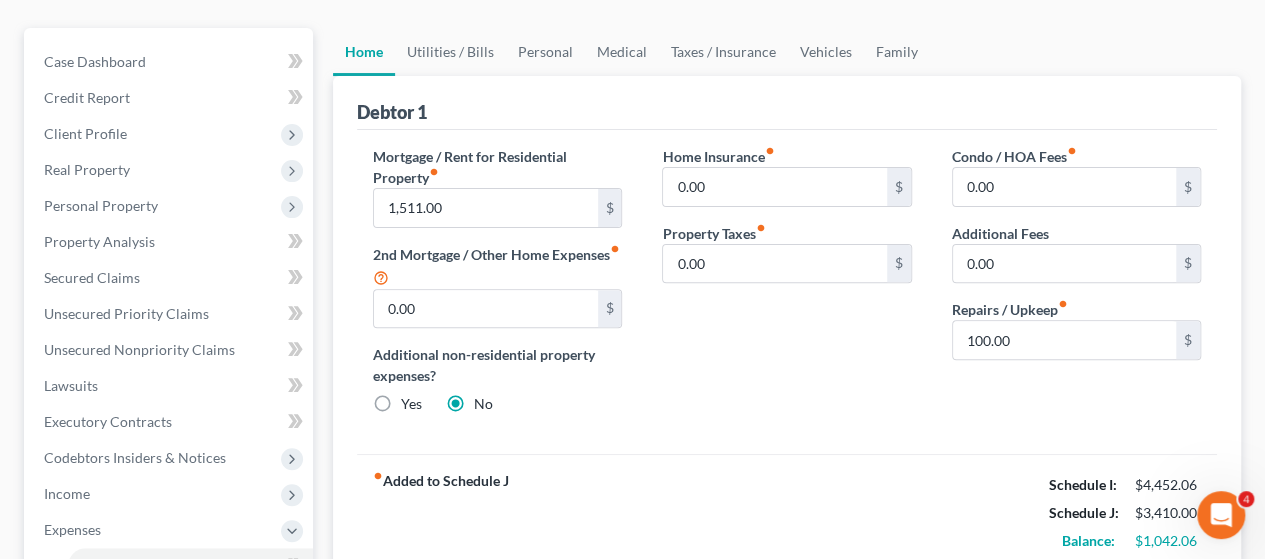 click on "Mortgage / Rent for Residential Property  fiber_manual_record 1,511.00 $ 2nd Mortgage / Other Home Expenses  fiber_manual_record   0.00 $ Additional non-residential property expenses? Yes No Home Insurance  fiber_manual_record 0.00 $ Property Taxes  fiber_manual_record 0.00 $ Condo / HOA Fees  fiber_manual_record 0.00 $ Additional Fees 0.00 $ Repairs / Upkeep  fiber_manual_record 100.00 $" at bounding box center [787, 292] 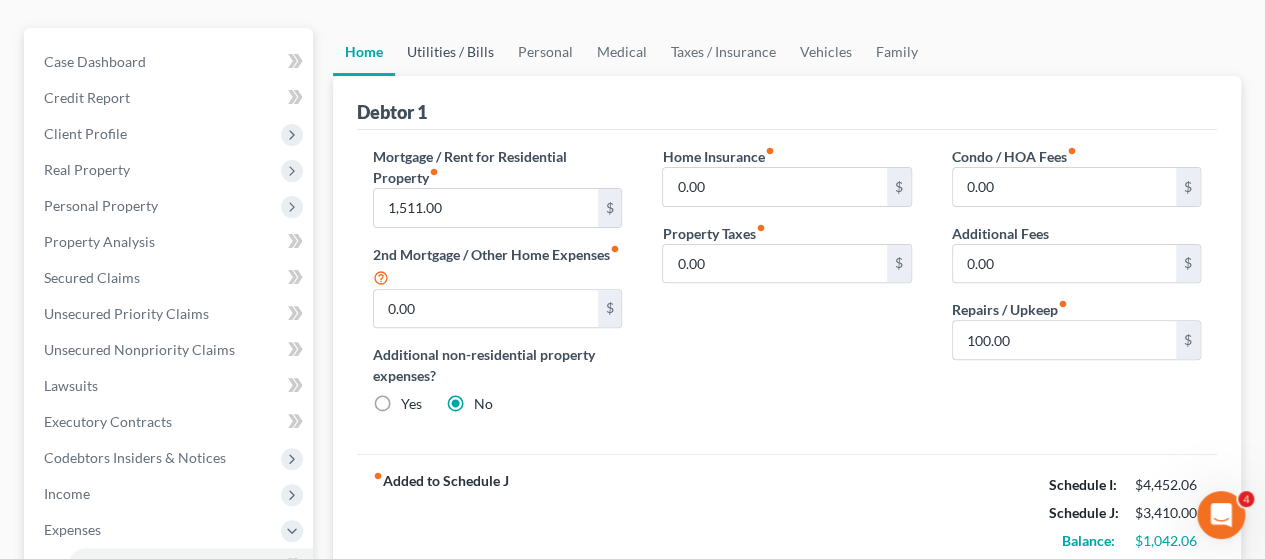 click on "Utilities / Bills" at bounding box center (450, 52) 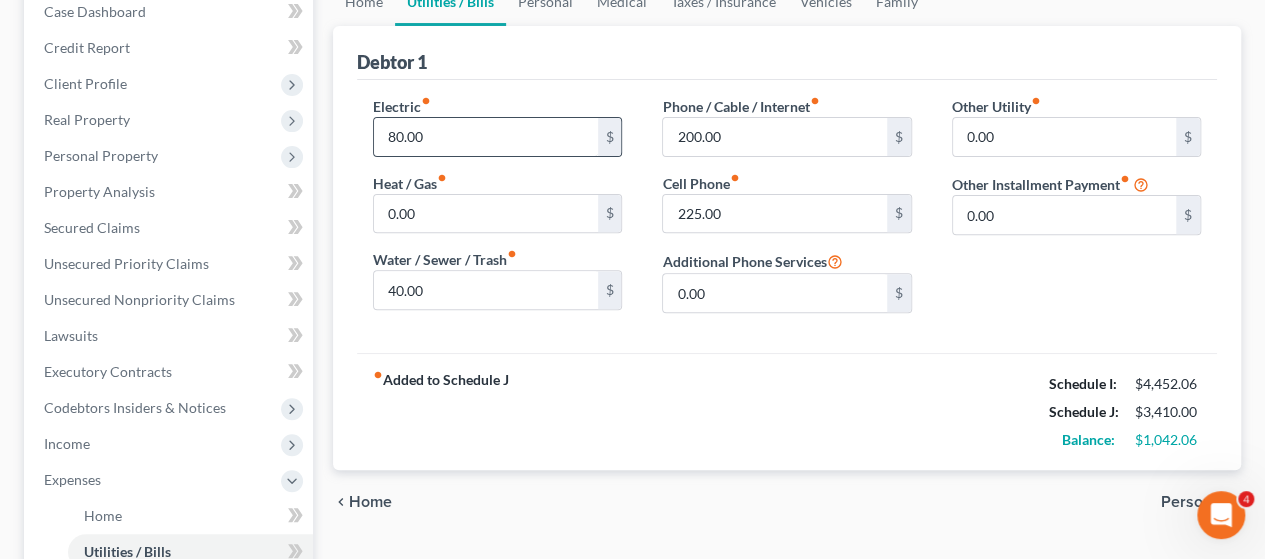 scroll, scrollTop: 200, scrollLeft: 0, axis: vertical 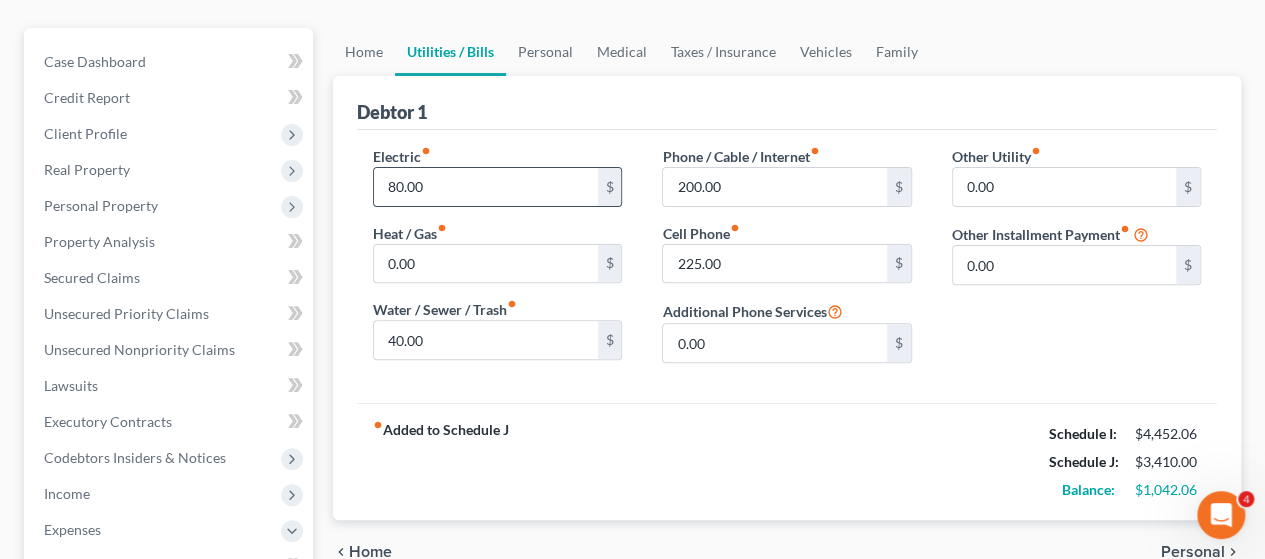 click on "80.00" at bounding box center (485, 187) 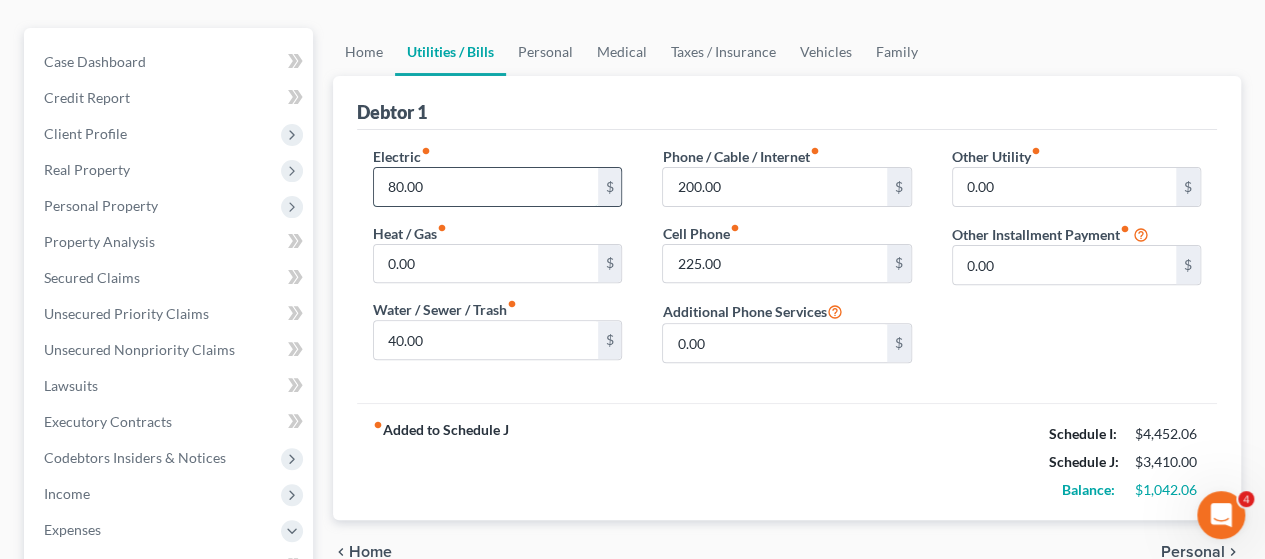 click on "80.00" at bounding box center [485, 187] 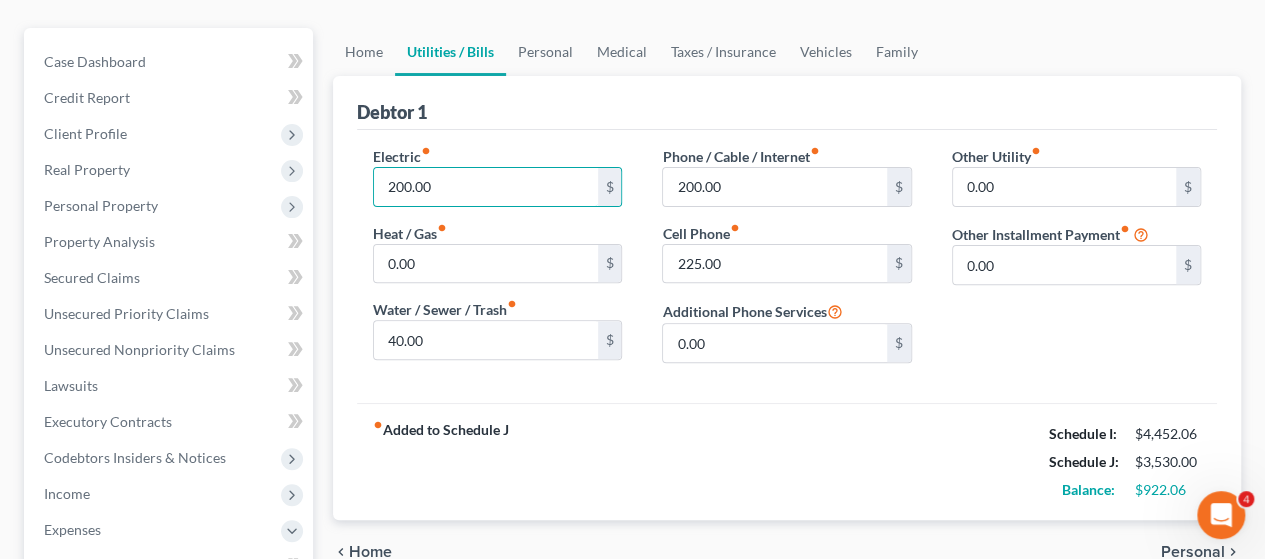 type on "200.00" 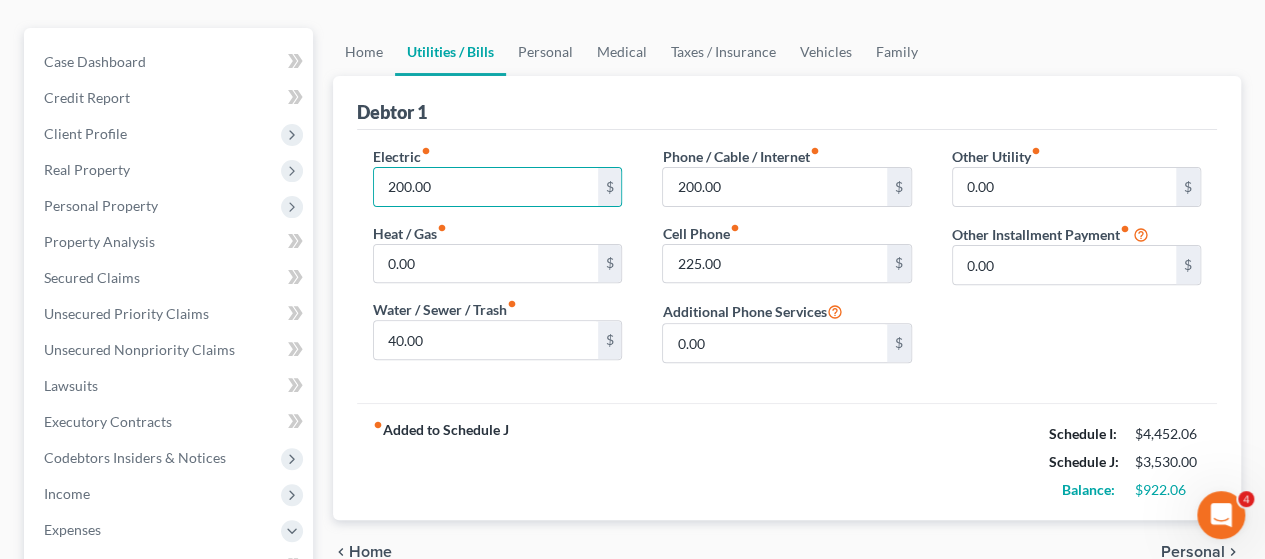 click on "fiber_manual_record  Added to Schedule J Schedule I: $4,452.06 Schedule J: $3,530.00 Balance: $922.06" at bounding box center [787, 461] 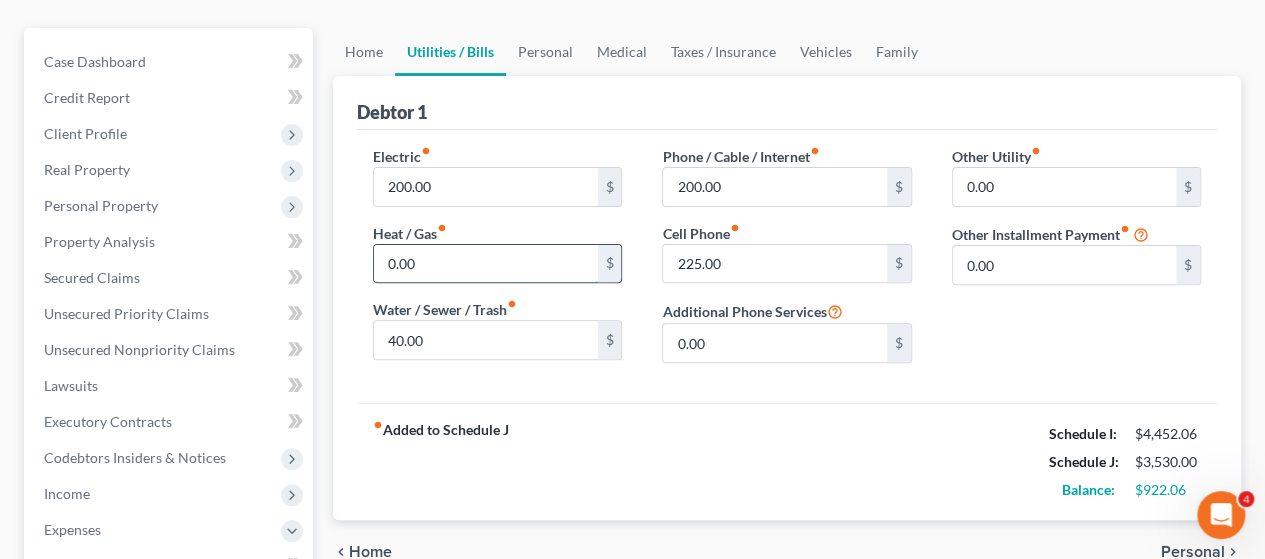 click on "0.00" at bounding box center (485, 264) 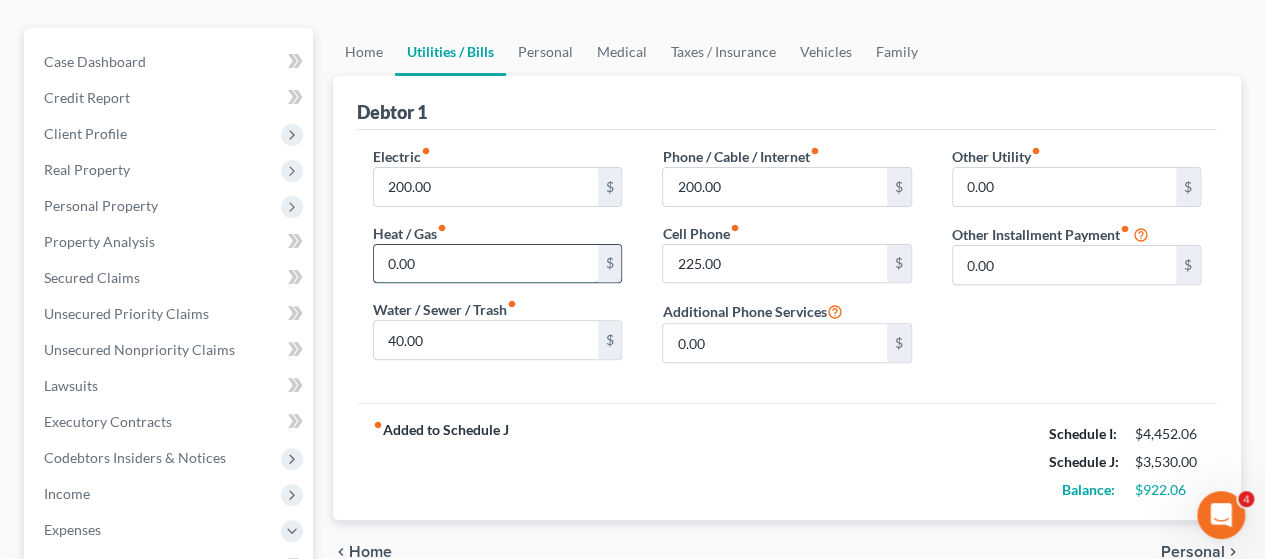 click on "0.00" at bounding box center [485, 264] 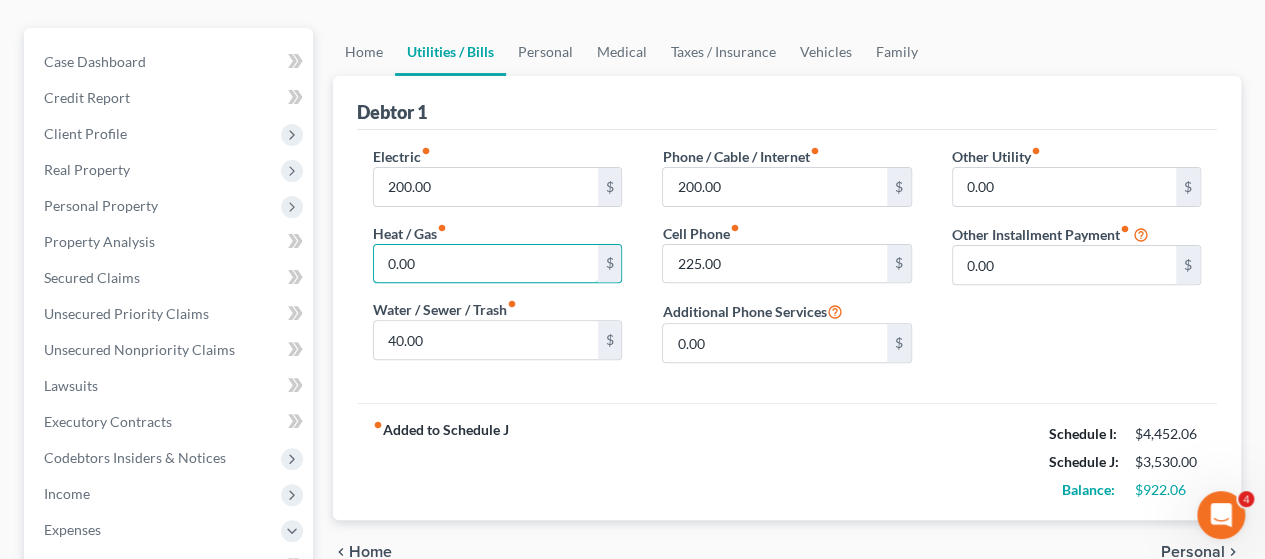 drag, startPoint x: 471, startPoint y: 255, endPoint x: 368, endPoint y: 250, distance: 103.121284 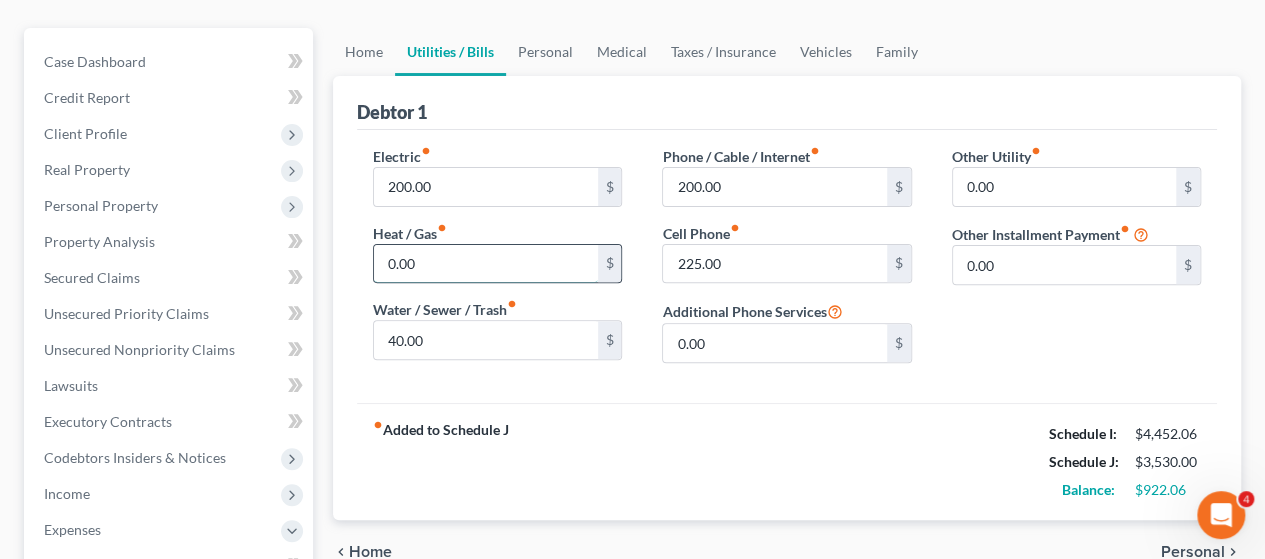click on "0.00" at bounding box center (485, 264) 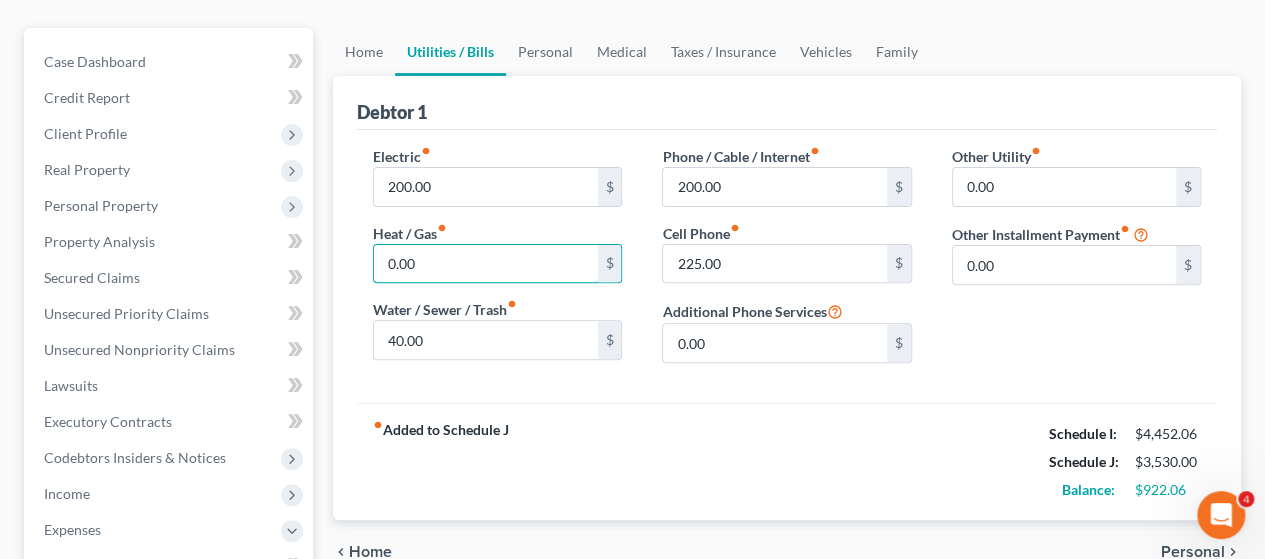 drag, startPoint x: 456, startPoint y: 263, endPoint x: 368, endPoint y: 263, distance: 88 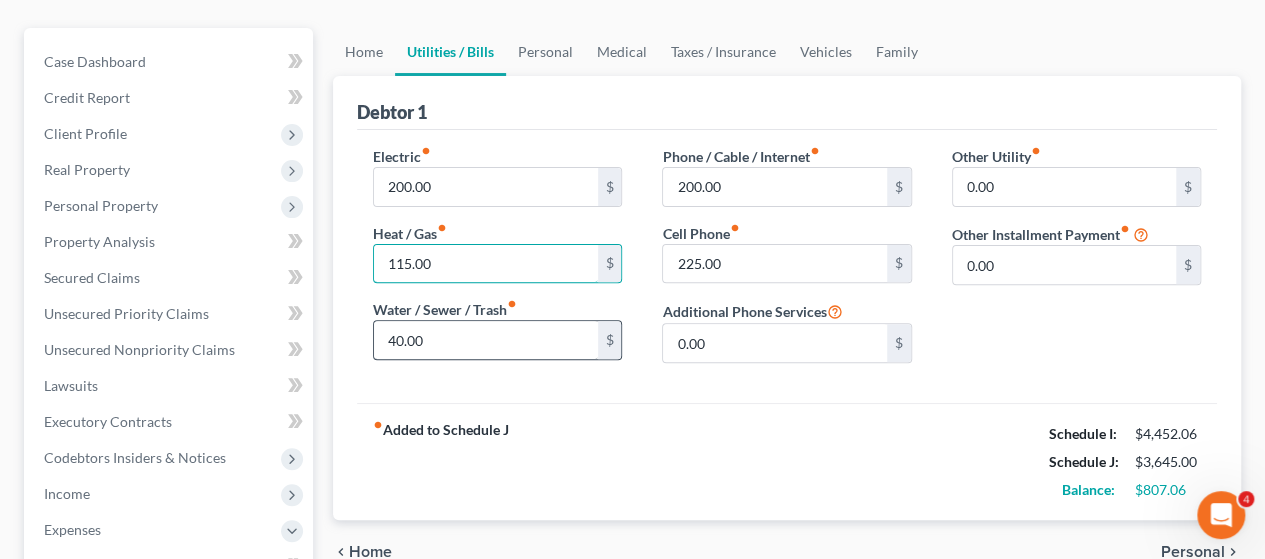 type on "115.00" 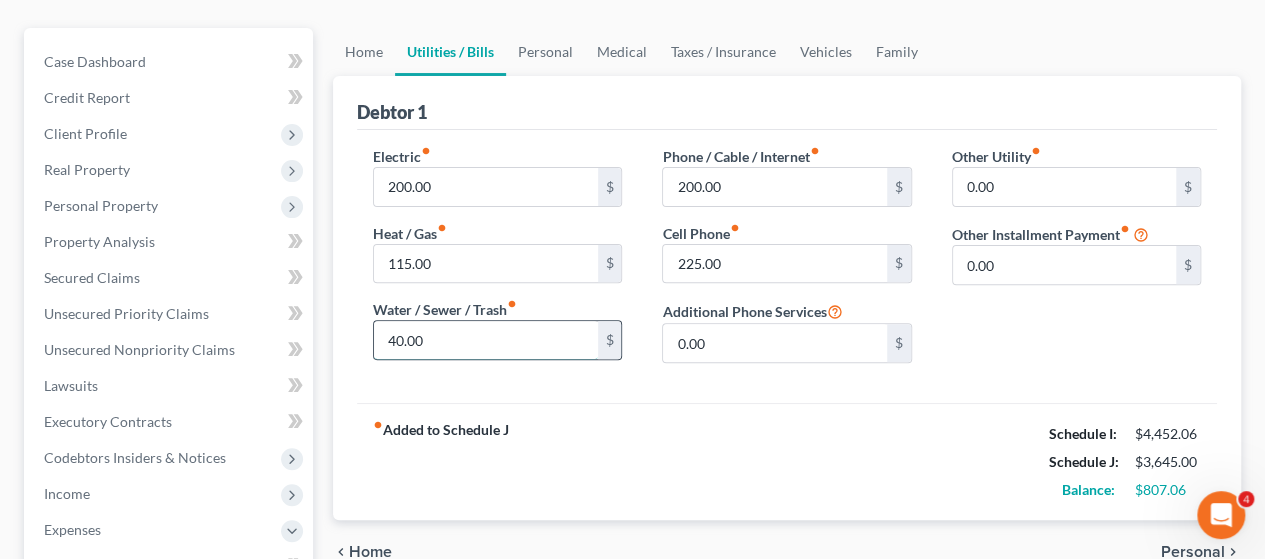 click on "40.00" at bounding box center [485, 340] 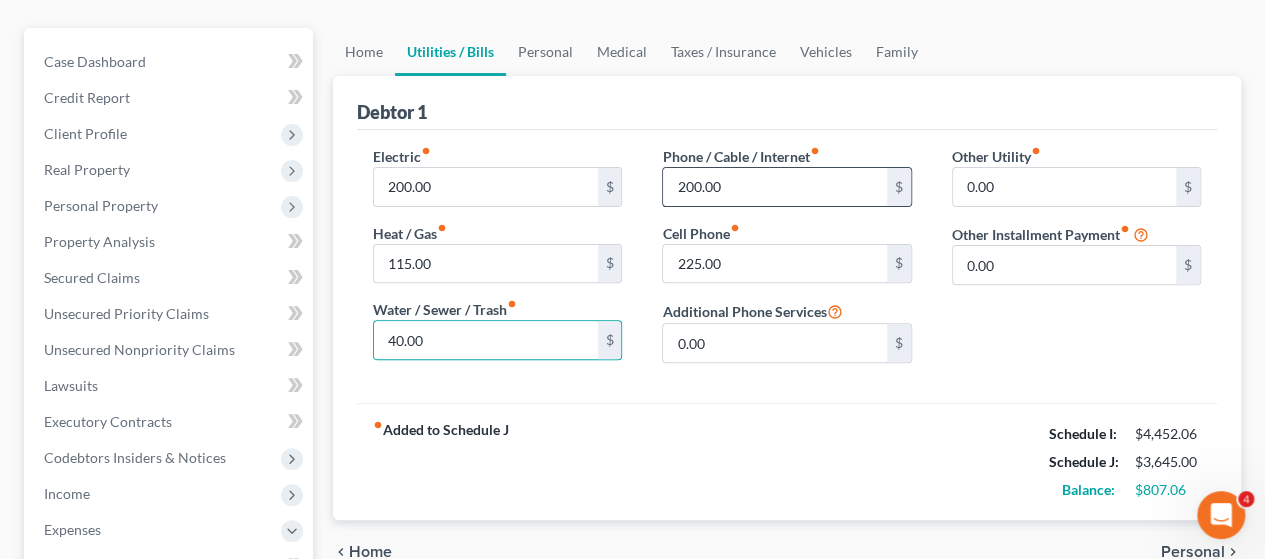 click on "200.00" at bounding box center (774, 187) 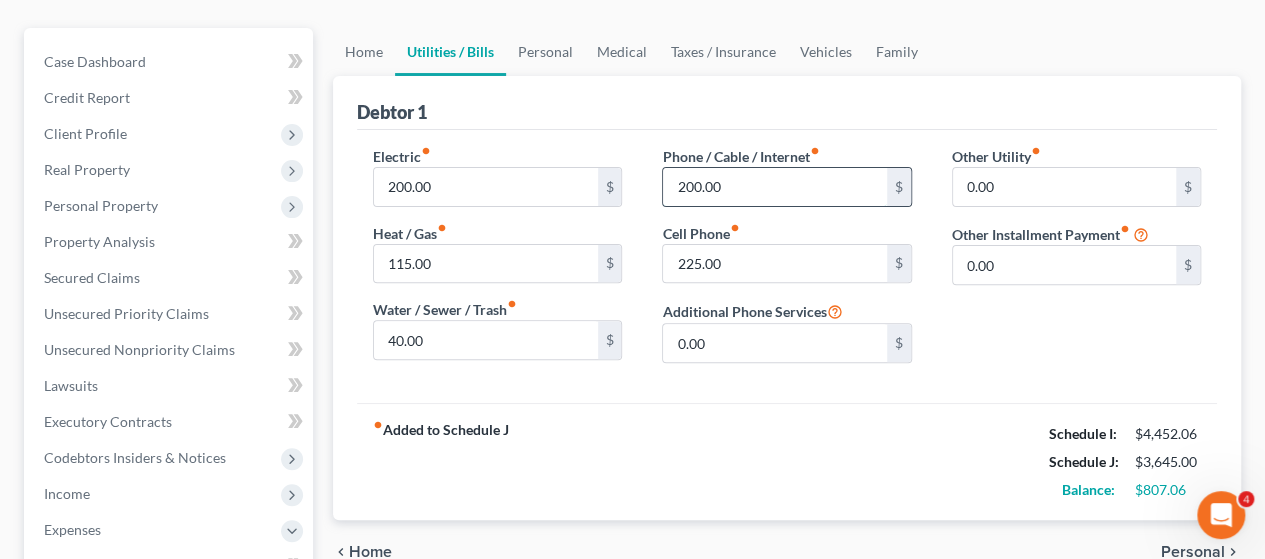 click on "200.00" at bounding box center (774, 187) 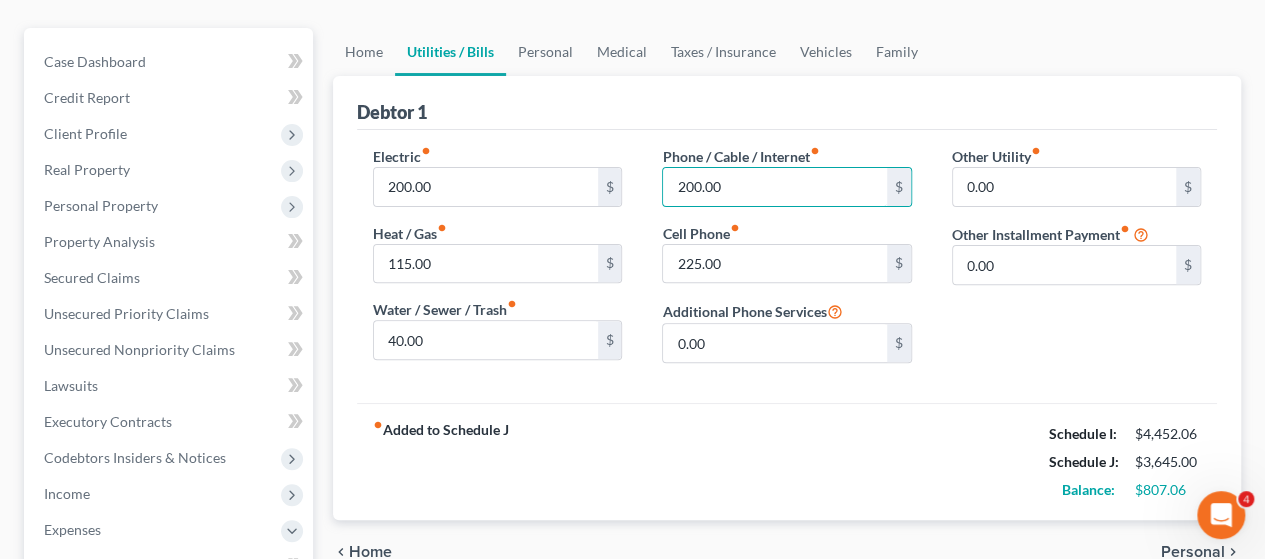 drag, startPoint x: 768, startPoint y: 188, endPoint x: 652, endPoint y: 183, distance: 116.10771 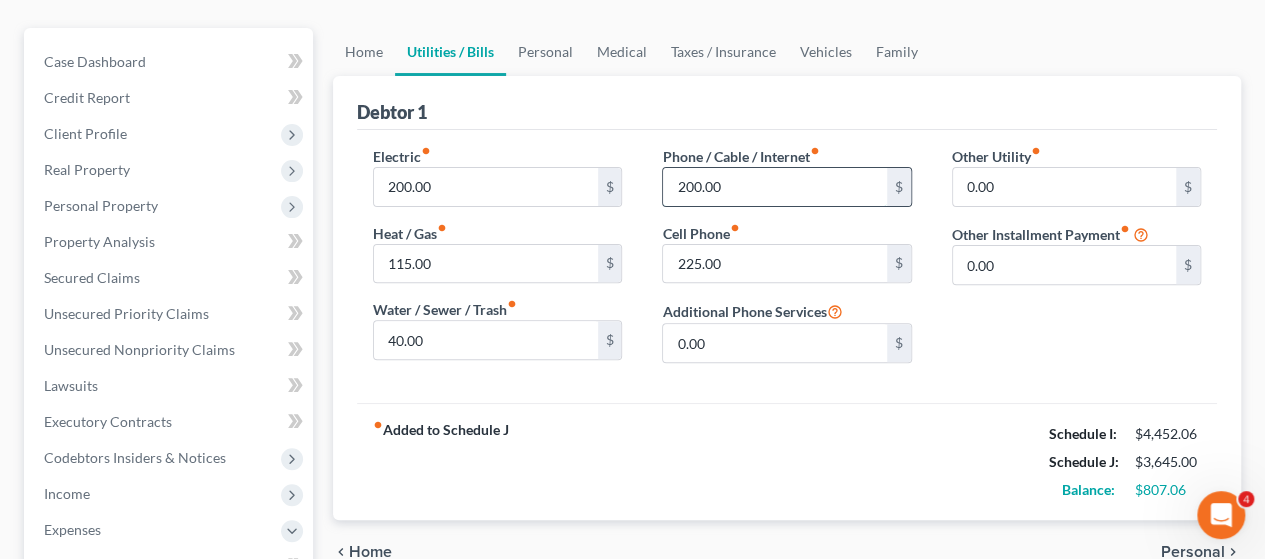 click on "200.00" at bounding box center (774, 187) 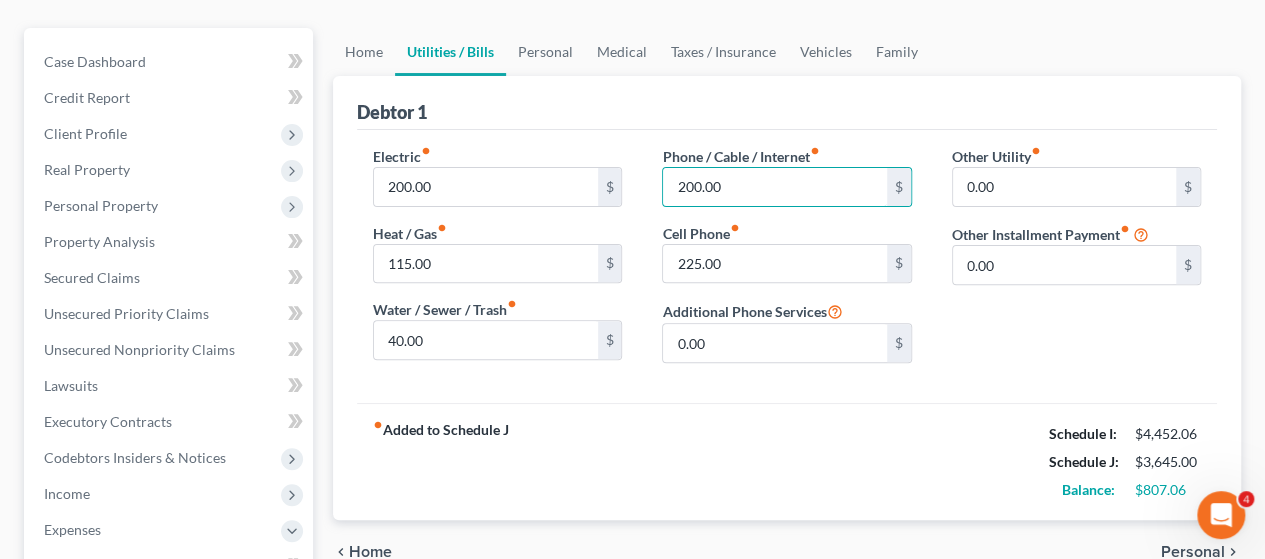 drag, startPoint x: 749, startPoint y: 187, endPoint x: 646, endPoint y: 185, distance: 103.01942 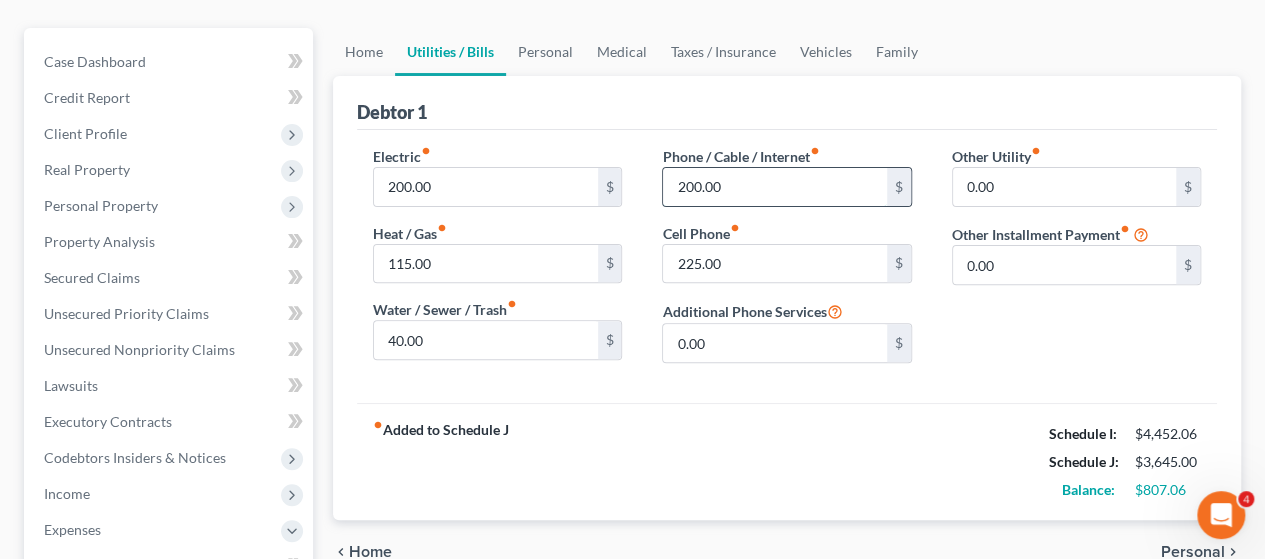 click on "200.00" at bounding box center (774, 187) 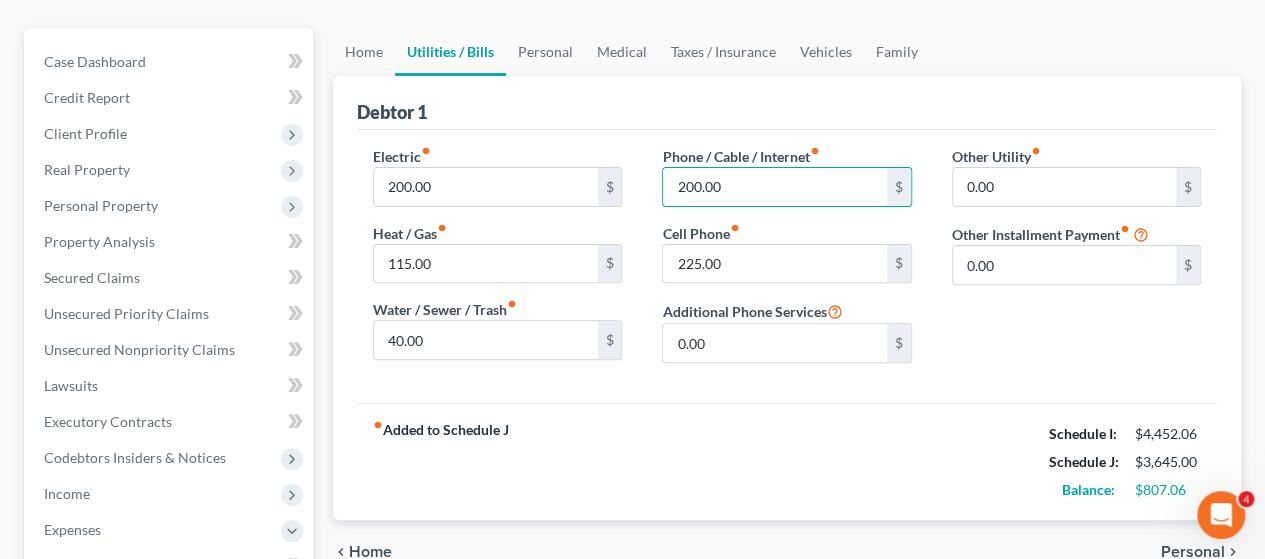 drag, startPoint x: 780, startPoint y: 183, endPoint x: 657, endPoint y: 181, distance: 123.01626 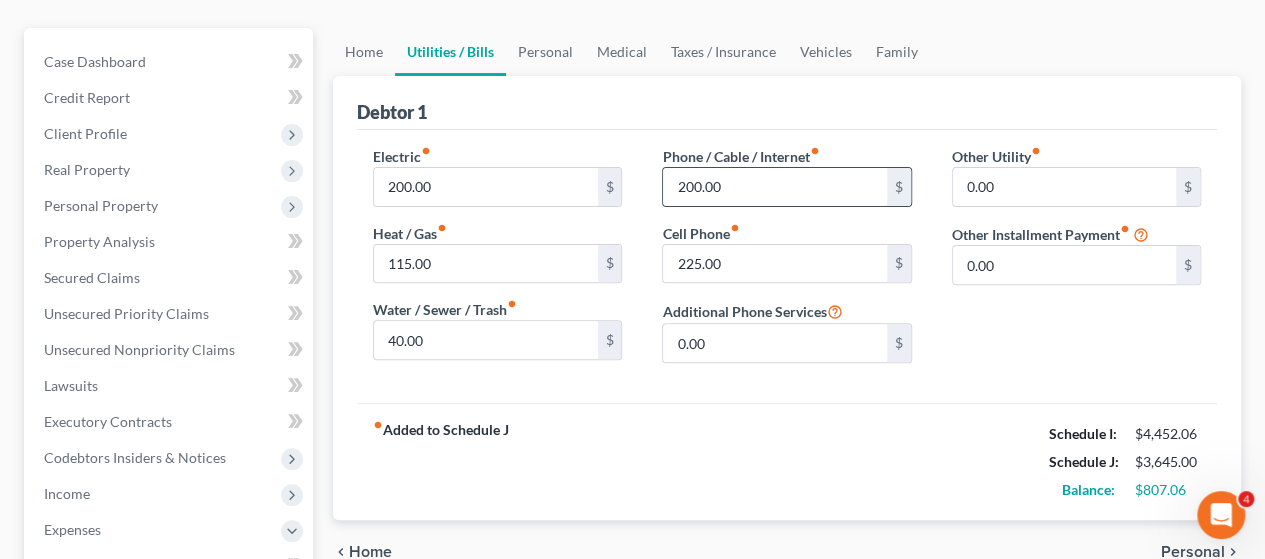 click on "200.00" at bounding box center [774, 187] 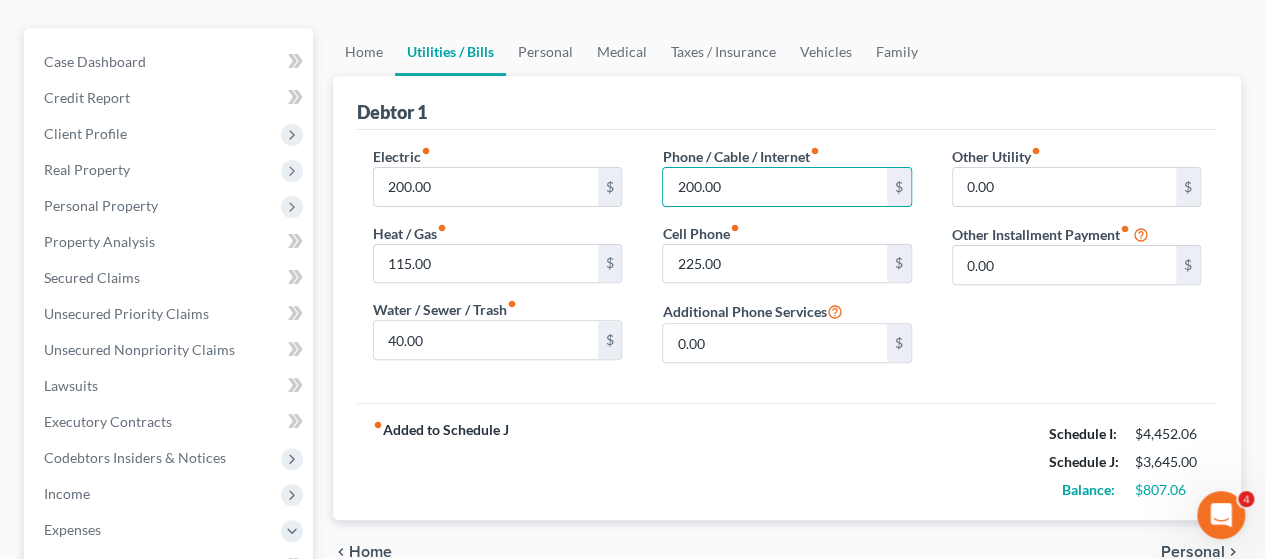 drag, startPoint x: 755, startPoint y: 185, endPoint x: 644, endPoint y: 178, distance: 111.220505 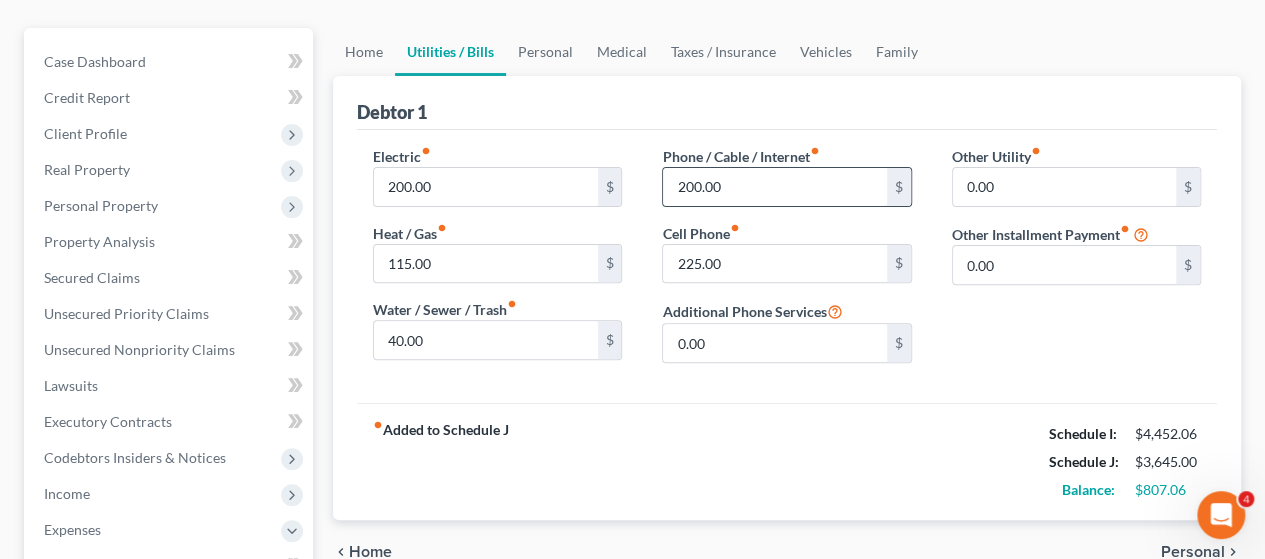 click on "200.00" at bounding box center (774, 187) 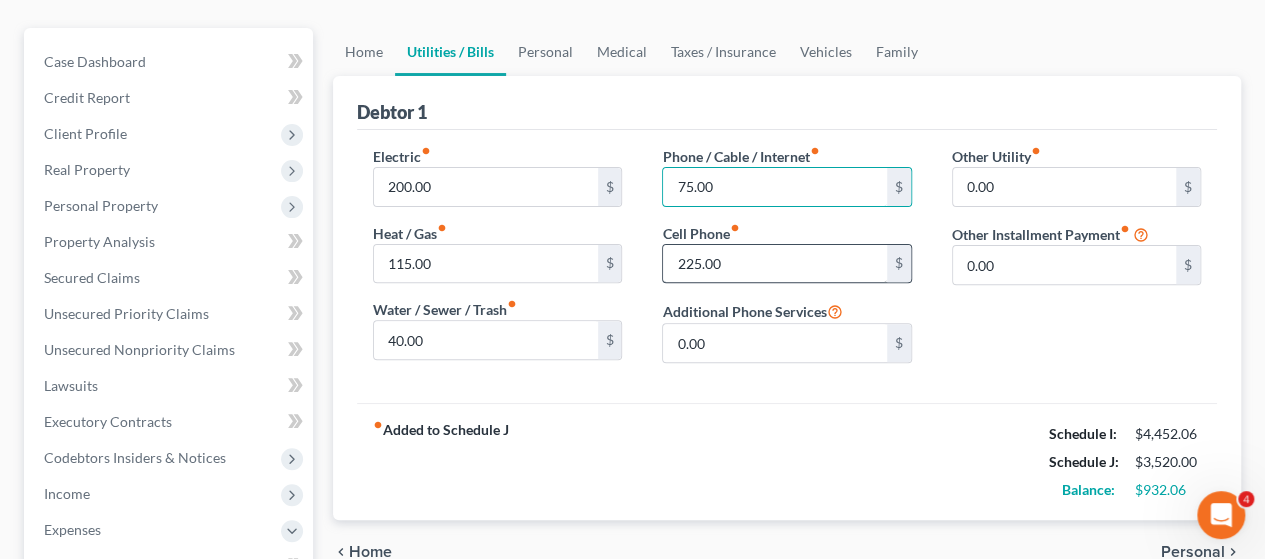 type on "75.00" 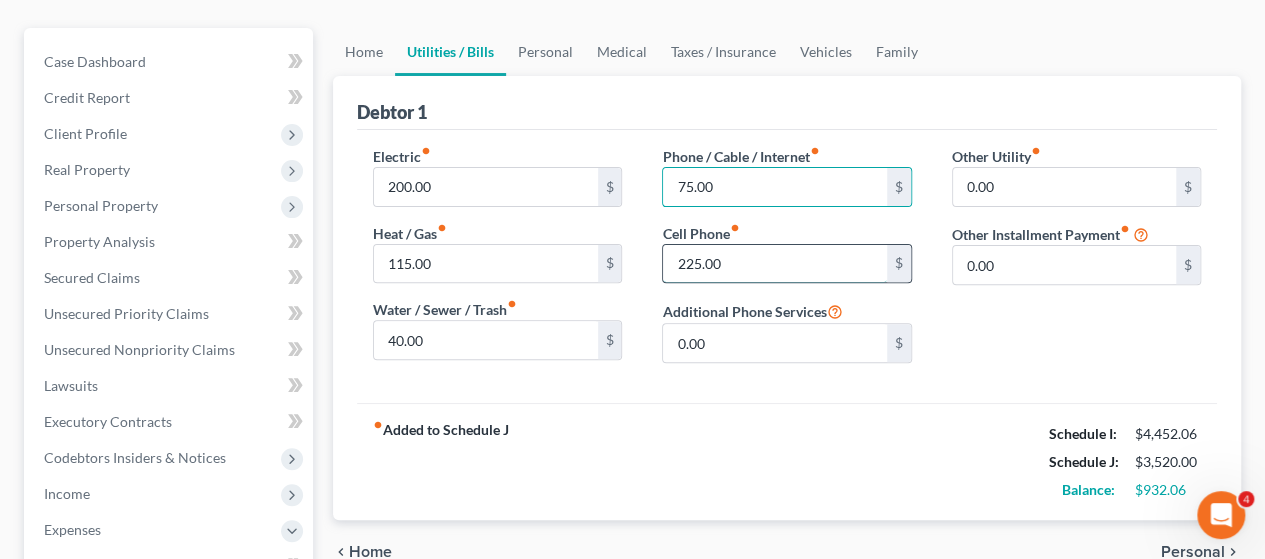 click on "225.00" at bounding box center (774, 264) 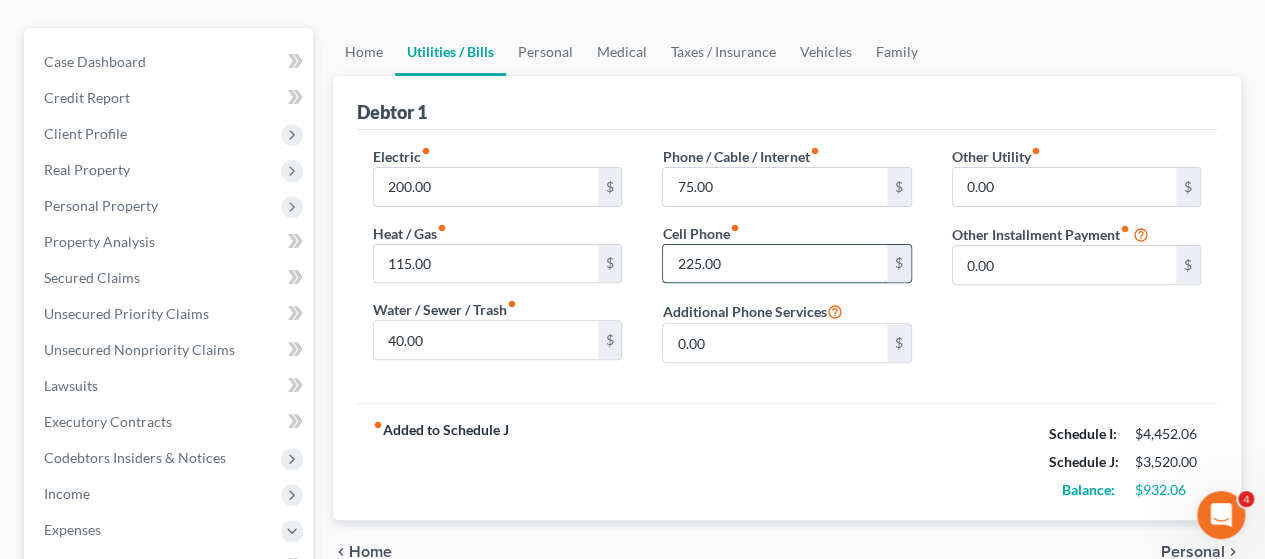 click on "225.00" at bounding box center [774, 264] 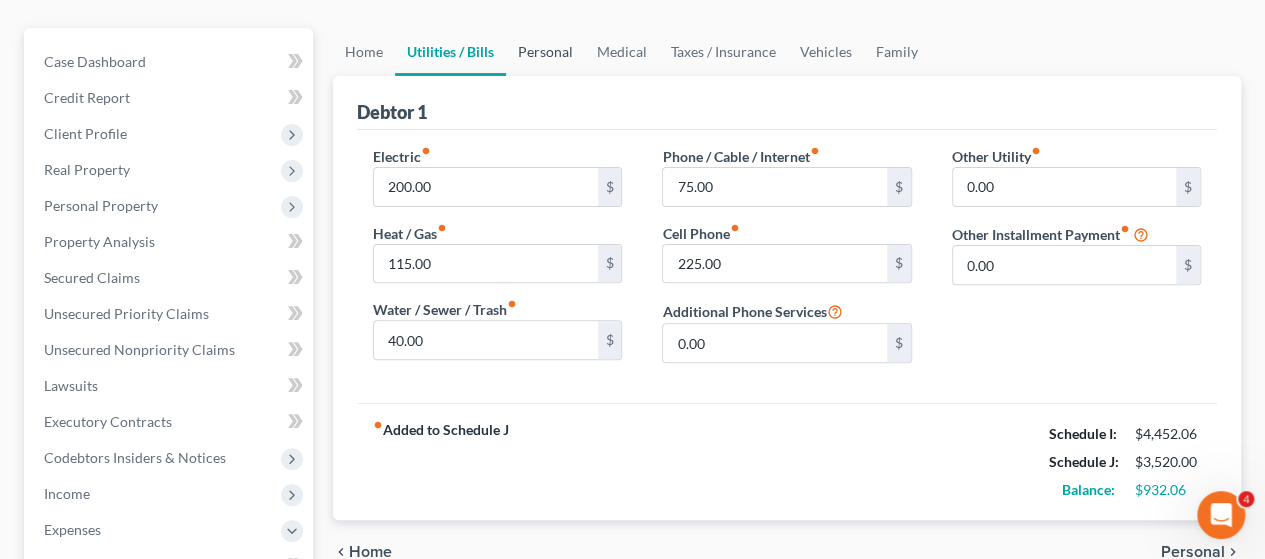 click on "Personal" at bounding box center [545, 52] 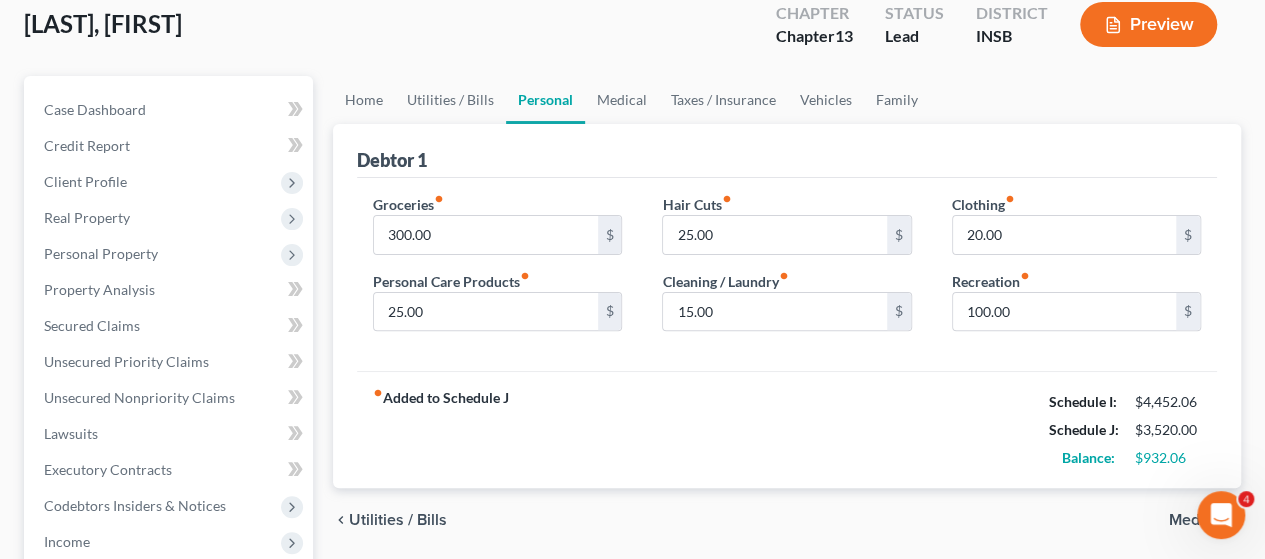 scroll, scrollTop: 200, scrollLeft: 0, axis: vertical 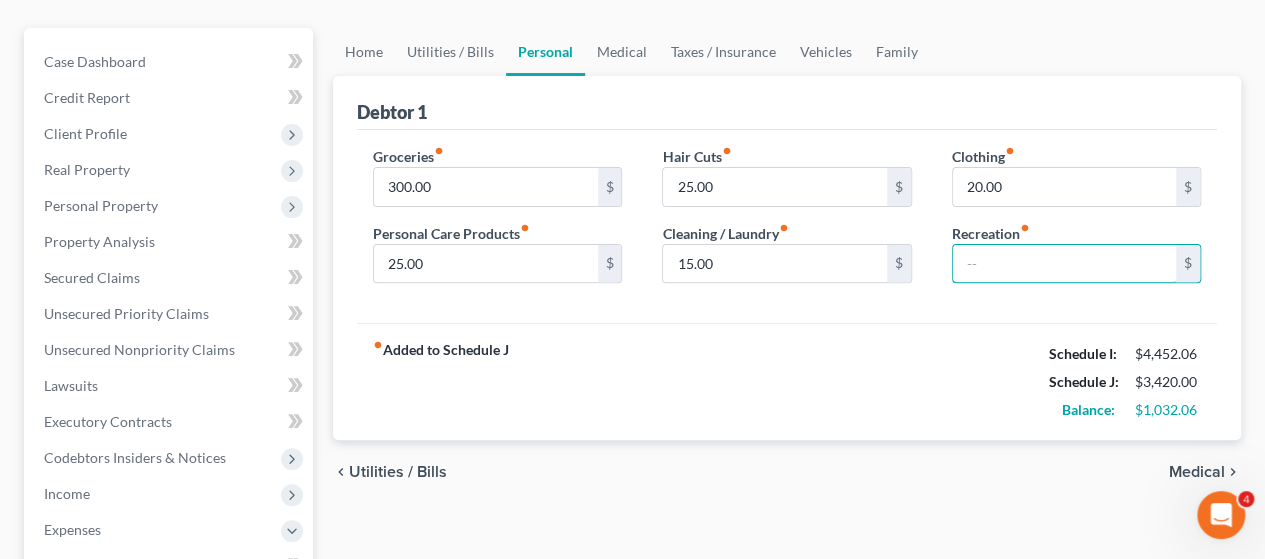 type 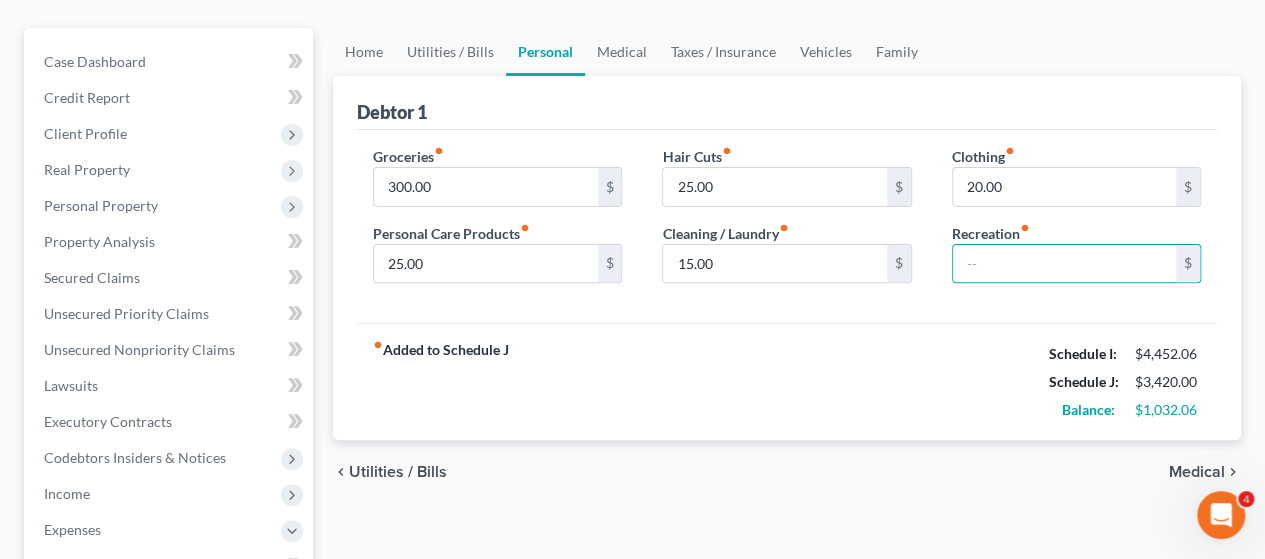 click on "fiber_manual_record  Added to Schedule J Schedule I: $[PRICE] Schedule J: $[PRICE] Balance: $[PRICE]" at bounding box center [787, 381] 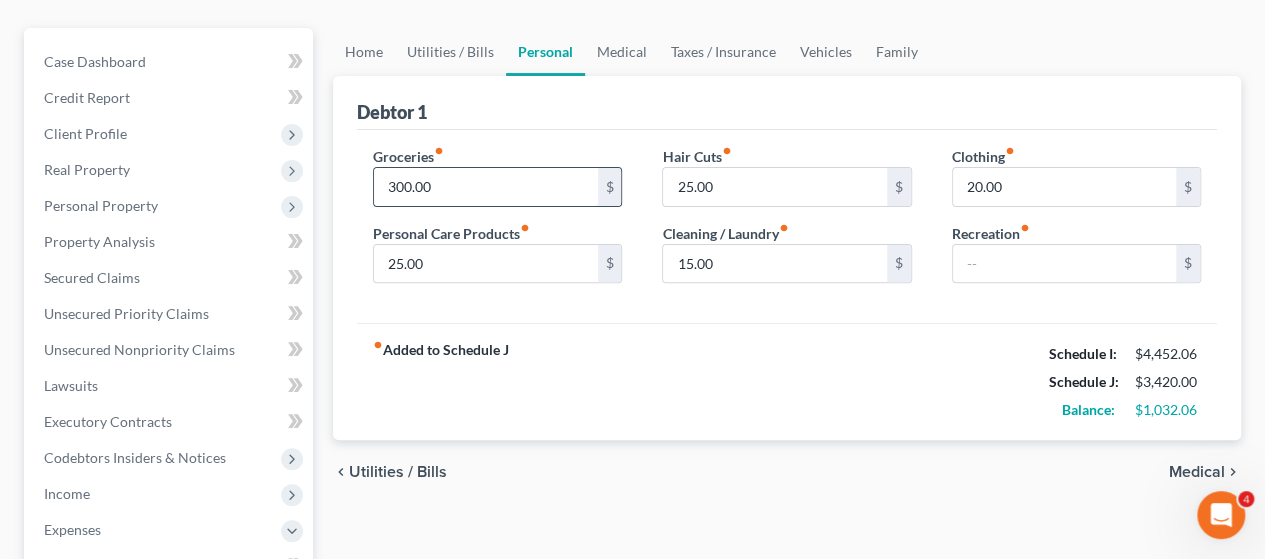 click on "300.00" at bounding box center (485, 187) 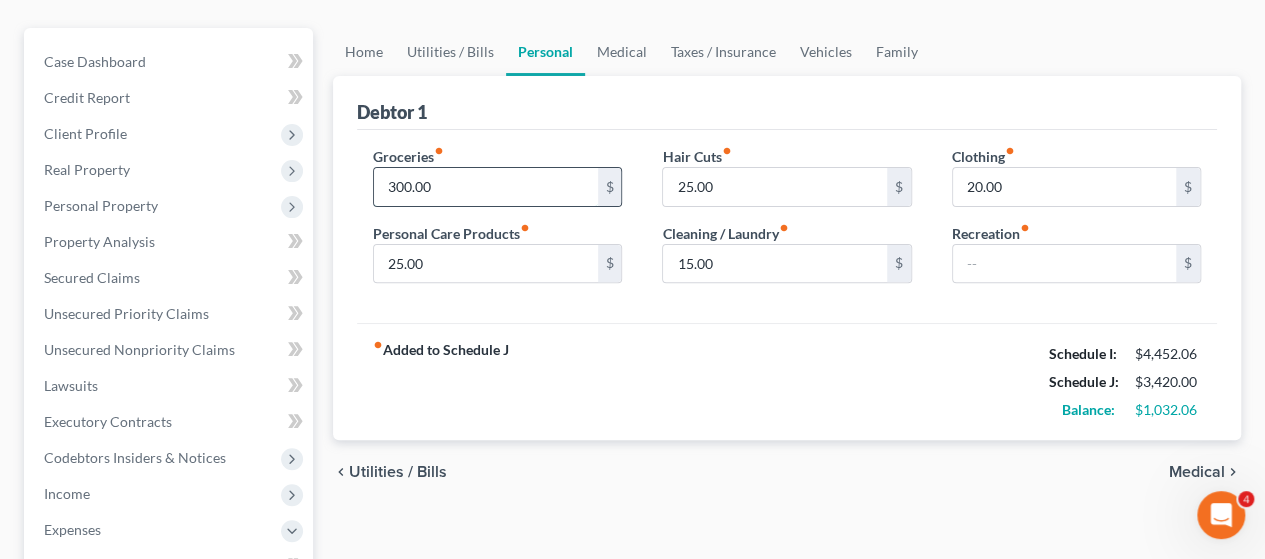 click on "300.00" at bounding box center (485, 187) 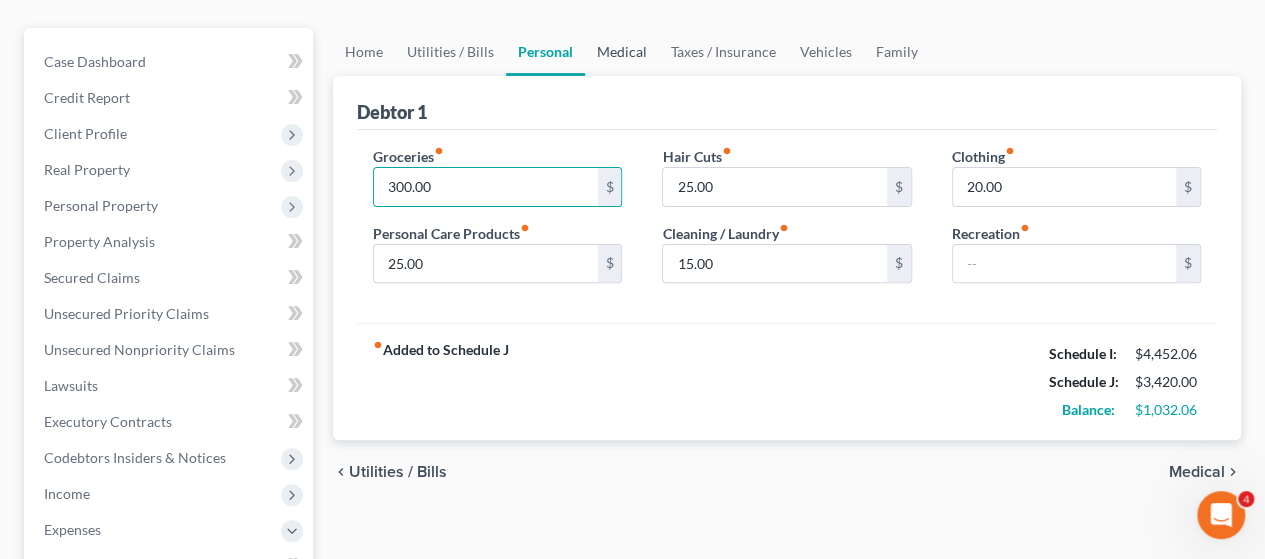 click on "Medical" at bounding box center (622, 52) 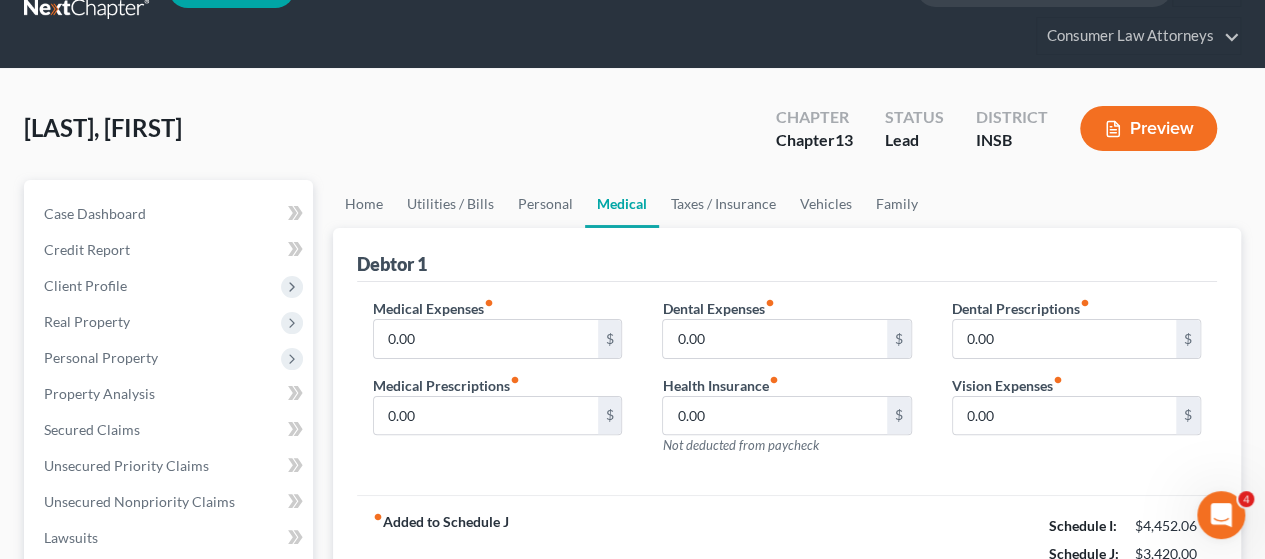 scroll, scrollTop: 100, scrollLeft: 0, axis: vertical 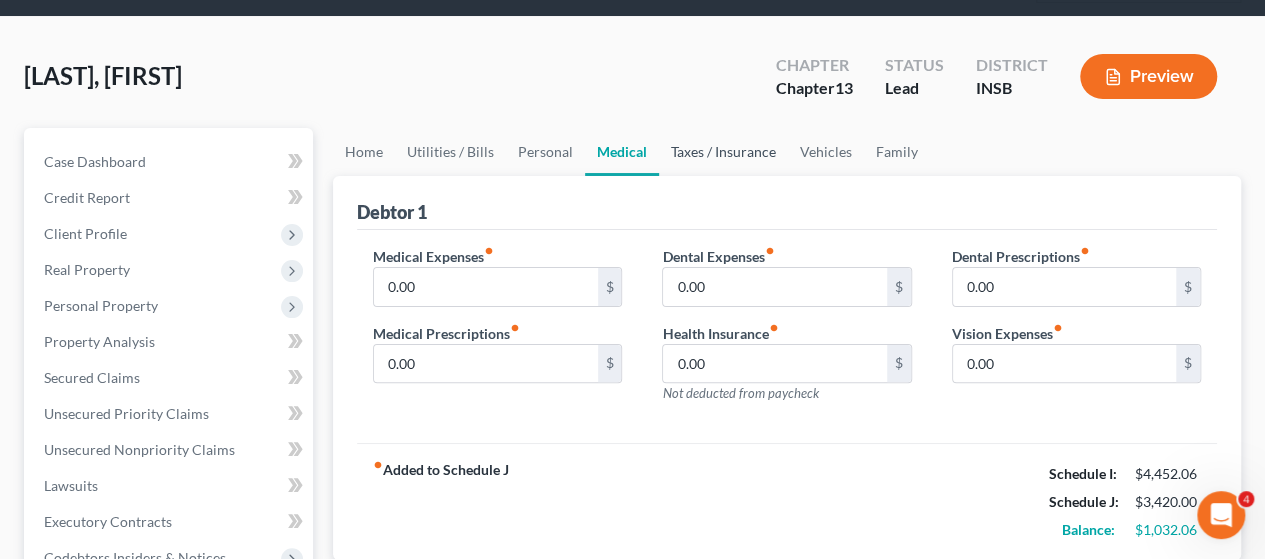 click on "Taxes / Insurance" at bounding box center [723, 152] 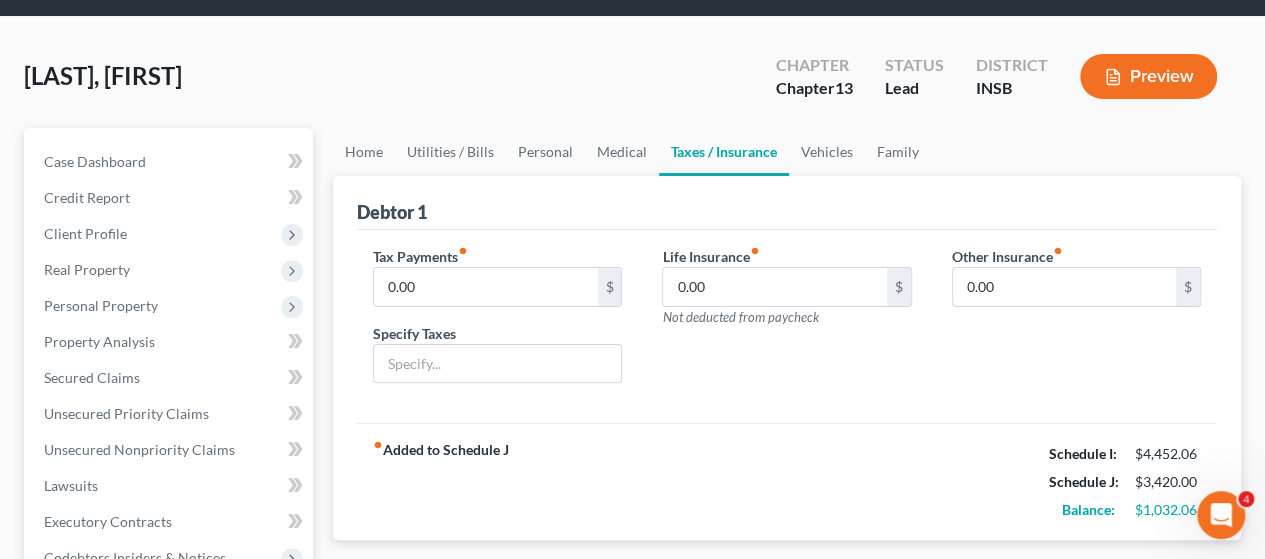 scroll, scrollTop: 0, scrollLeft: 0, axis: both 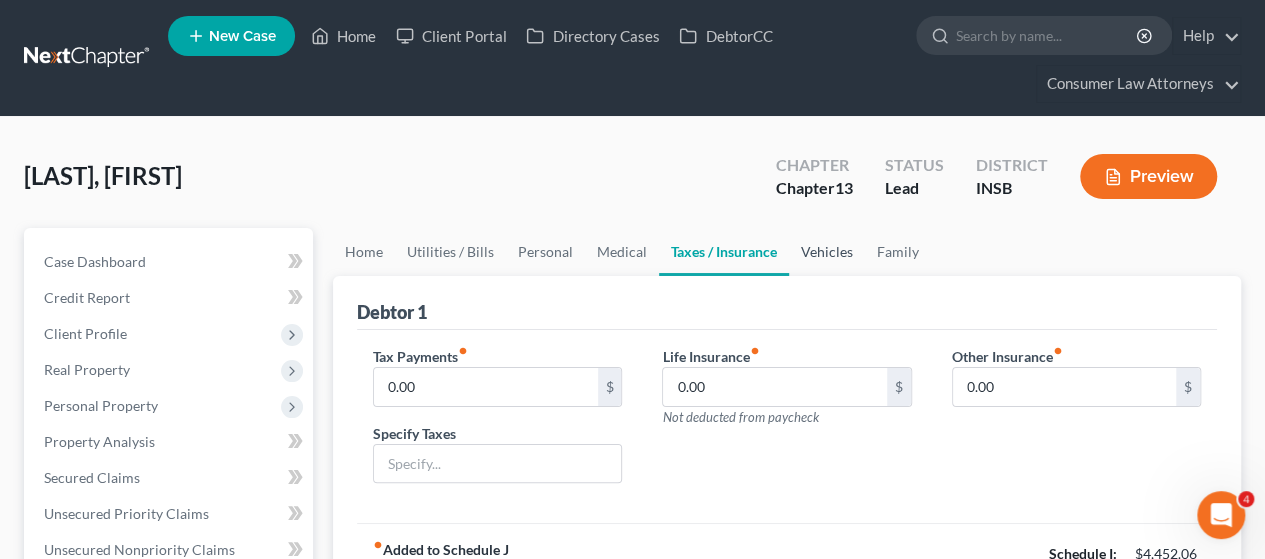 click on "Vehicles" at bounding box center (827, 252) 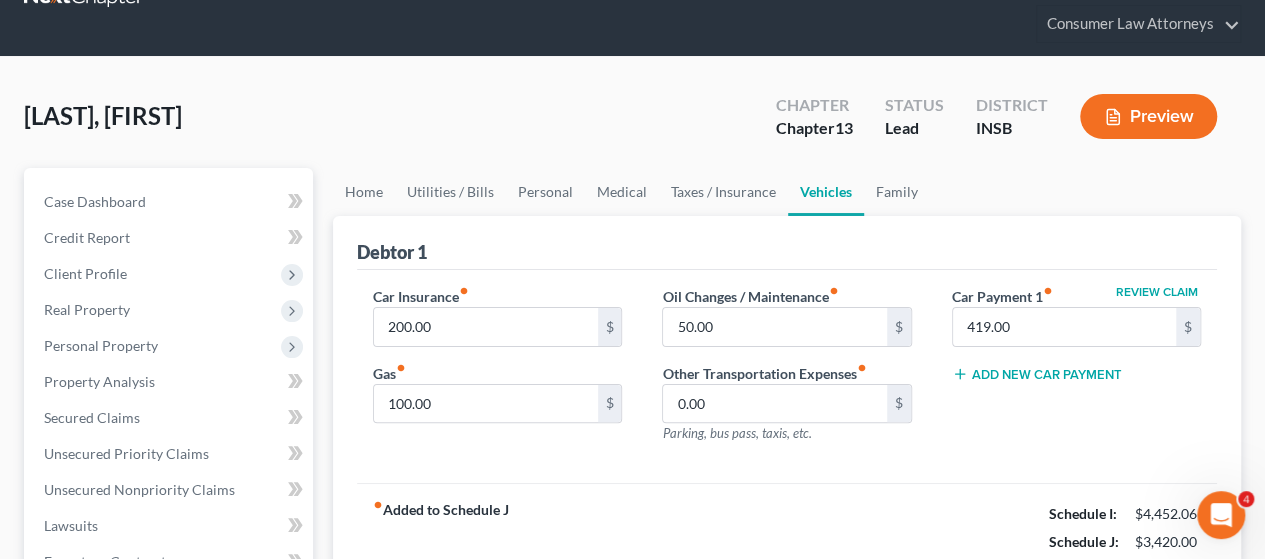scroll, scrollTop: 100, scrollLeft: 0, axis: vertical 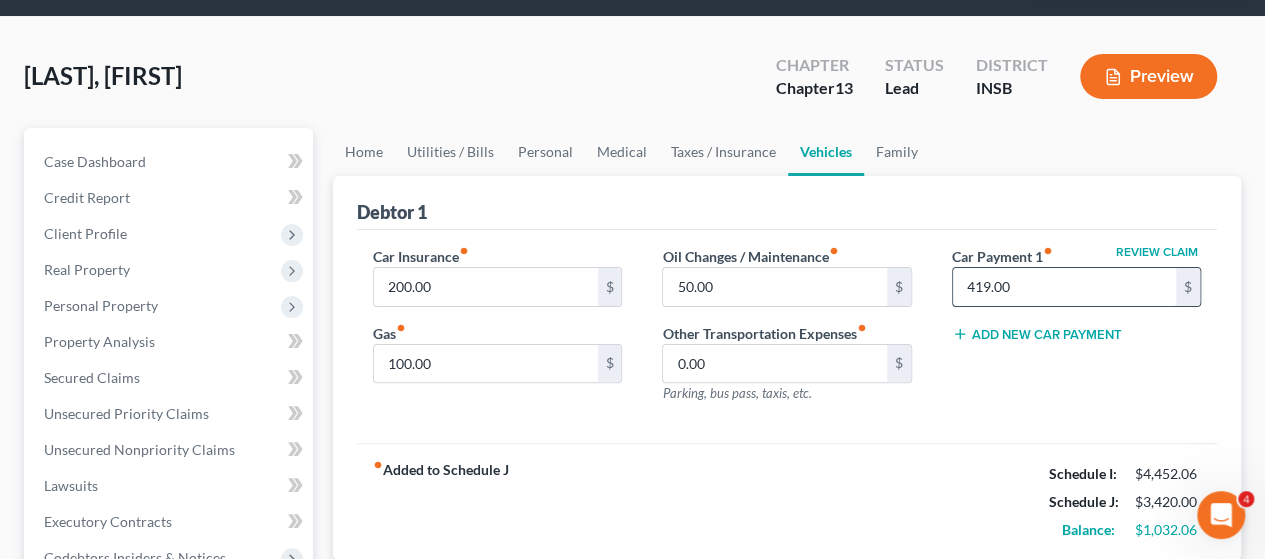 click on "419.00" at bounding box center (1064, 287) 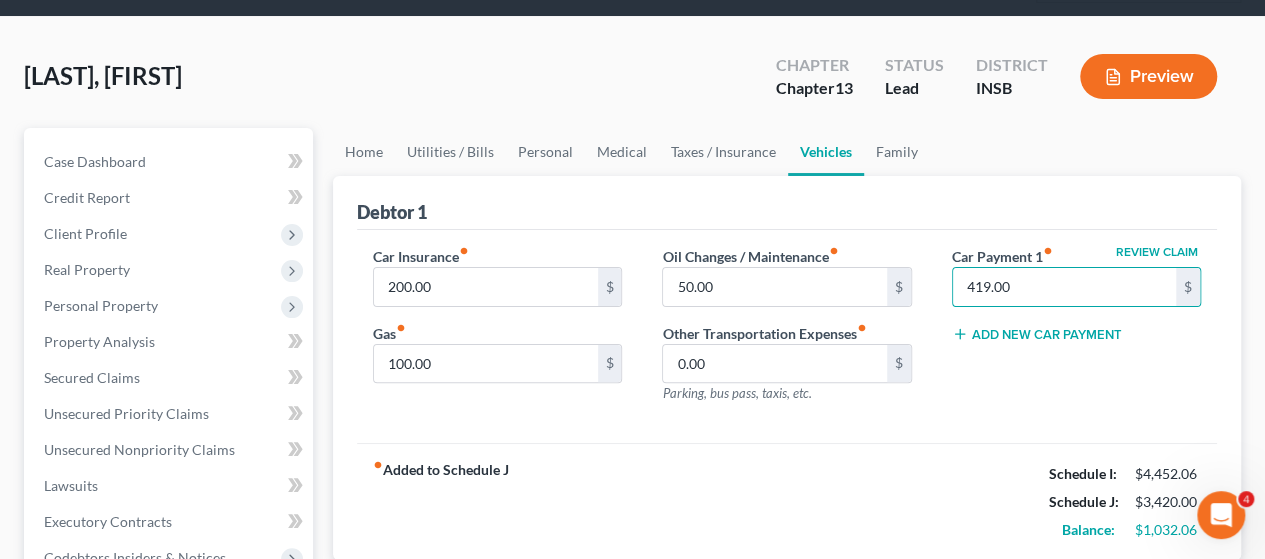click on "Oil Changes / Maintenance  fiber_manual_record $[PRICE] Other Transportation Expenses  fiber_manual_record $[PRICE] Parking, bus pass, taxis, etc." at bounding box center [786, 333] 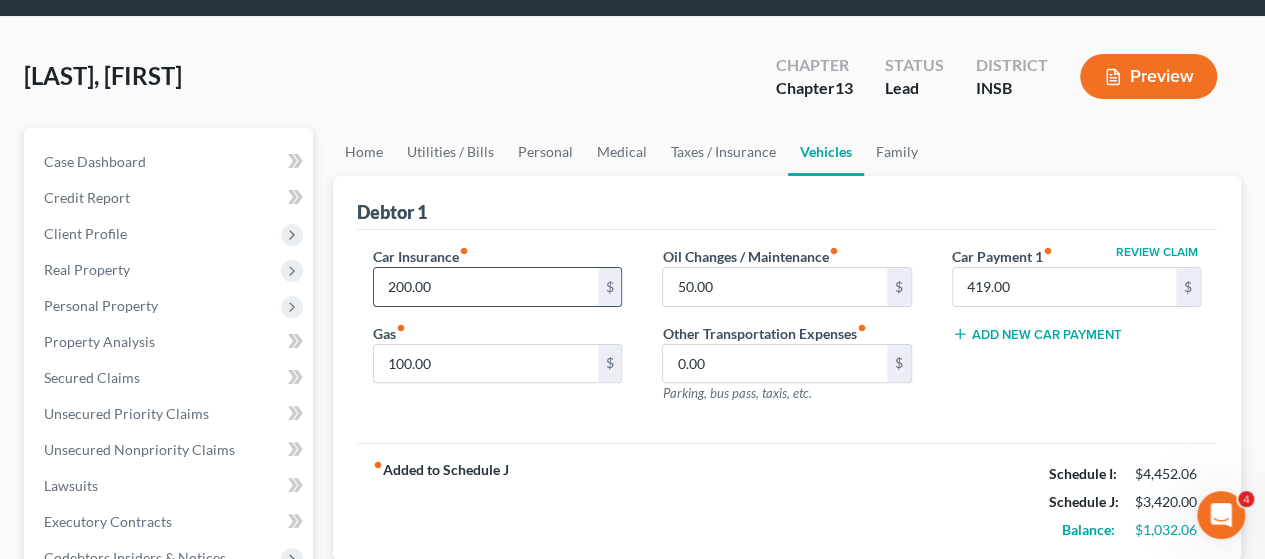 click on "200.00" at bounding box center [485, 287] 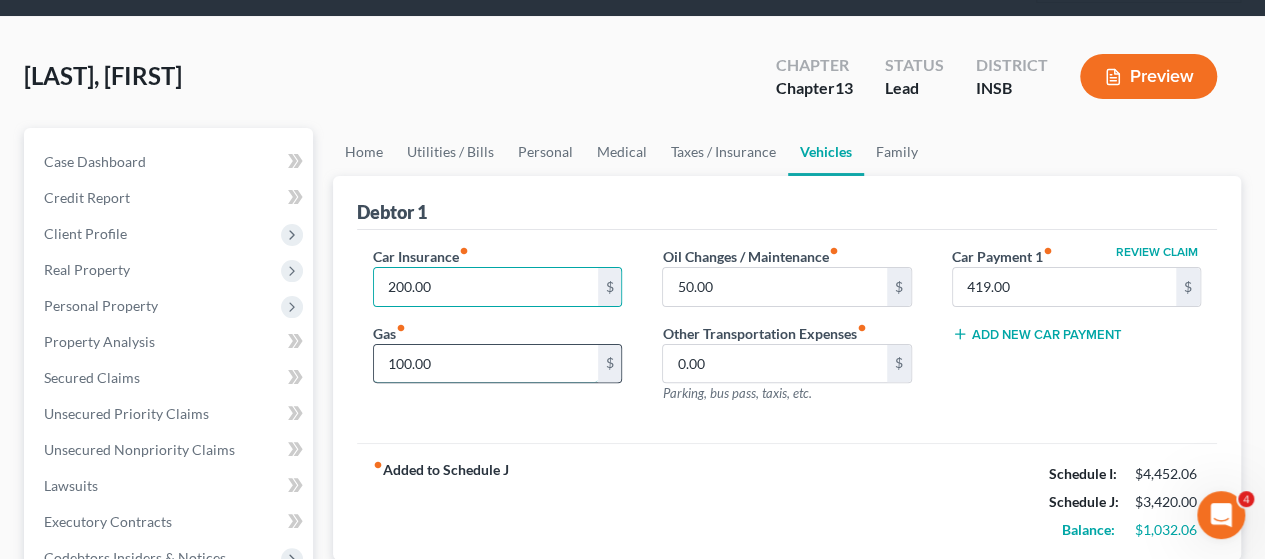 click on "100.00" at bounding box center [485, 364] 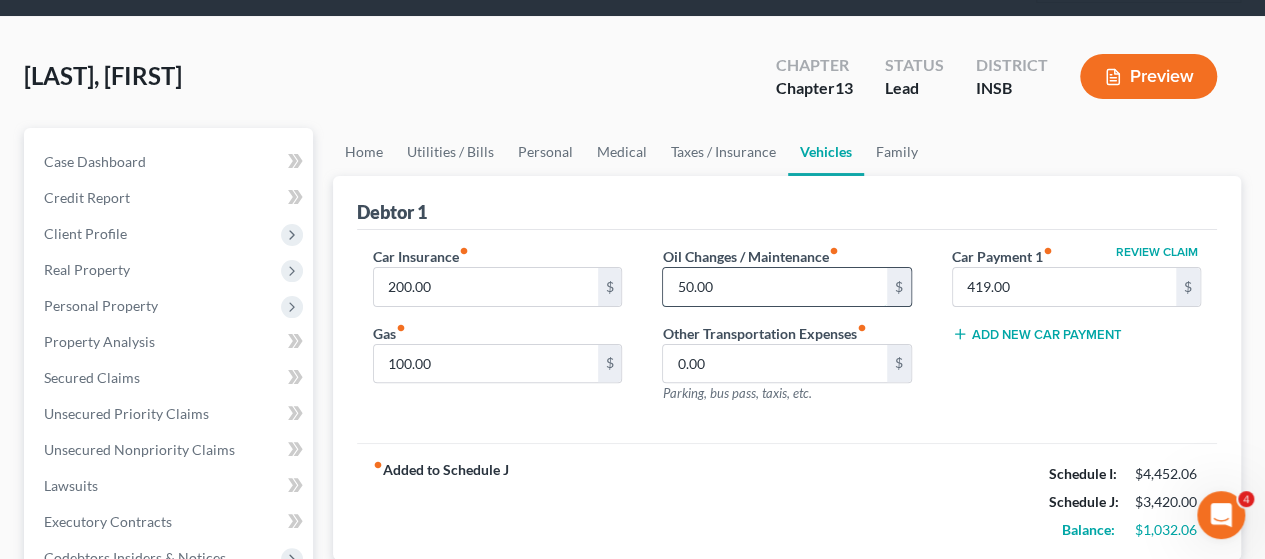 click on "50.00" at bounding box center (774, 287) 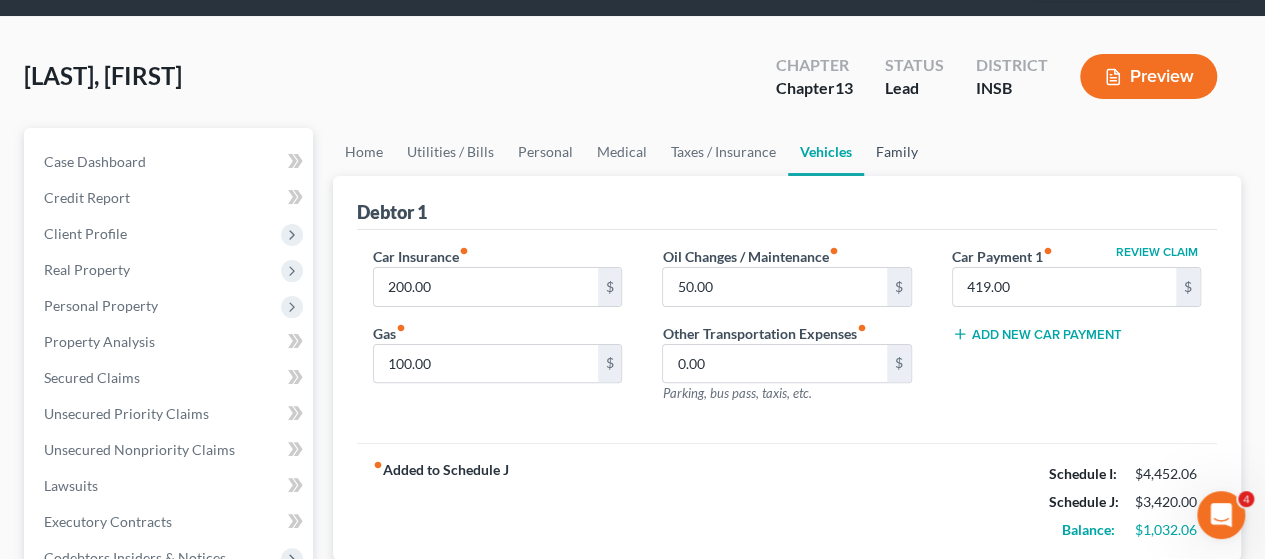 click on "Family" at bounding box center [897, 152] 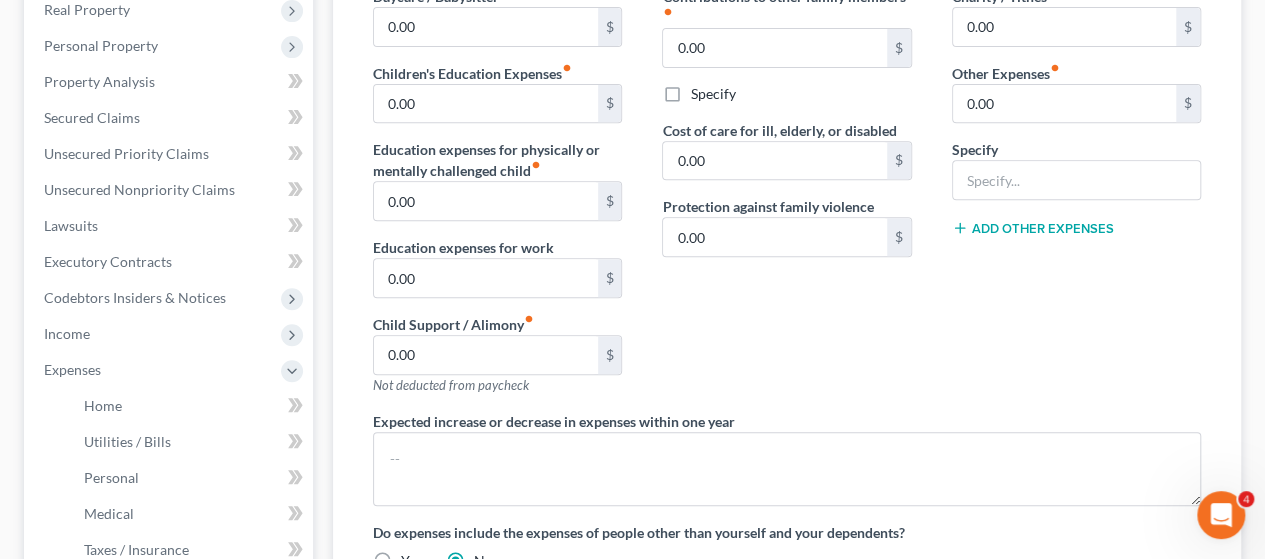 scroll, scrollTop: 400, scrollLeft: 0, axis: vertical 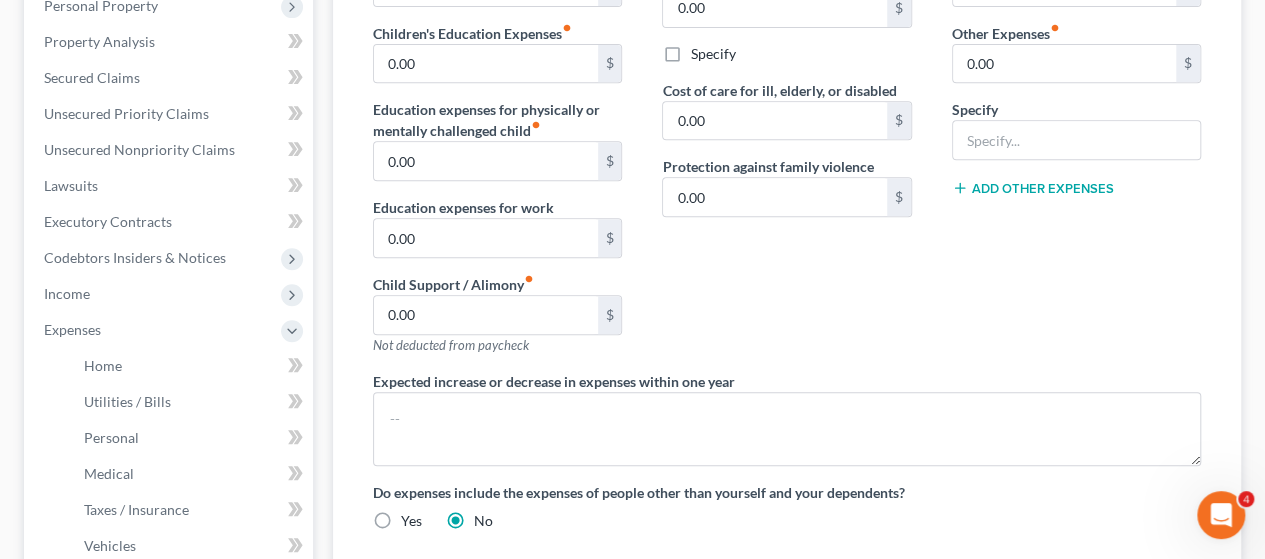 click on "Contributions to other family members  fiber_manual_record 0.00 $ Specify Cost of care for ill, elderly, or disabled 0.00 $ Protection against family violence 0.00 $" at bounding box center (786, 158) 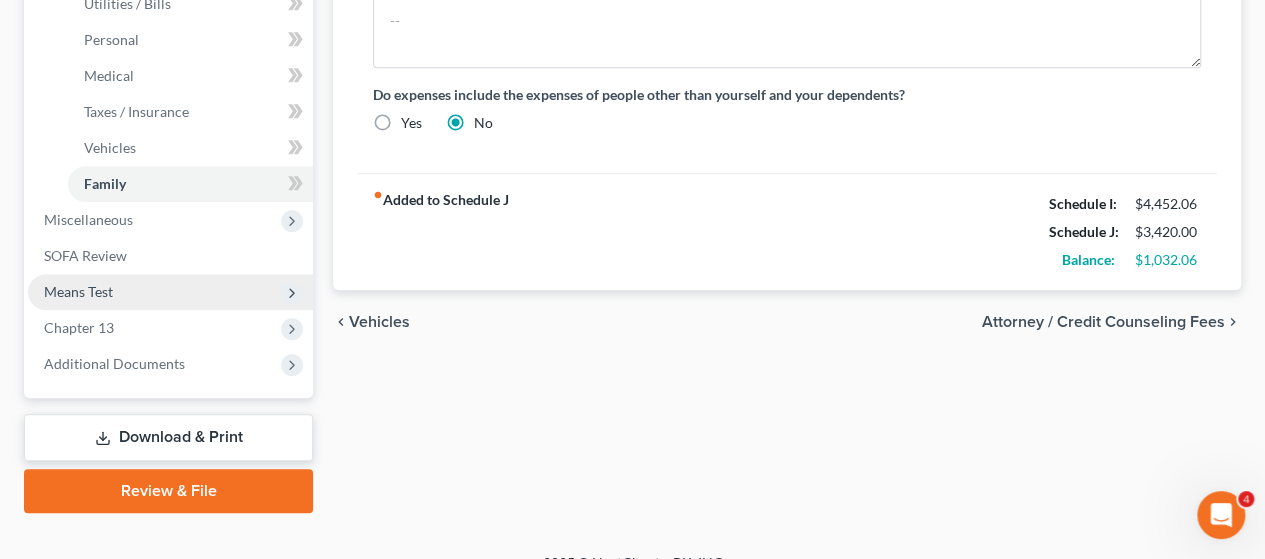 scroll, scrollTop: 800, scrollLeft: 0, axis: vertical 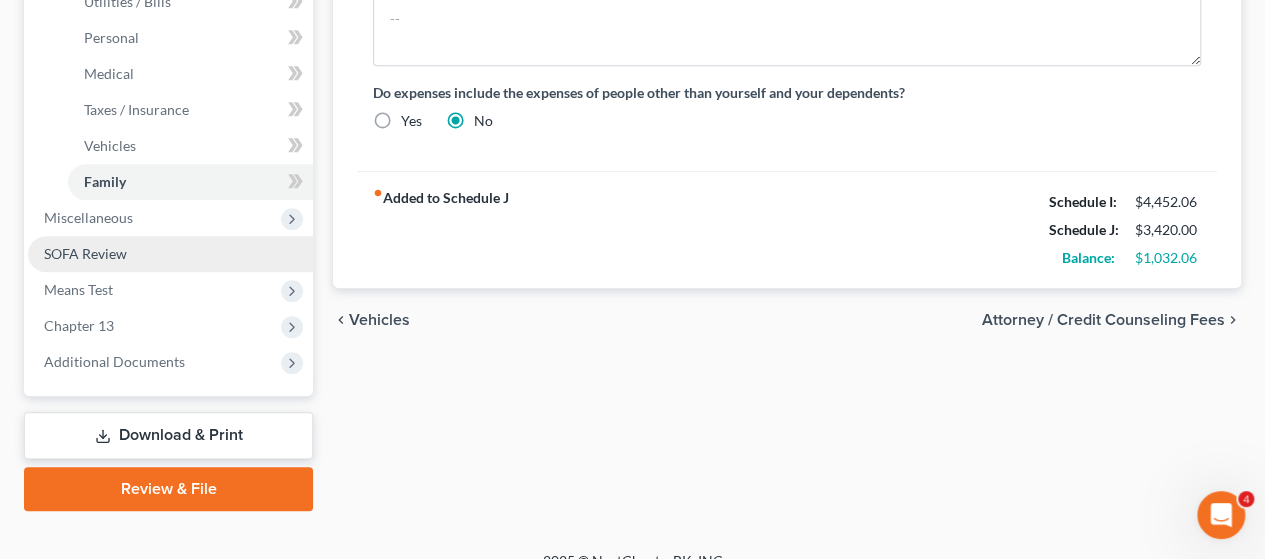 click on "SOFA Review" at bounding box center [85, 253] 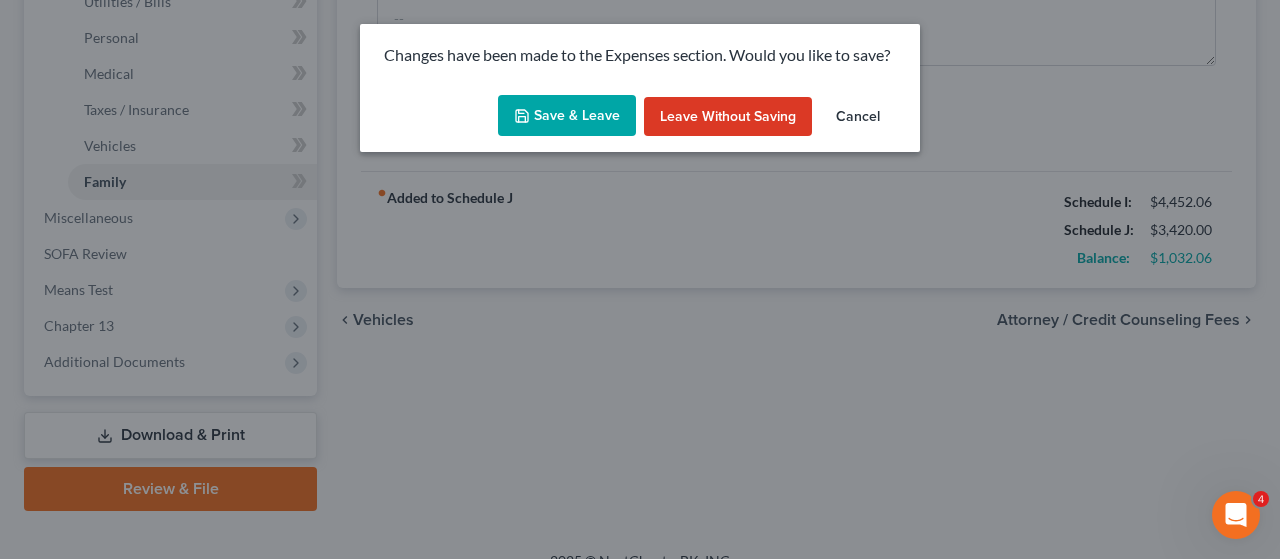 click on "Save & Leave" at bounding box center (567, 116) 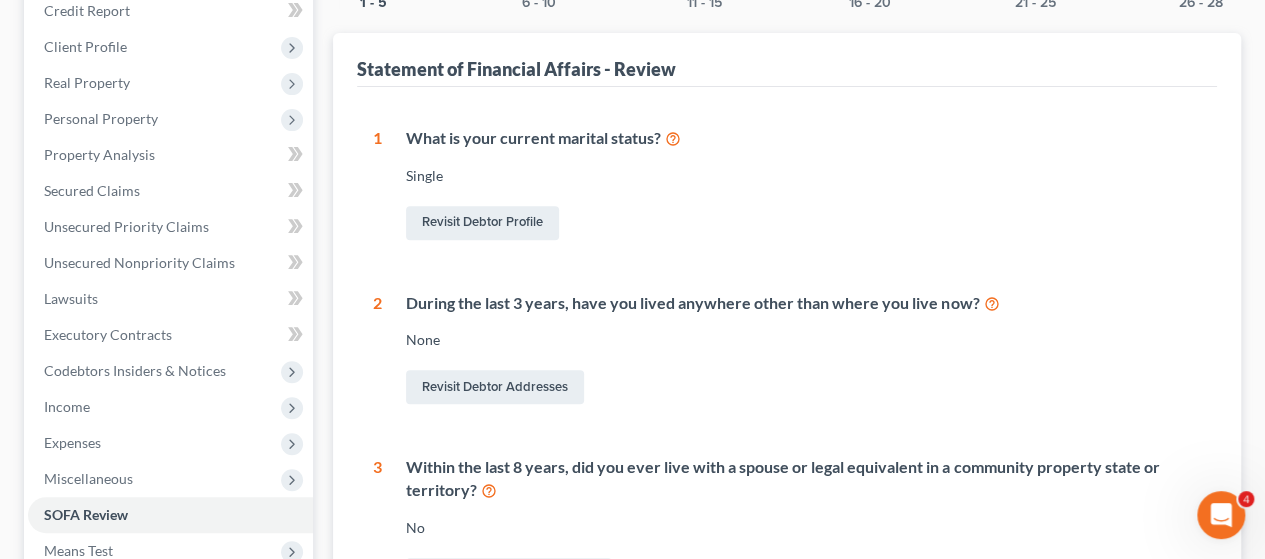 scroll, scrollTop: 700, scrollLeft: 0, axis: vertical 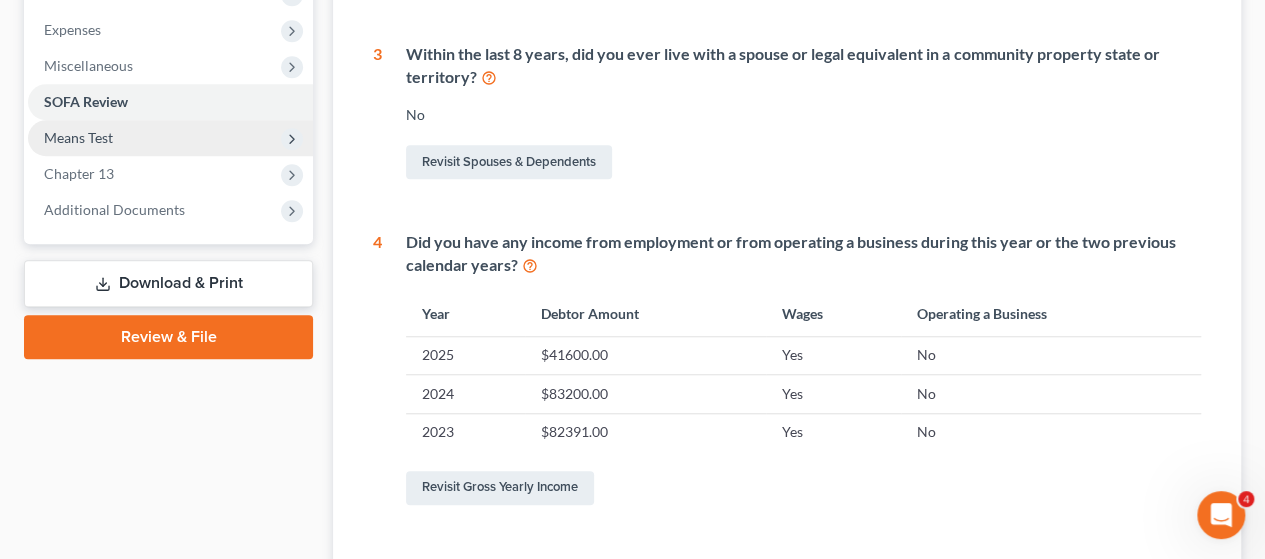 click on "Means Test" at bounding box center (78, 137) 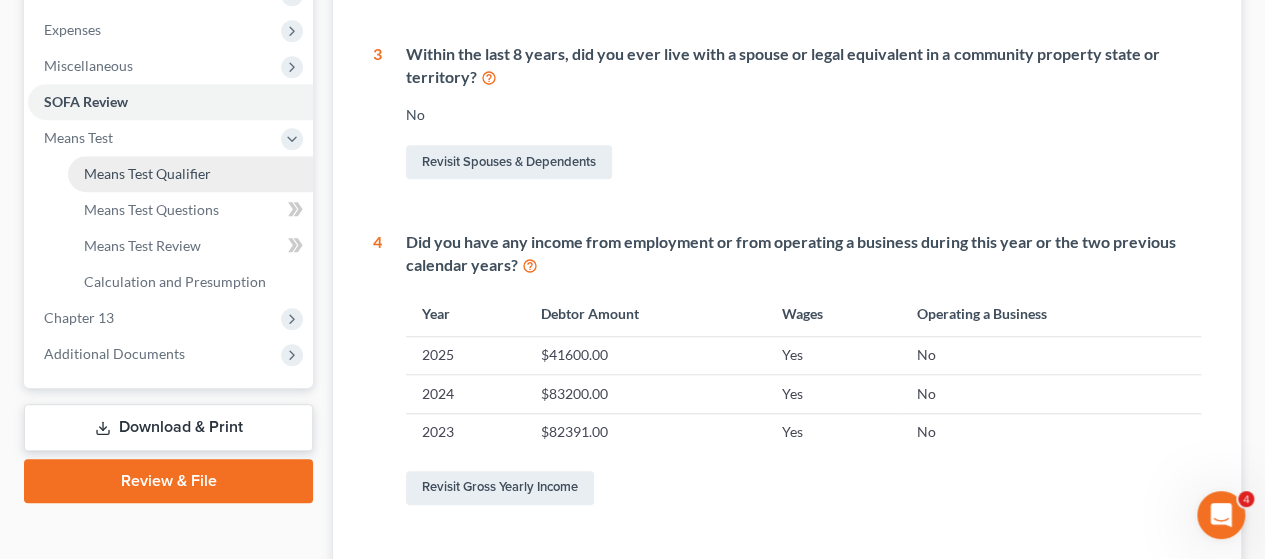 click on "Means Test Qualifier" at bounding box center [147, 173] 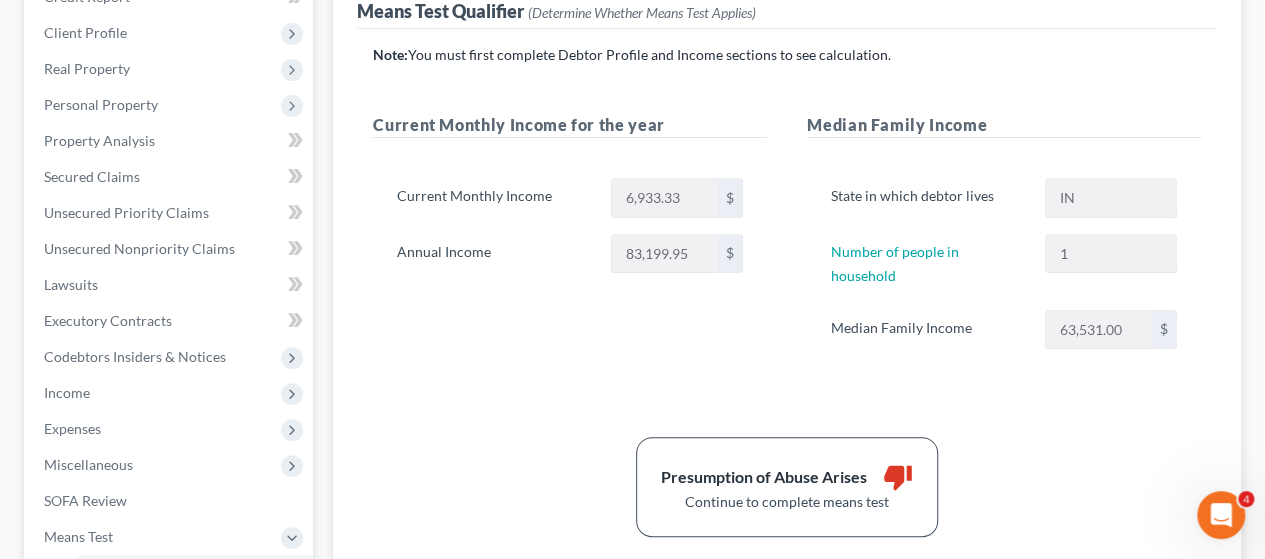 scroll, scrollTop: 300, scrollLeft: 0, axis: vertical 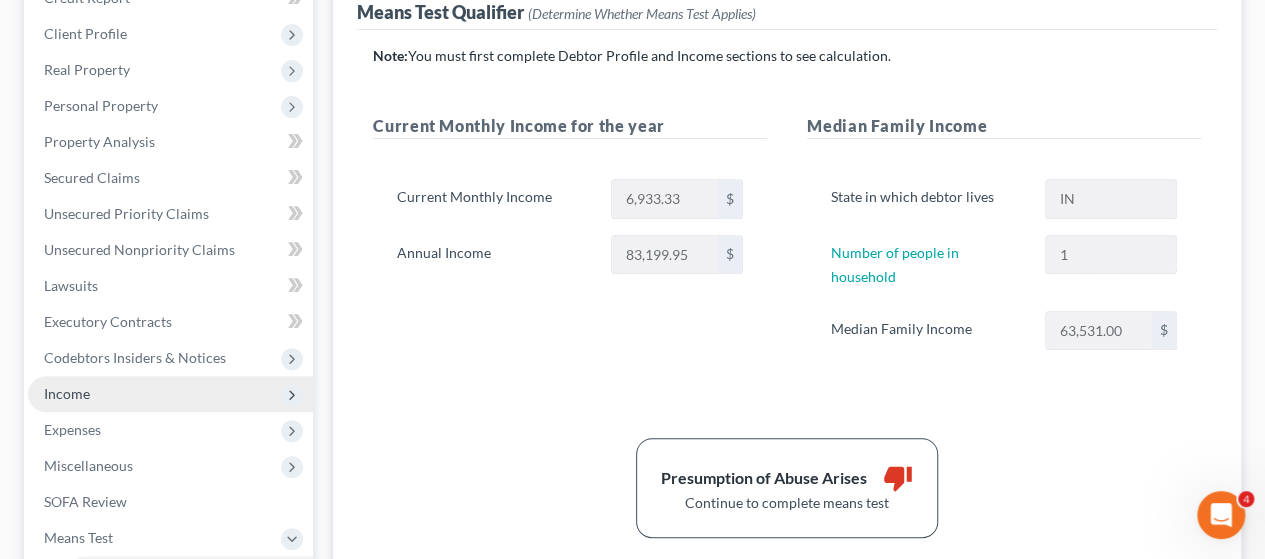 click on "Income" at bounding box center [67, 393] 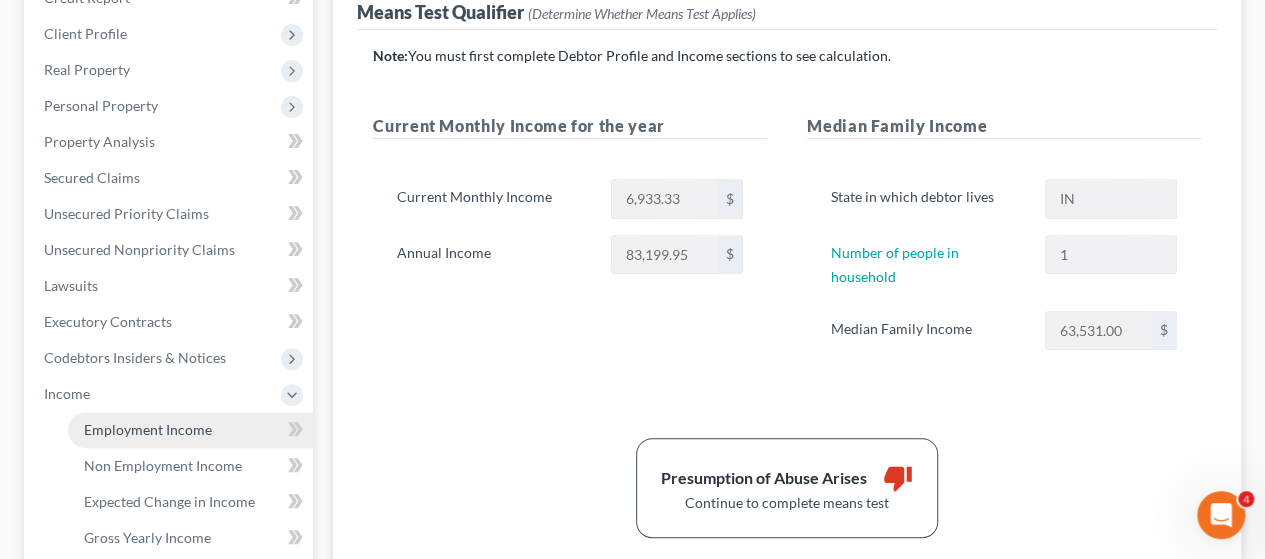 click on "Employment Income" at bounding box center [148, 429] 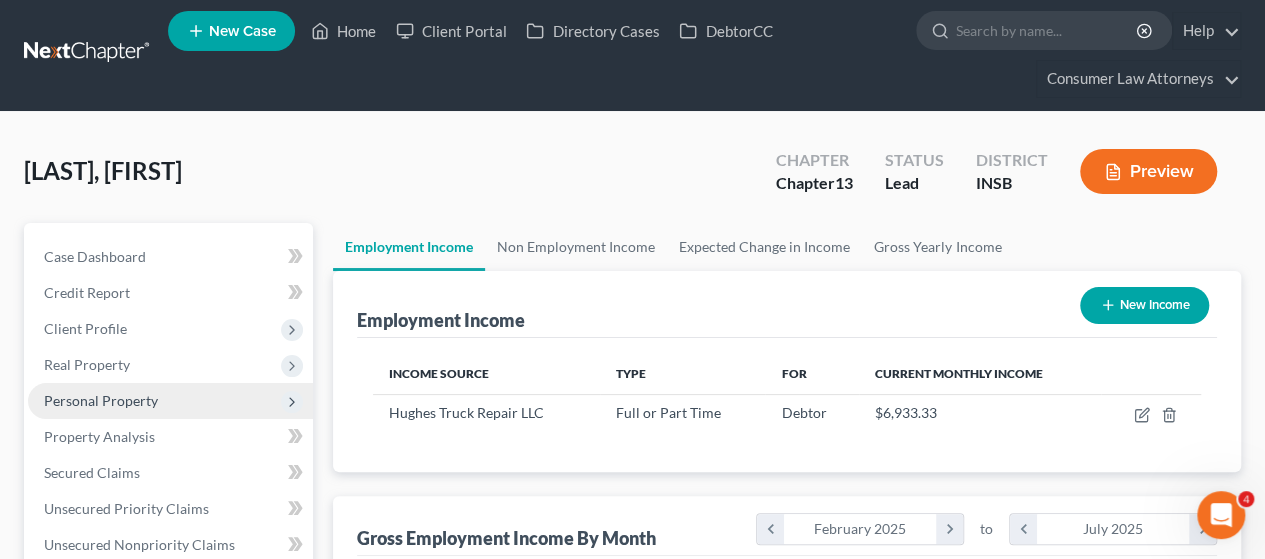 scroll, scrollTop: 0, scrollLeft: 0, axis: both 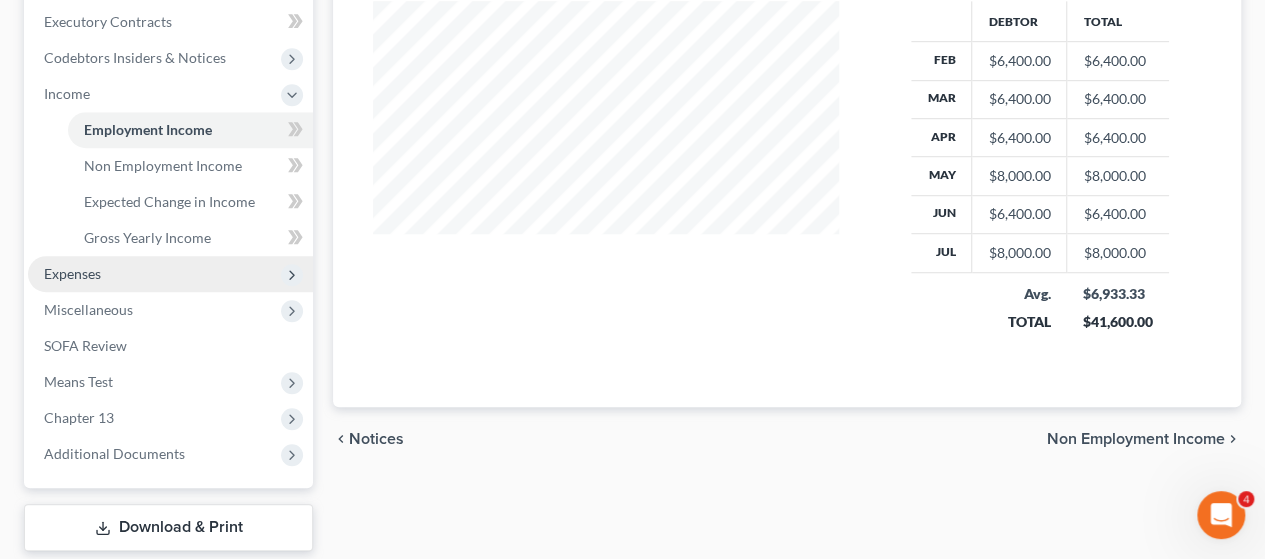 click on "Expenses" at bounding box center (72, 273) 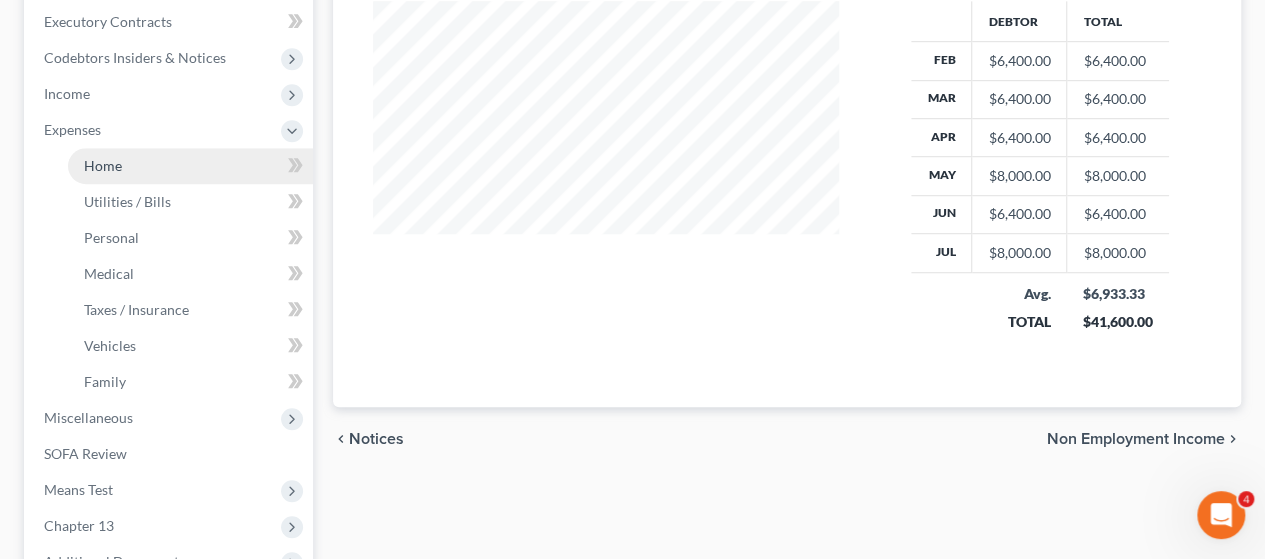 click on "Home" at bounding box center (103, 165) 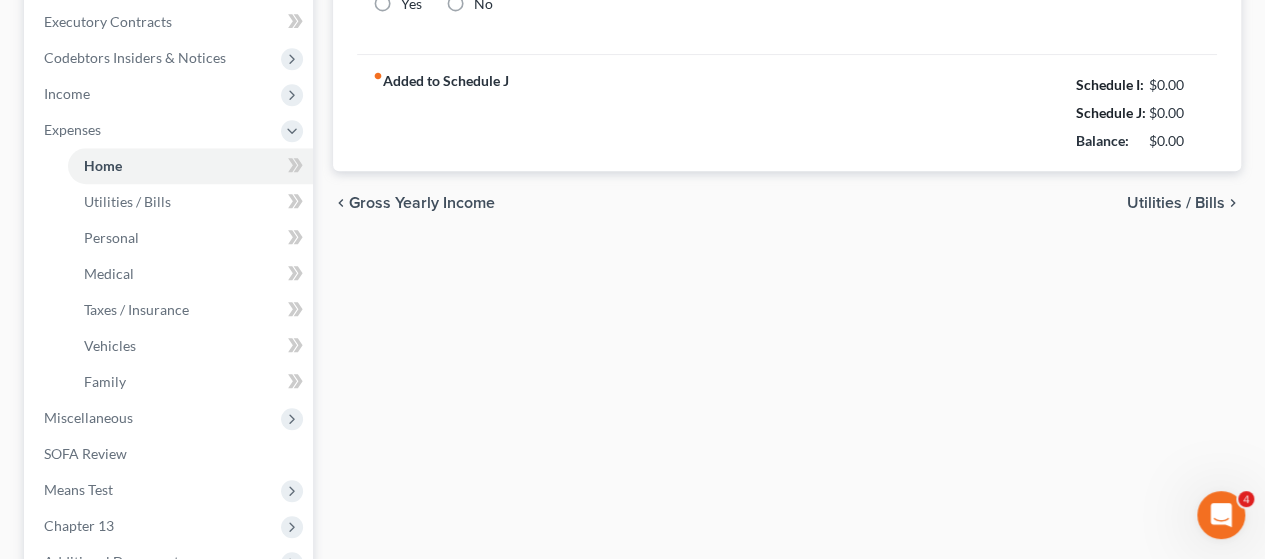 type on "1,511.00" 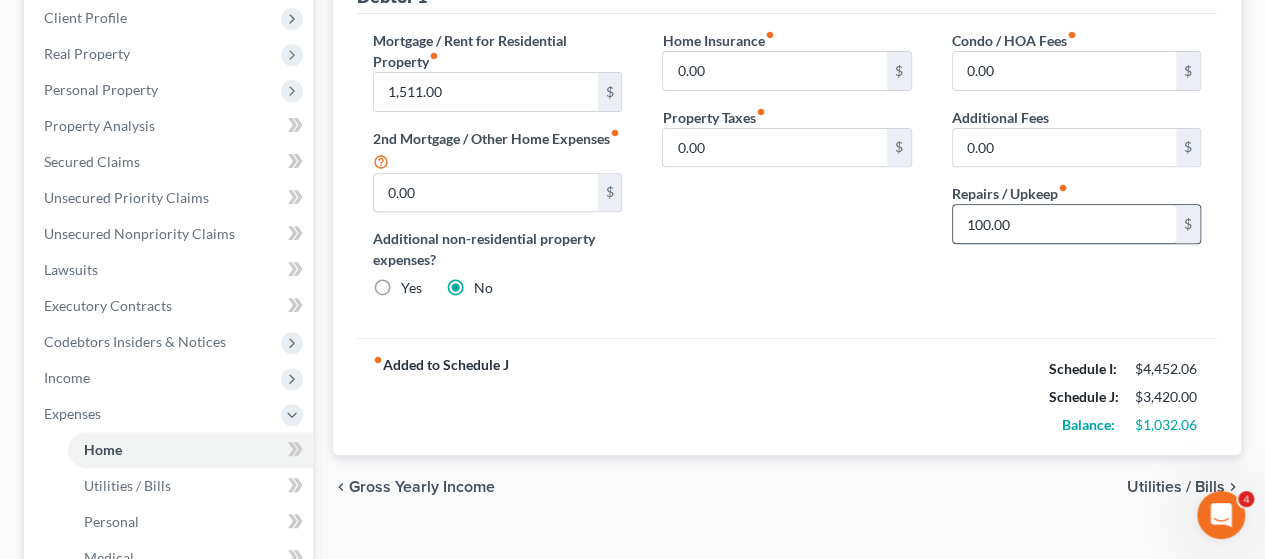 scroll, scrollTop: 300, scrollLeft: 0, axis: vertical 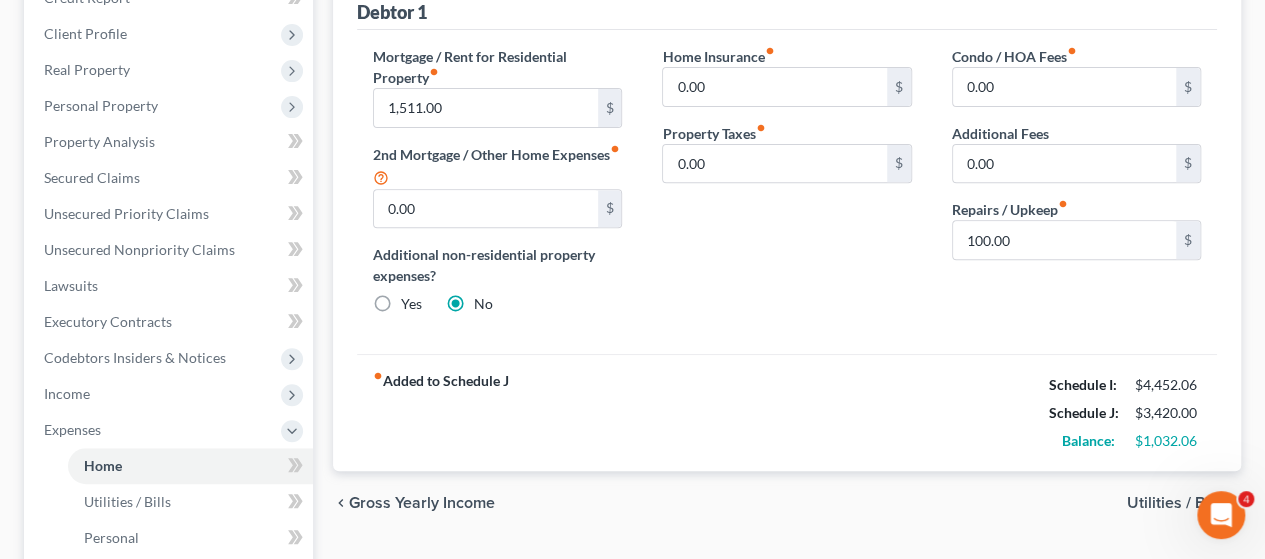 click on "Mortgage / Rent for Residential Property  fiber_manual_record 1,511.00 $ 2nd Mortgage / Other Home Expenses  fiber_manual_record   0.00 $ Additional non-residential property expenses? Yes No Home Insurance  fiber_manual_record 0.00 $ Property Taxes  fiber_manual_record 0.00 $ Condo / HOA Fees  fiber_manual_record 0.00 $ Additional Fees 0.00 $ Repairs / Upkeep  fiber_manual_record 100.00 $" at bounding box center (787, 192) 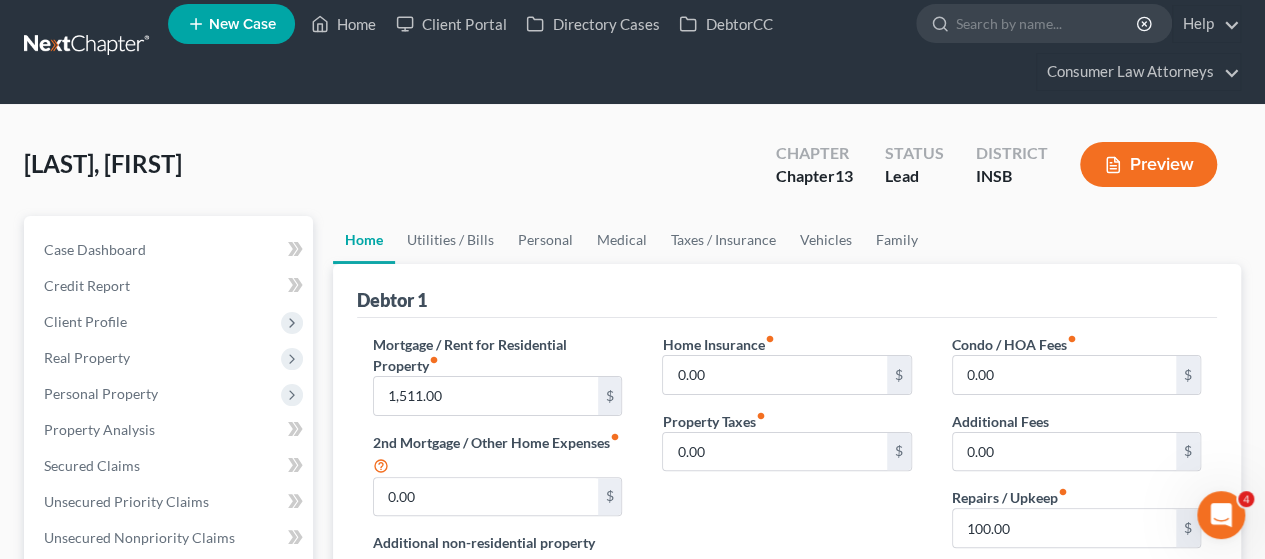 scroll, scrollTop: 0, scrollLeft: 0, axis: both 